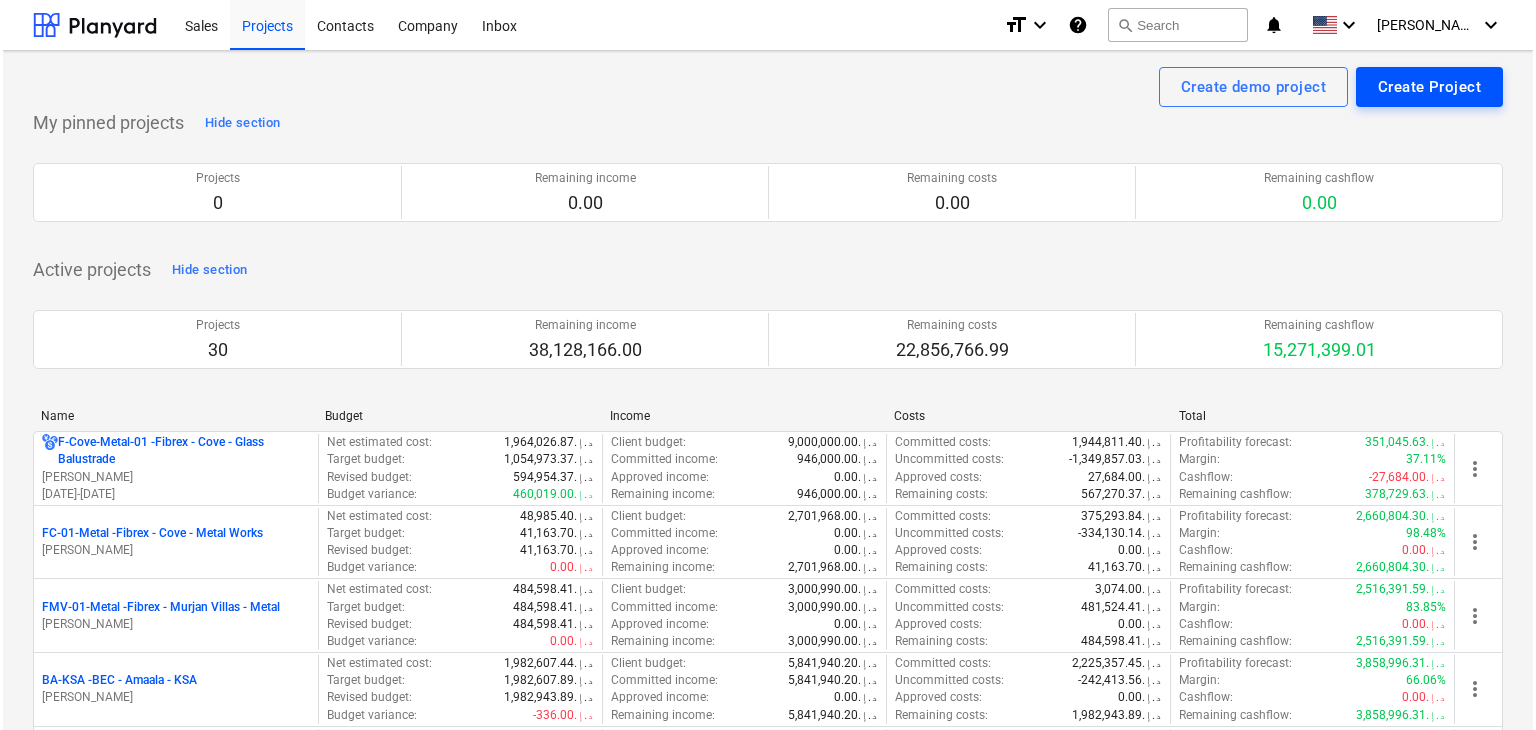 scroll, scrollTop: 0, scrollLeft: 0, axis: both 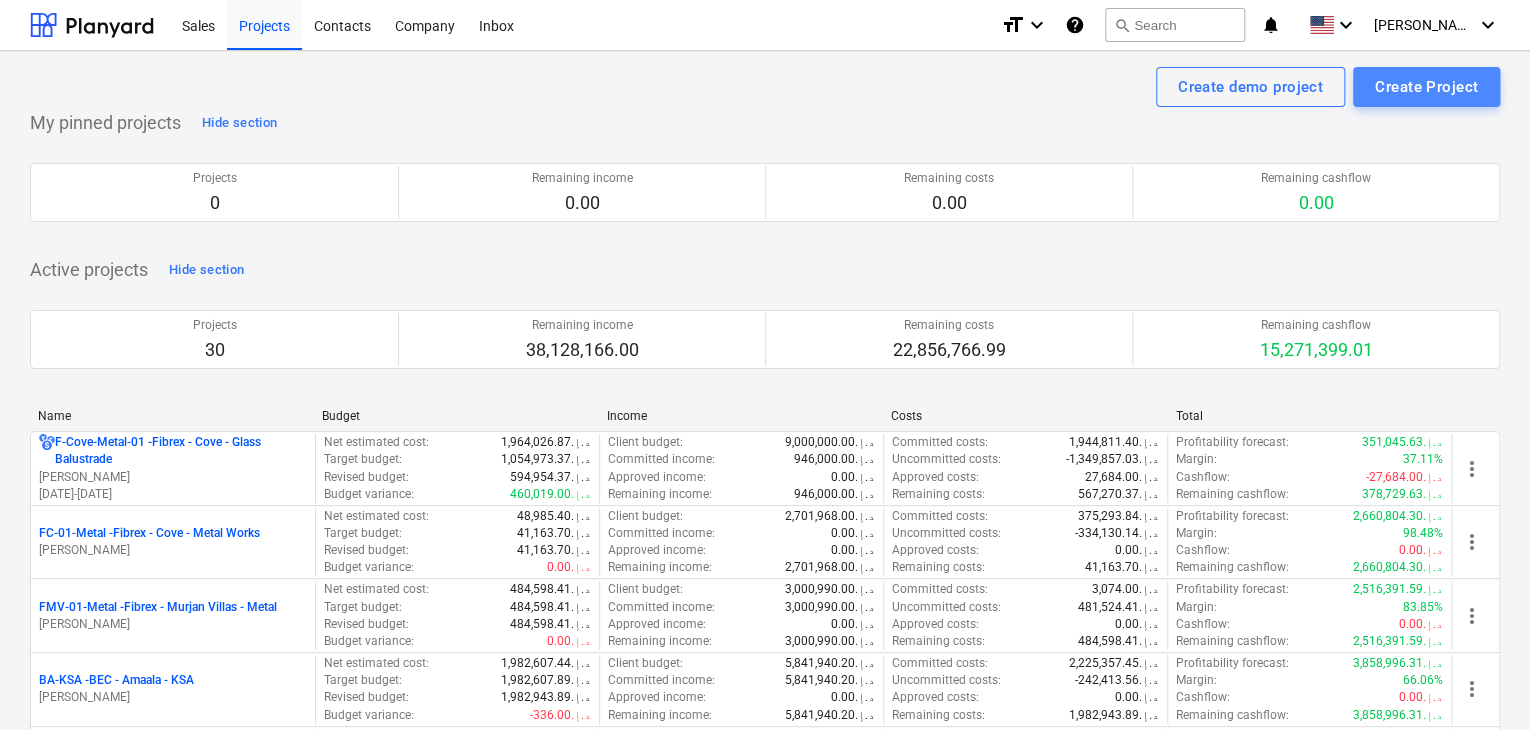 click on "Create Project" at bounding box center [1426, 87] 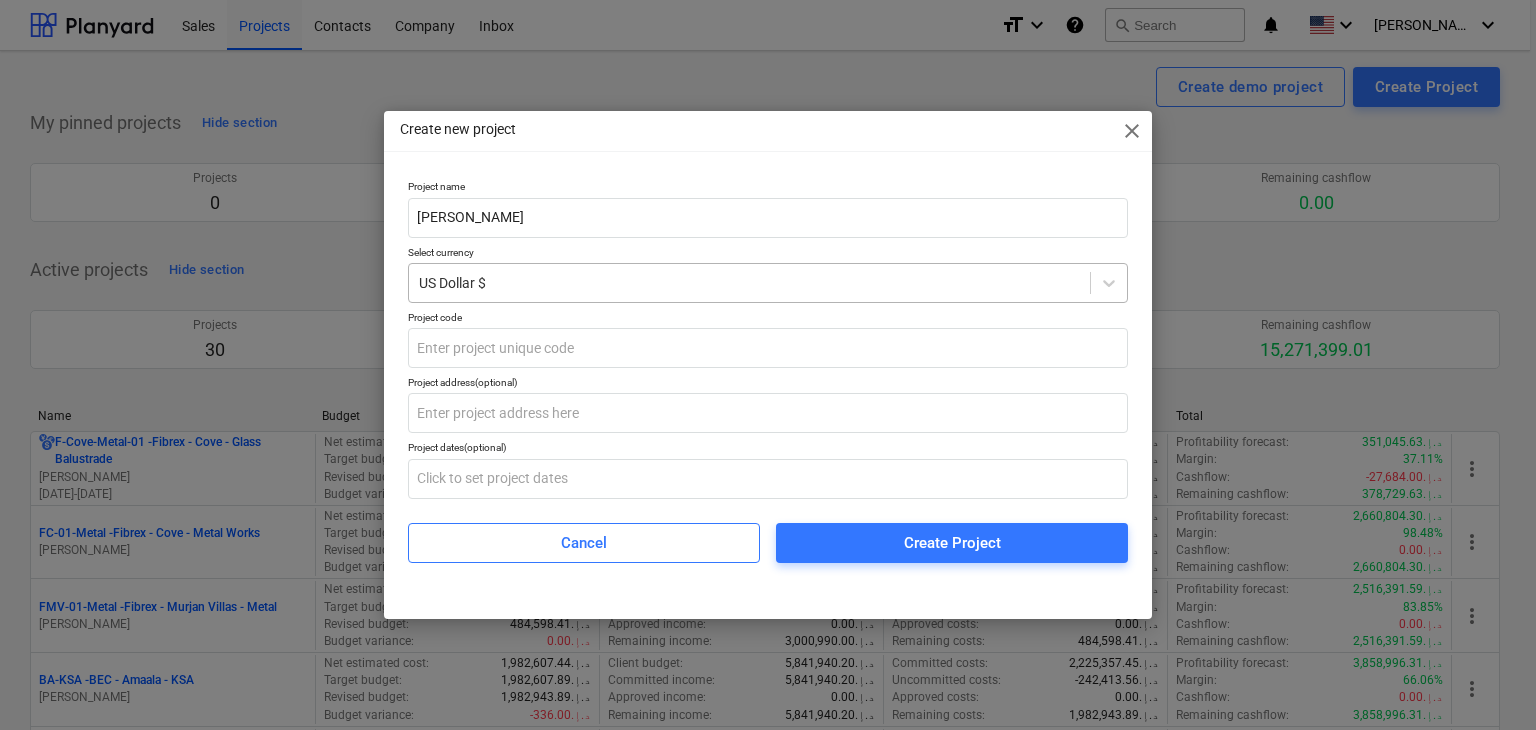 type on "[PERSON_NAME]" 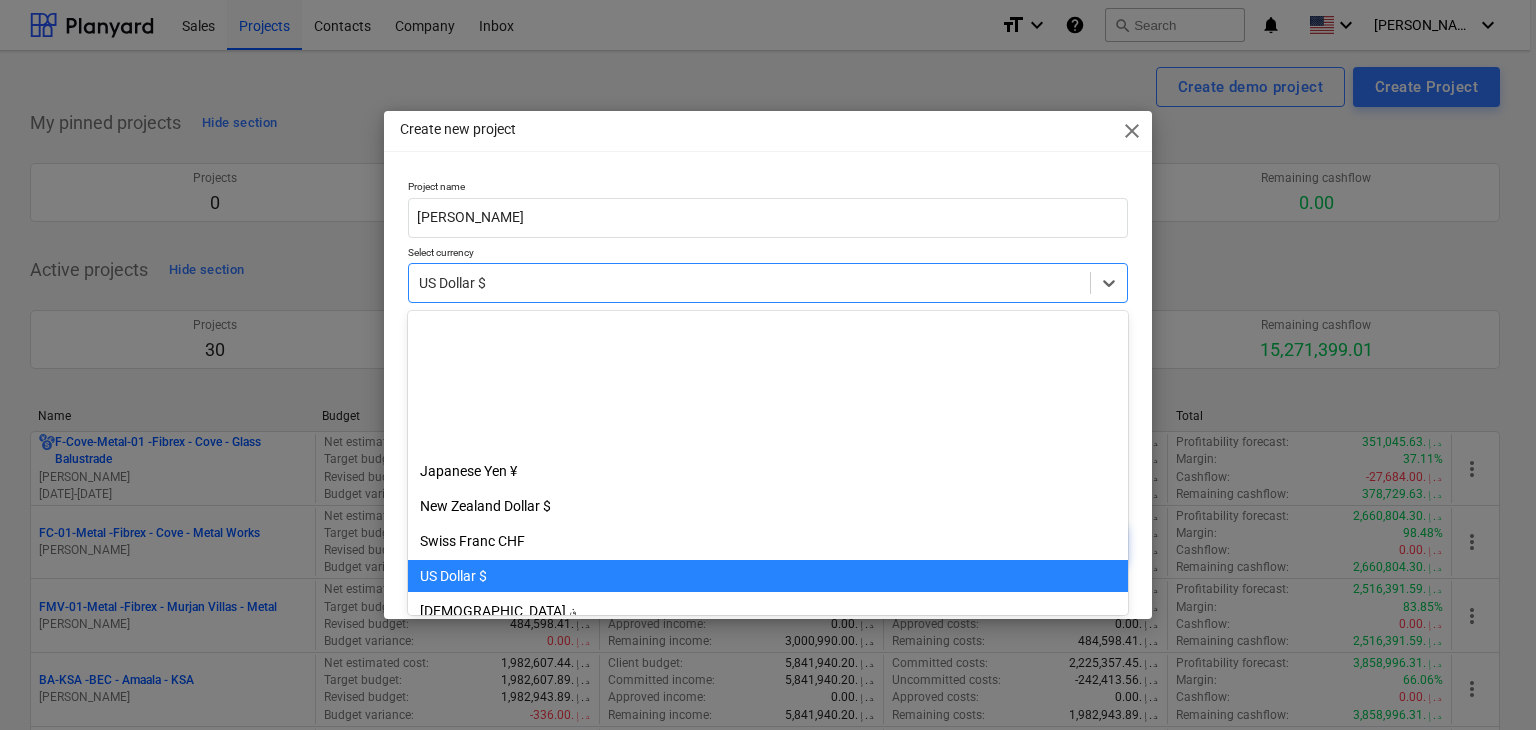 click at bounding box center [749, 283] 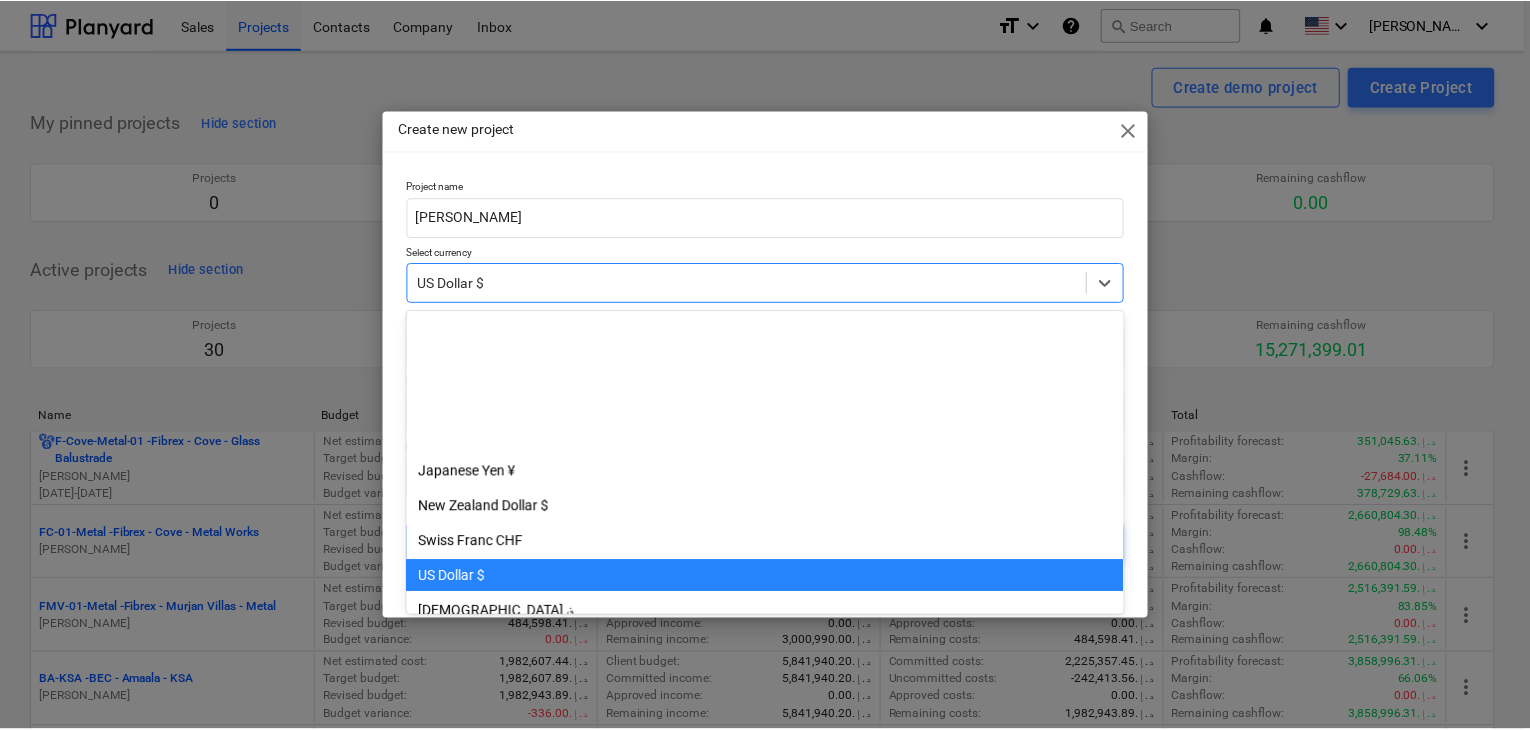 scroll, scrollTop: 244, scrollLeft: 0, axis: vertical 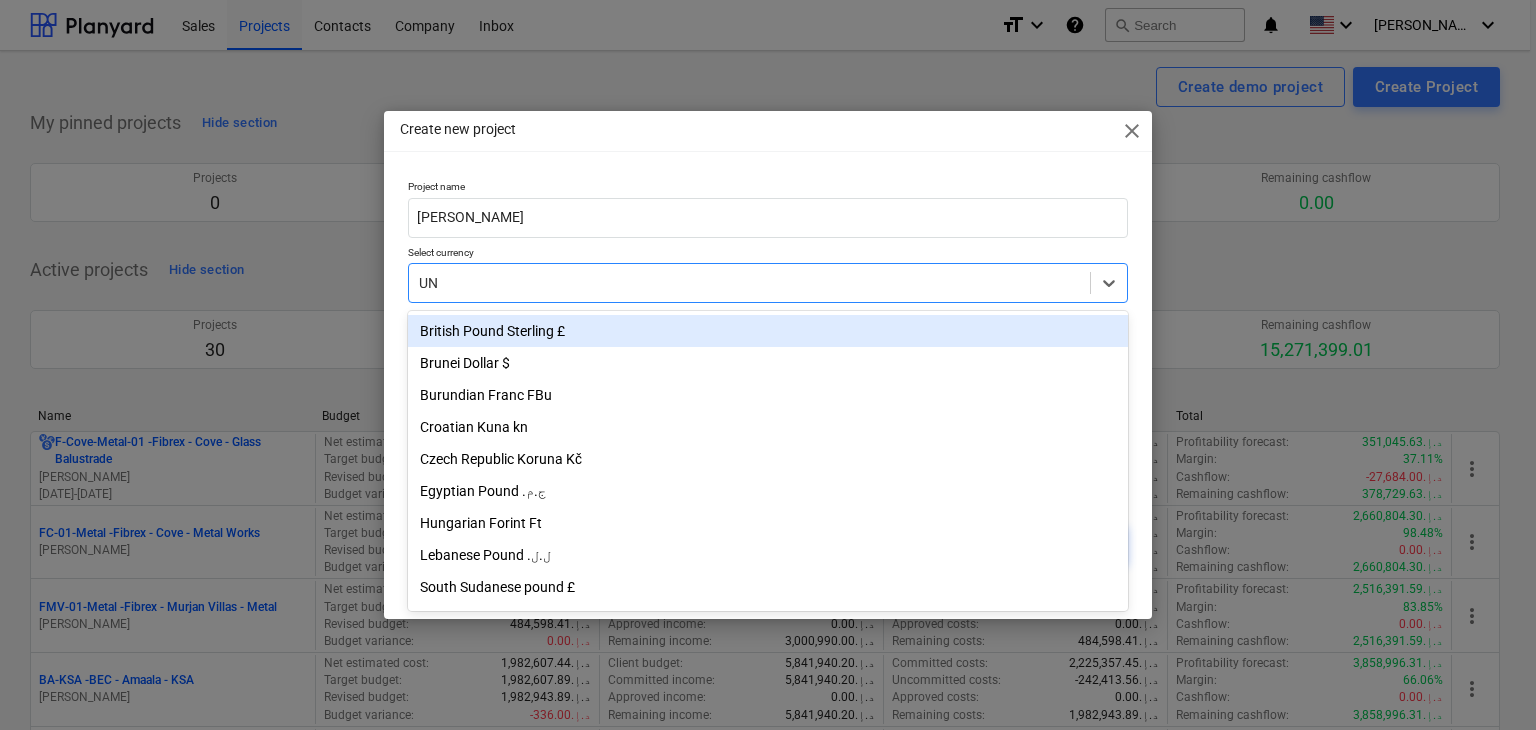 type on "UNI" 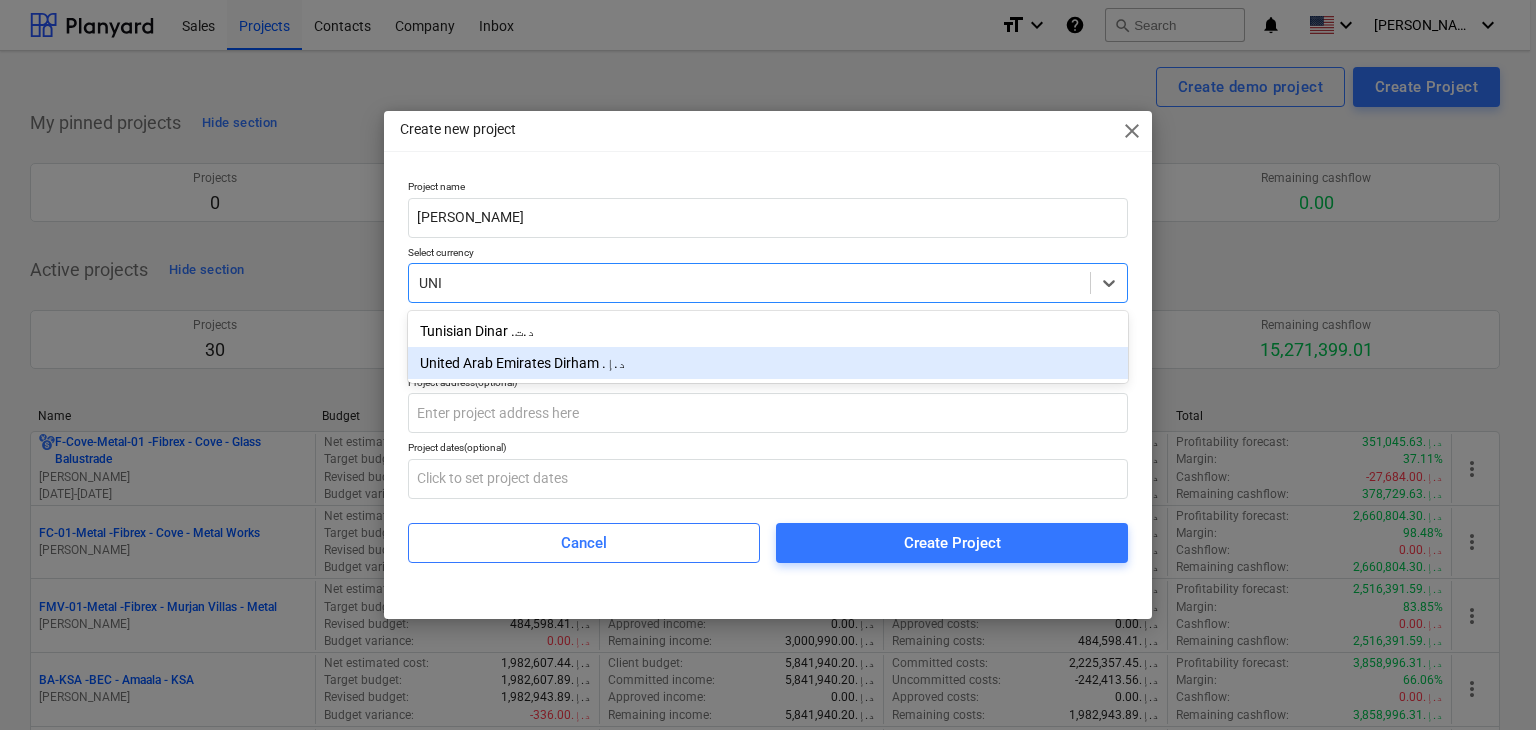 click on "United Arab Emirates Dirham د.إ.‏" at bounding box center (768, 363) 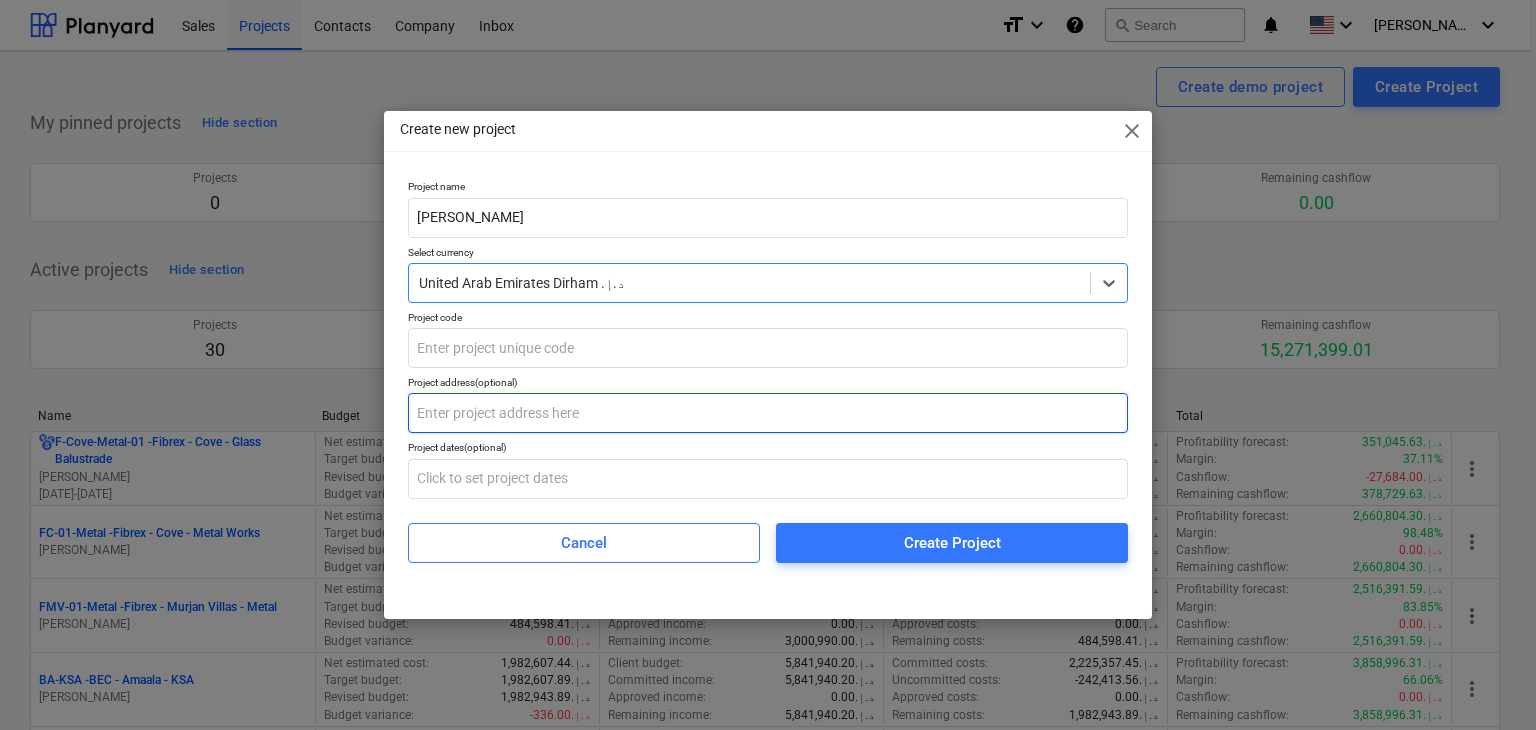 click at bounding box center (768, 413) 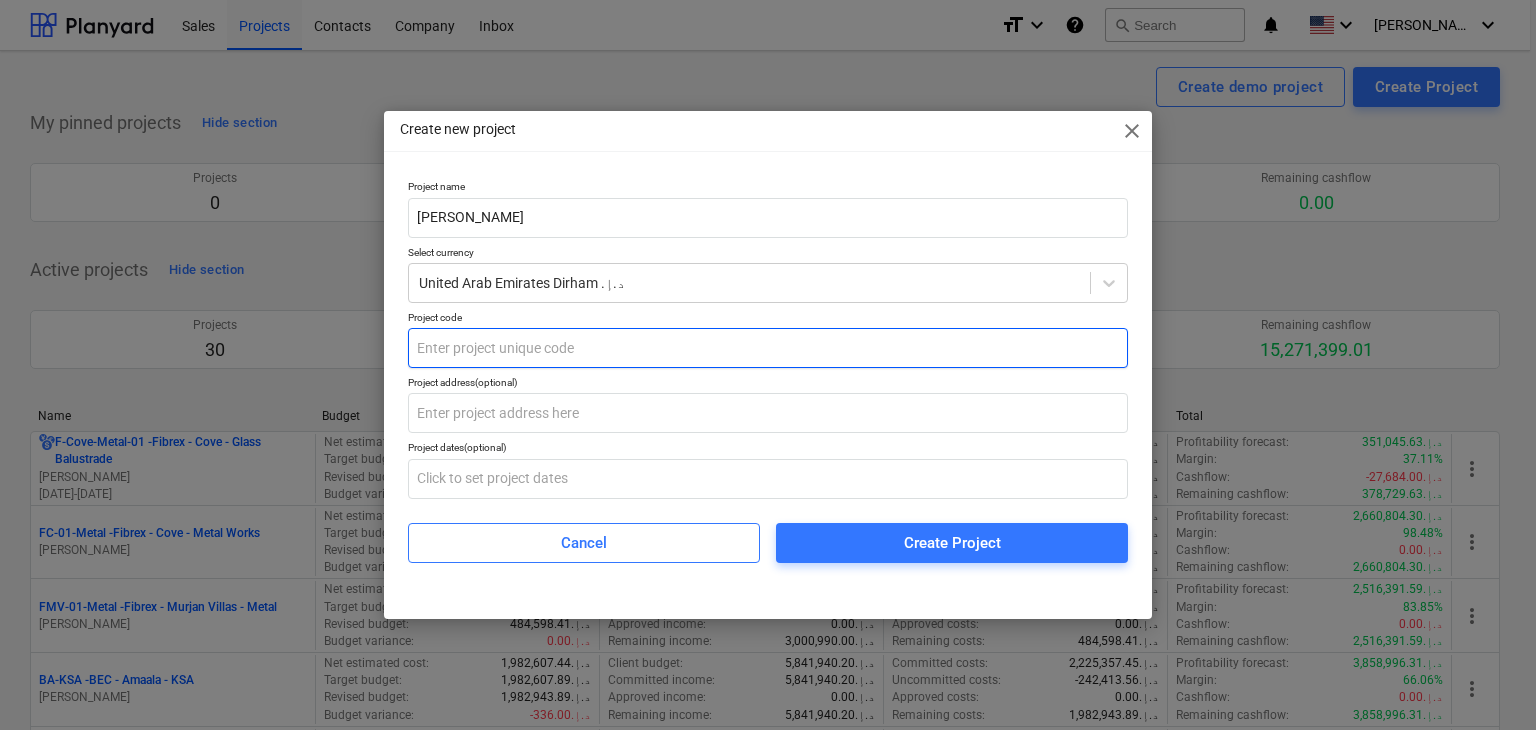 click at bounding box center [768, 348] 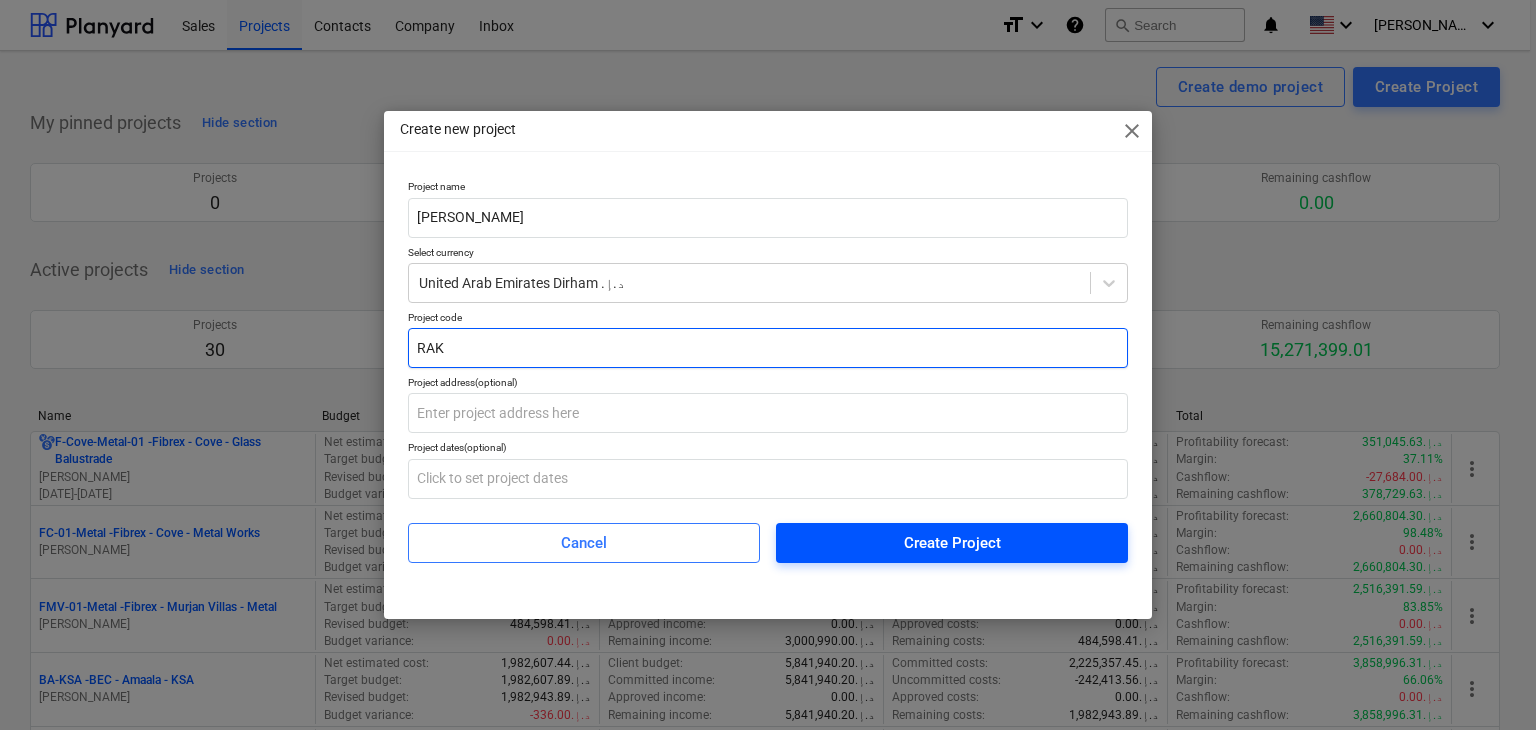 type on "RAK" 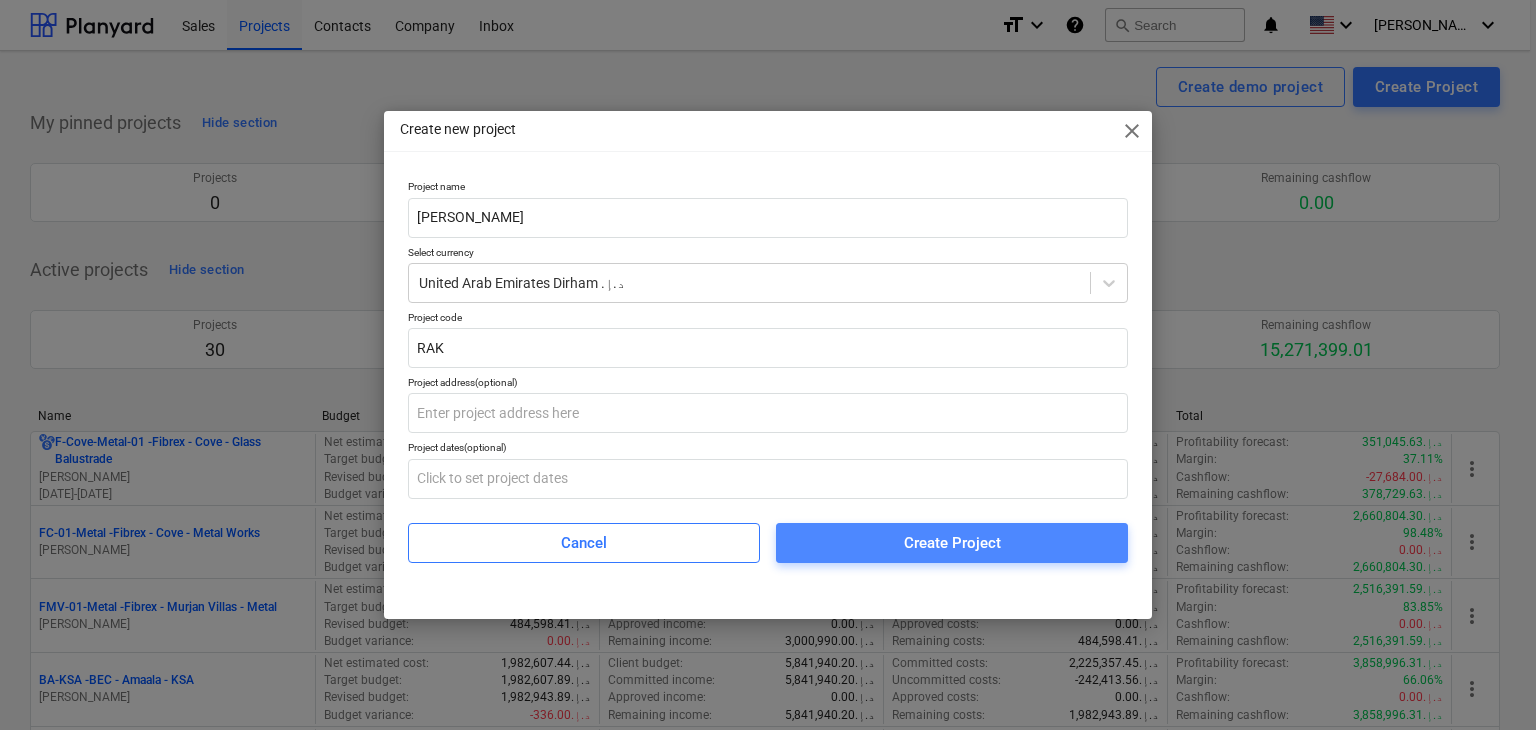 click on "Create Project" at bounding box center (952, 543) 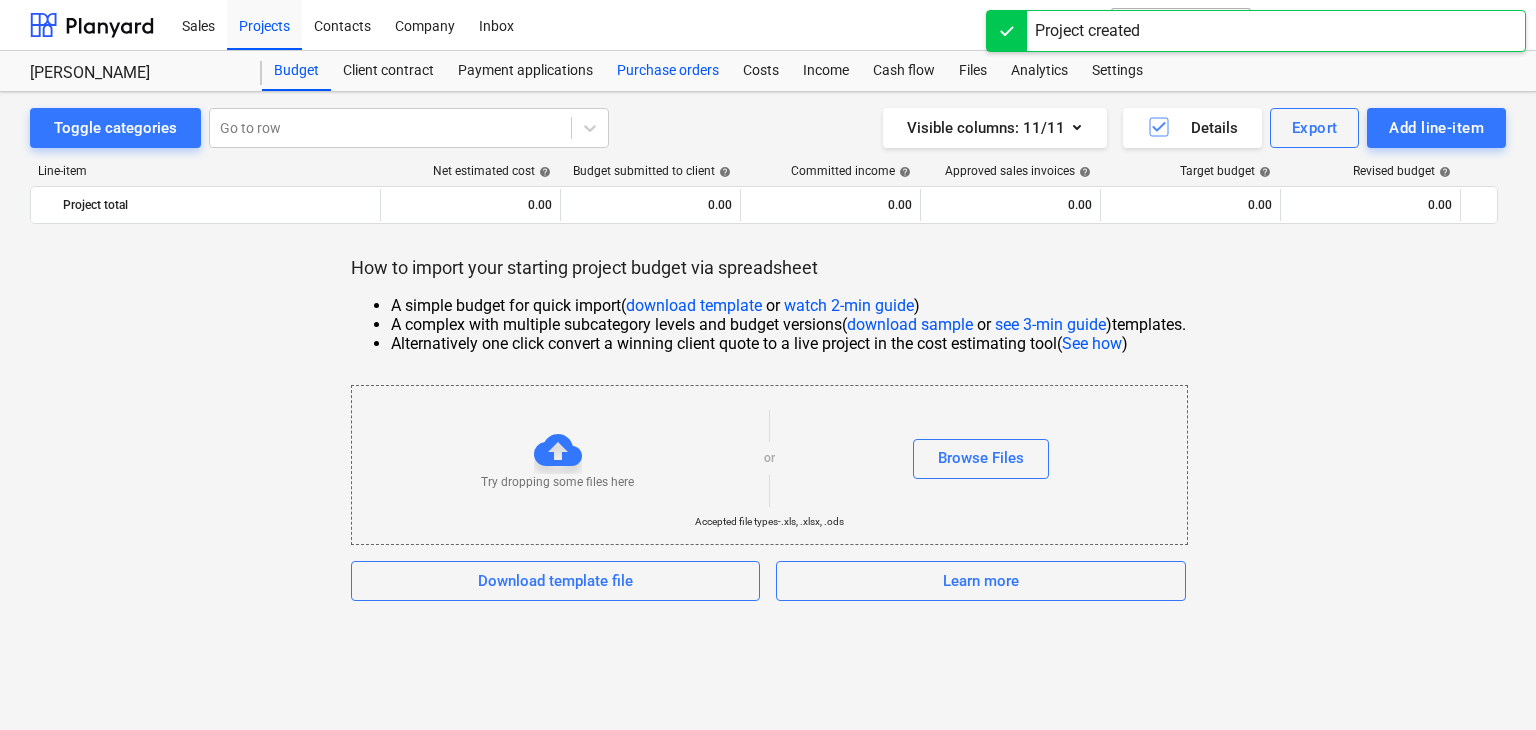 click on "Purchase orders" at bounding box center [668, 71] 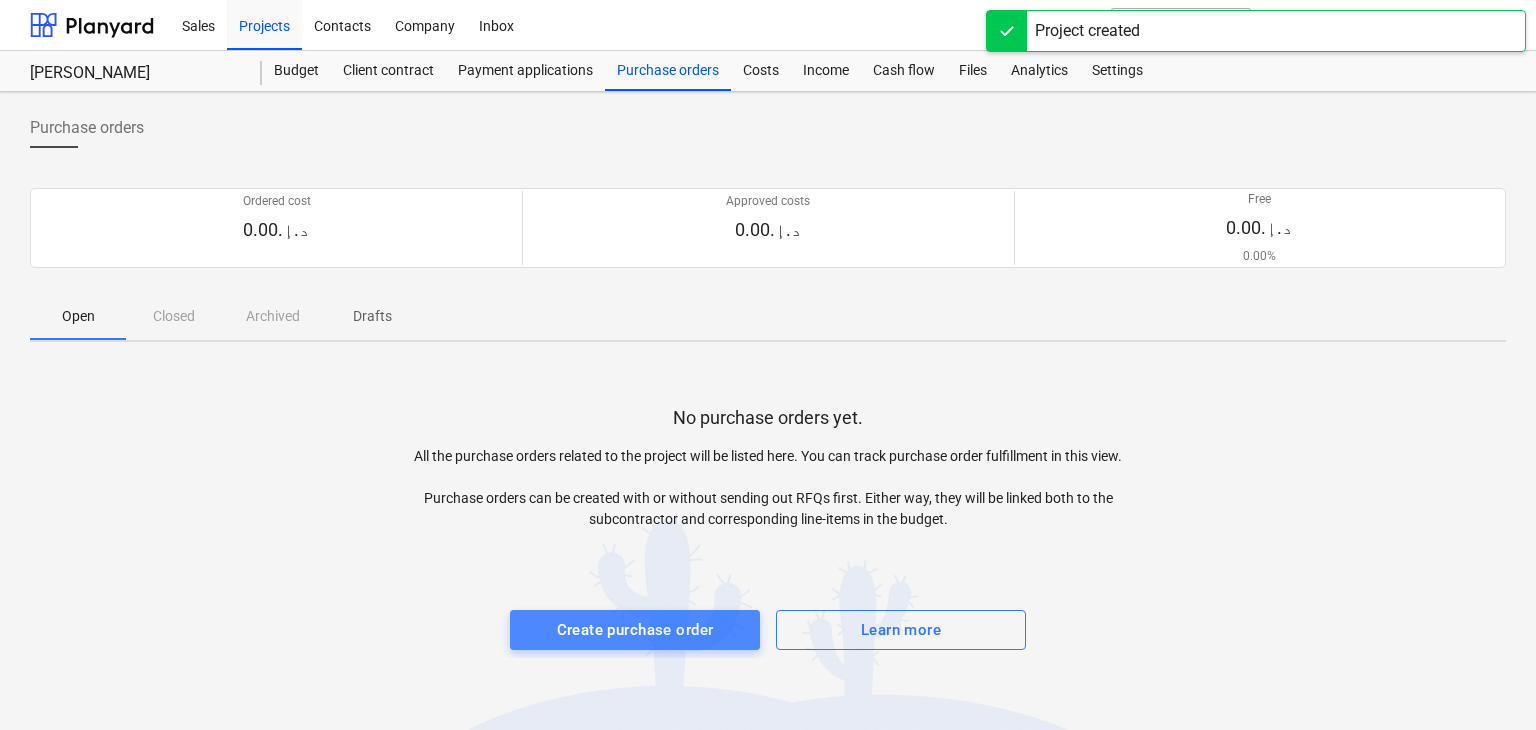 click on "Create purchase order" at bounding box center [635, 630] 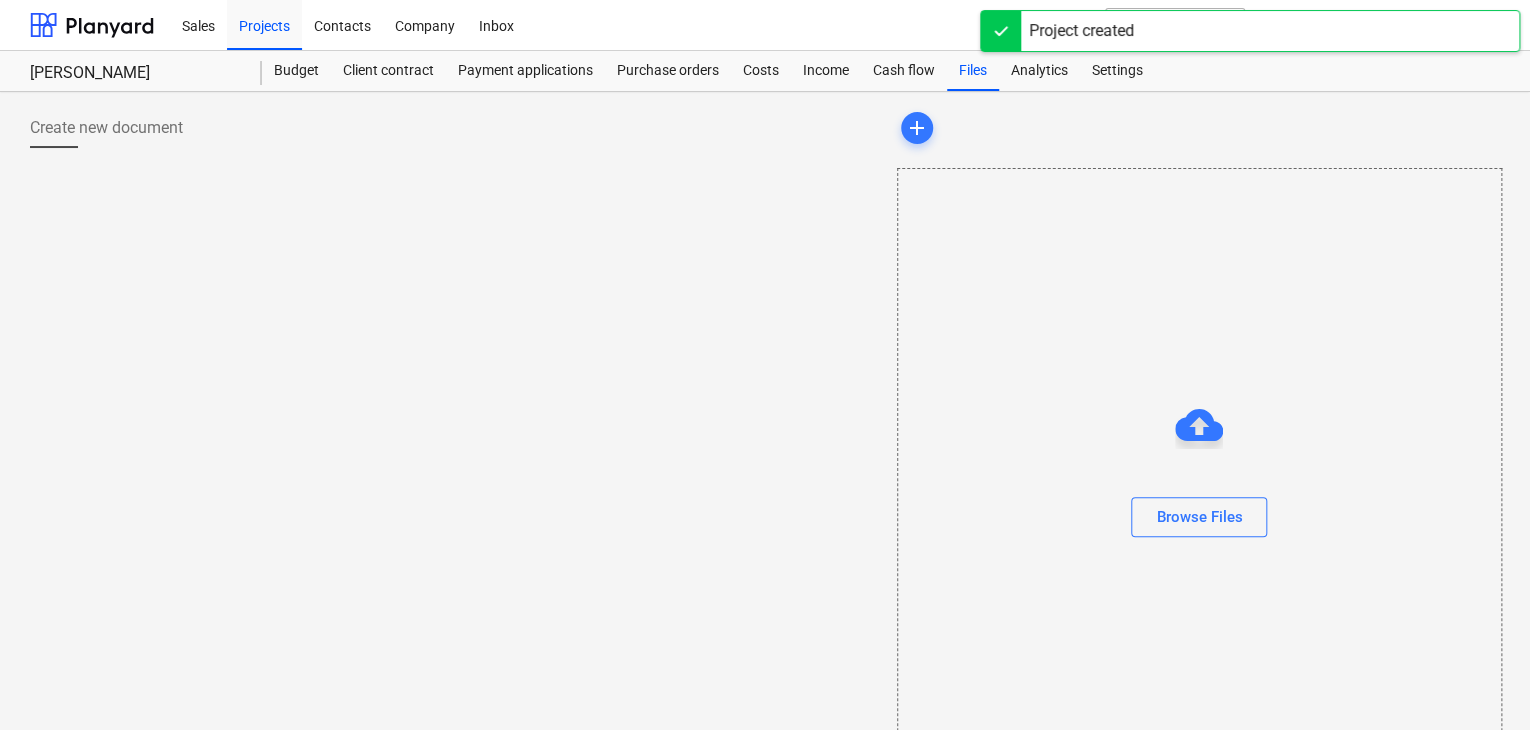 click on "Create new document" at bounding box center (455, 447) 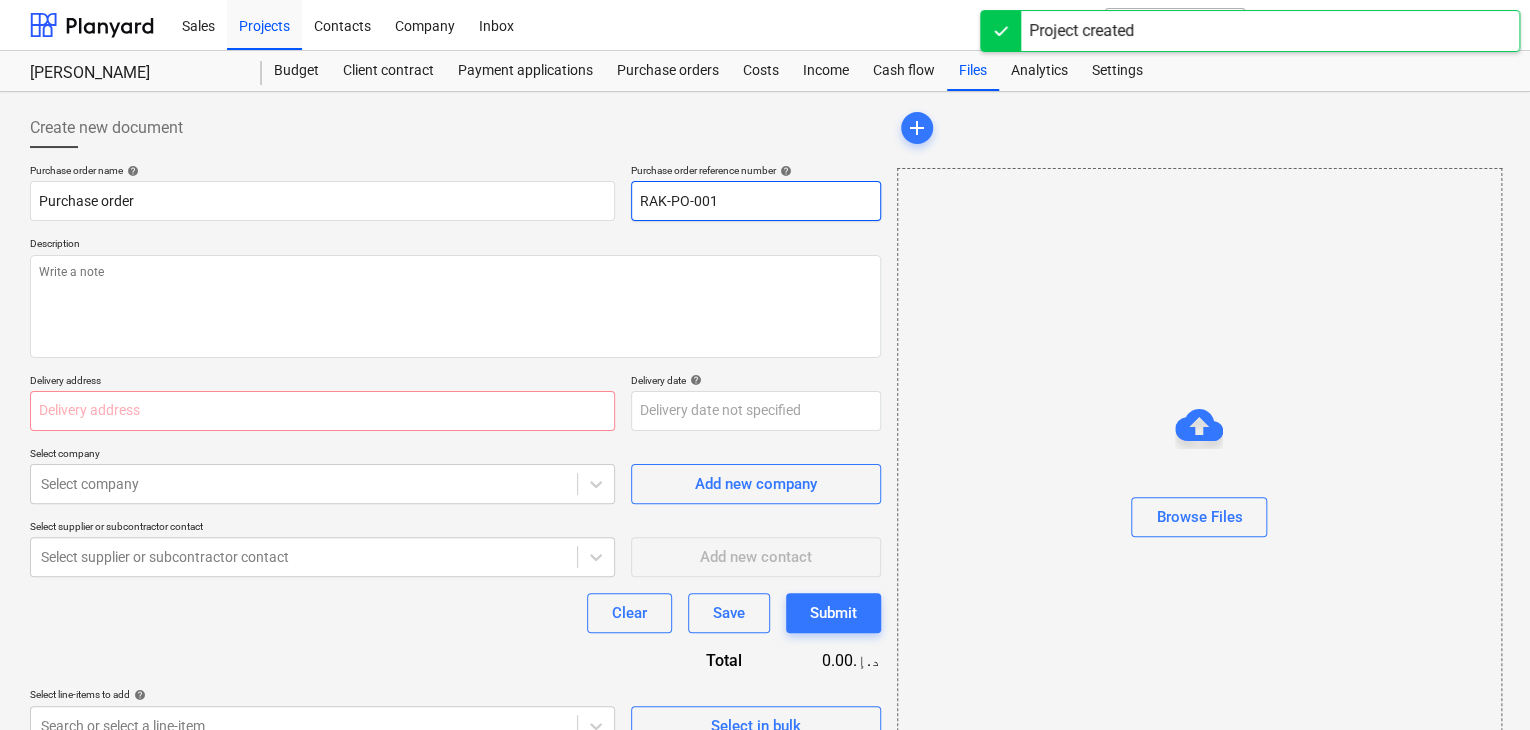 click on "RAK-PO-001" at bounding box center [756, 201] 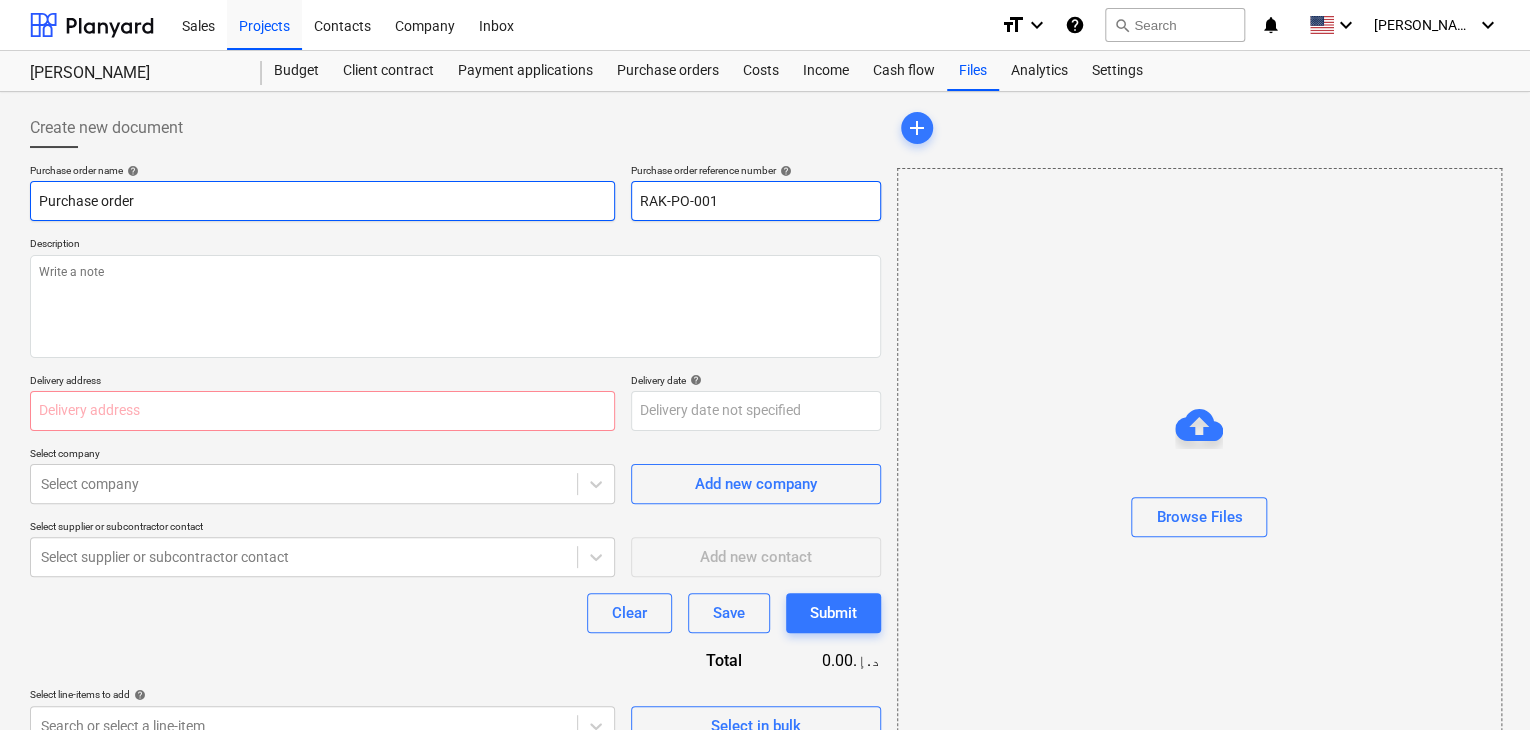 drag, startPoint x: 736, startPoint y: 201, endPoint x: 613, endPoint y: 206, distance: 123.101585 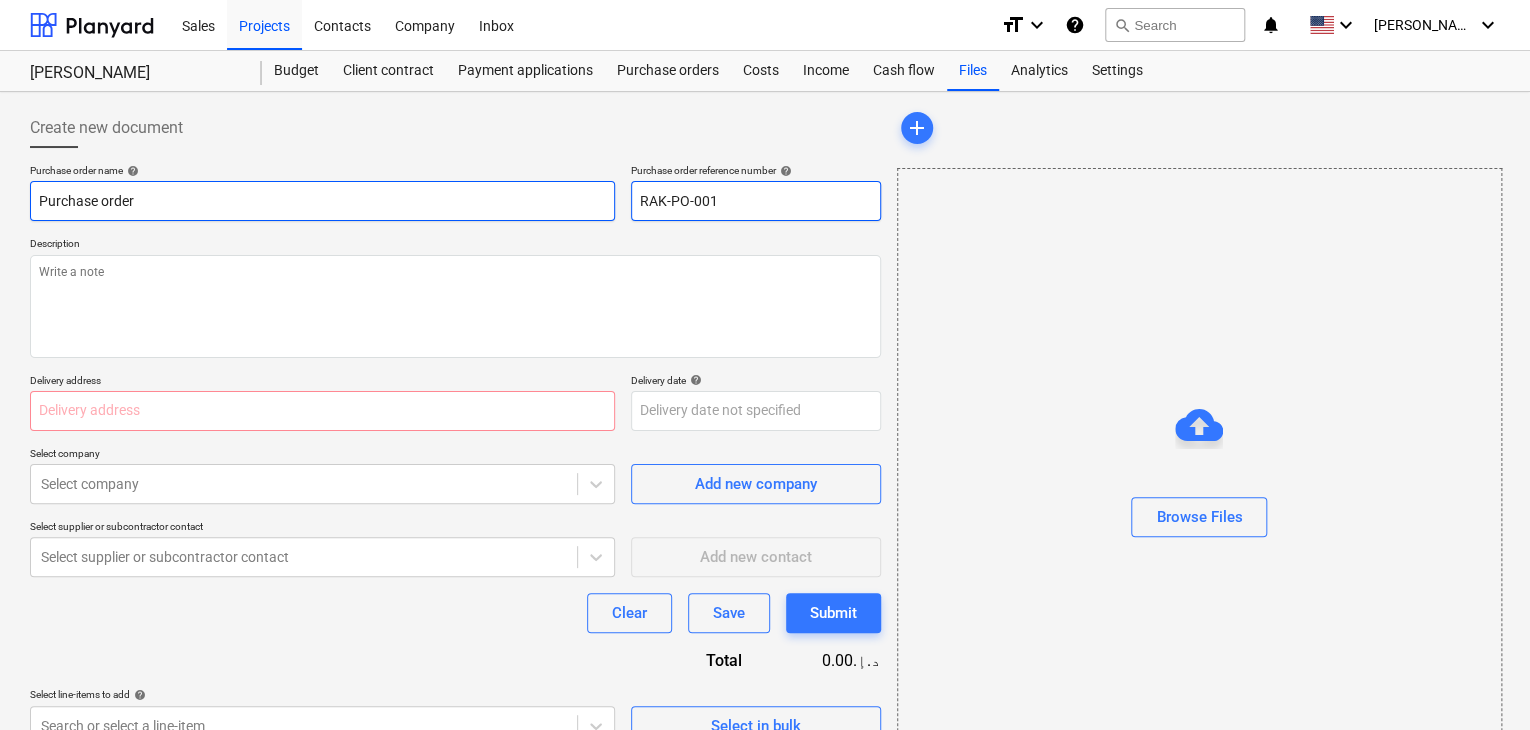 click on "Purchase order name help Purchase order Purchase order reference number help RAK-PO-001" at bounding box center [455, 192] 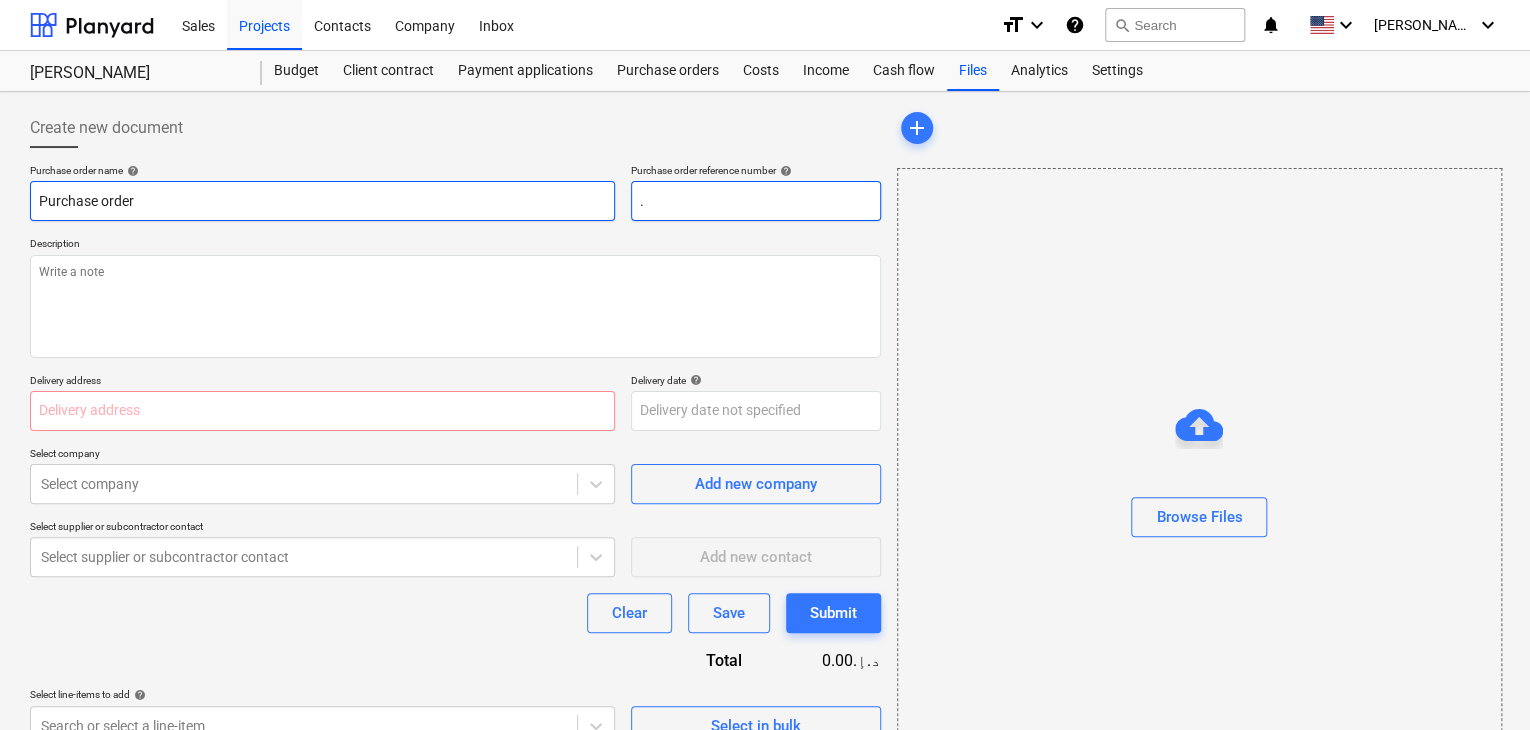 type on "x" 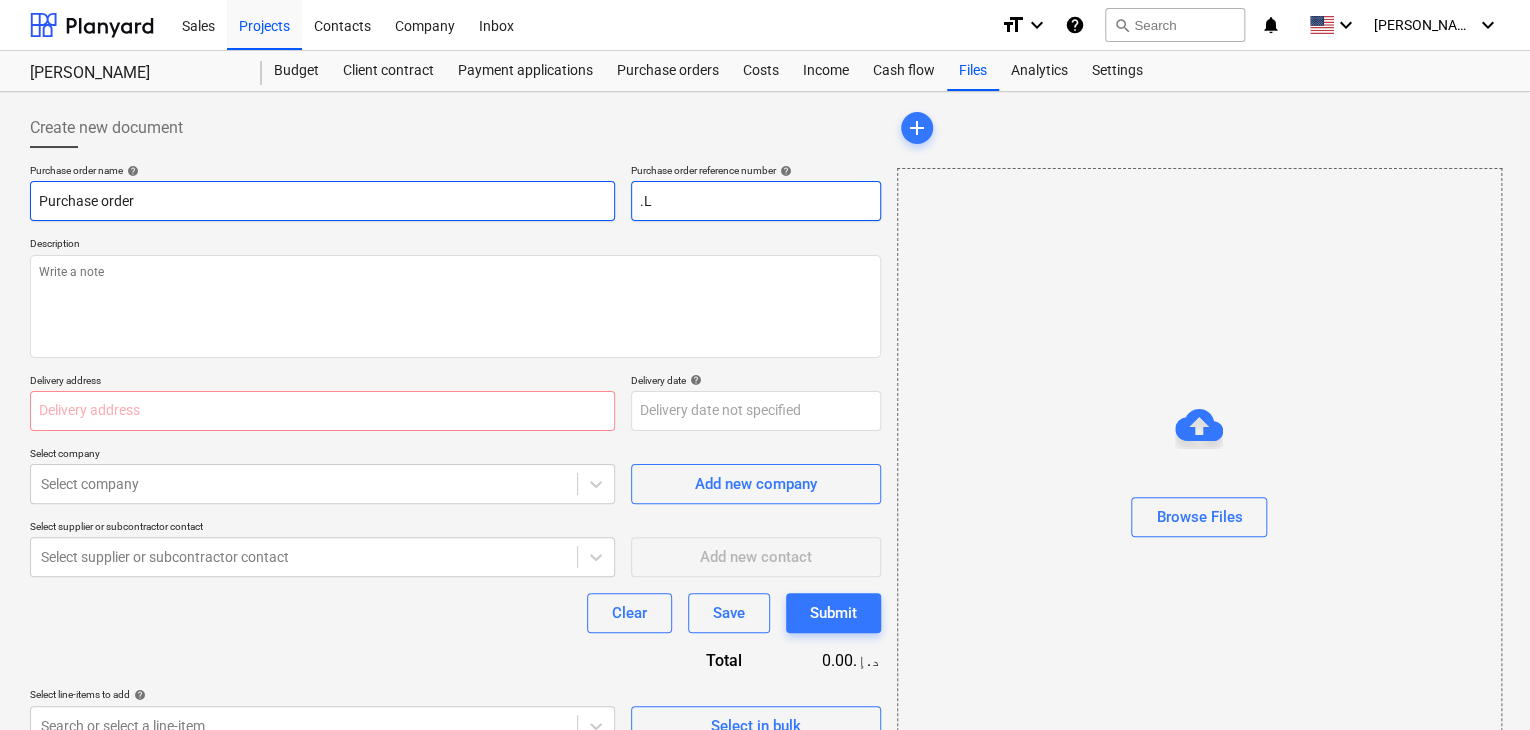 type on "x" 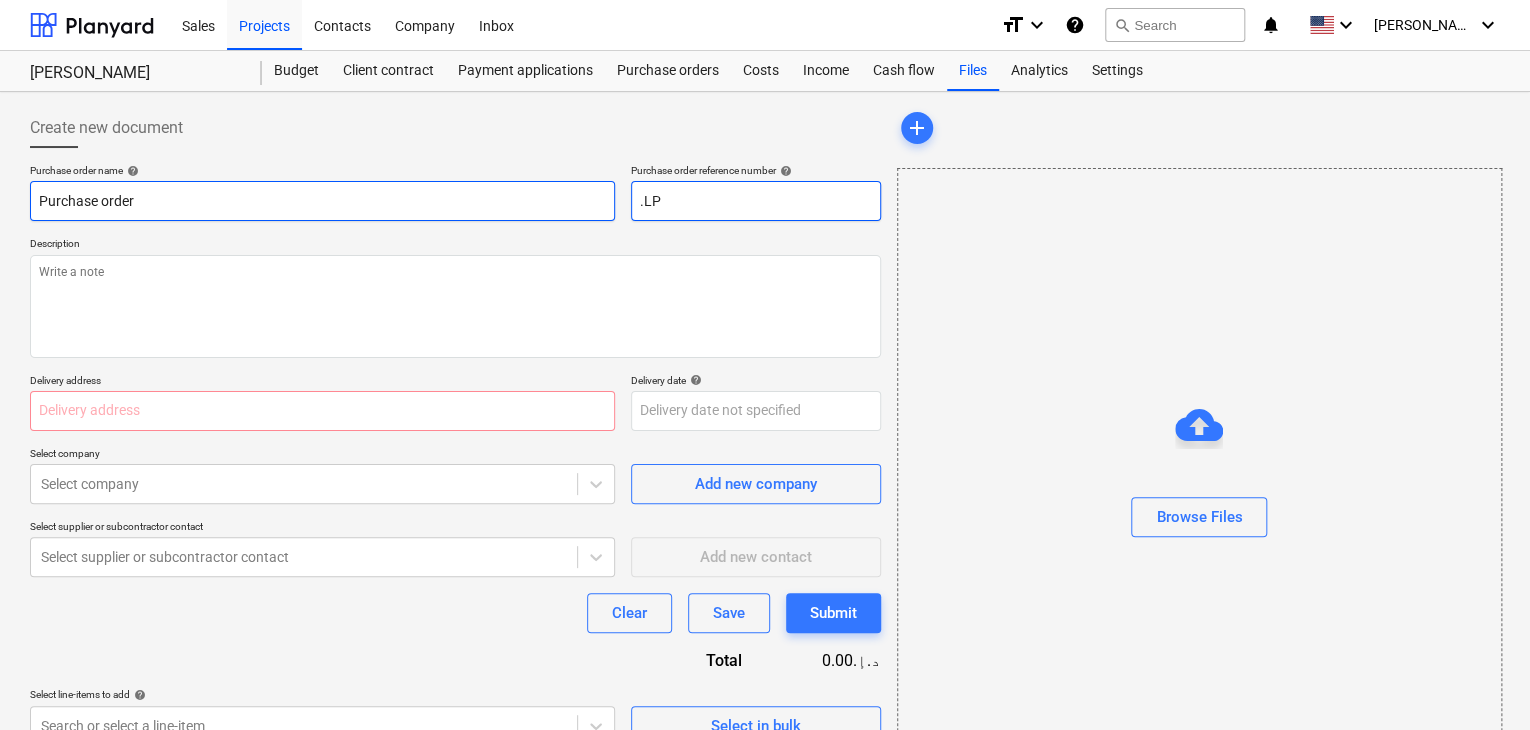 type on "x" 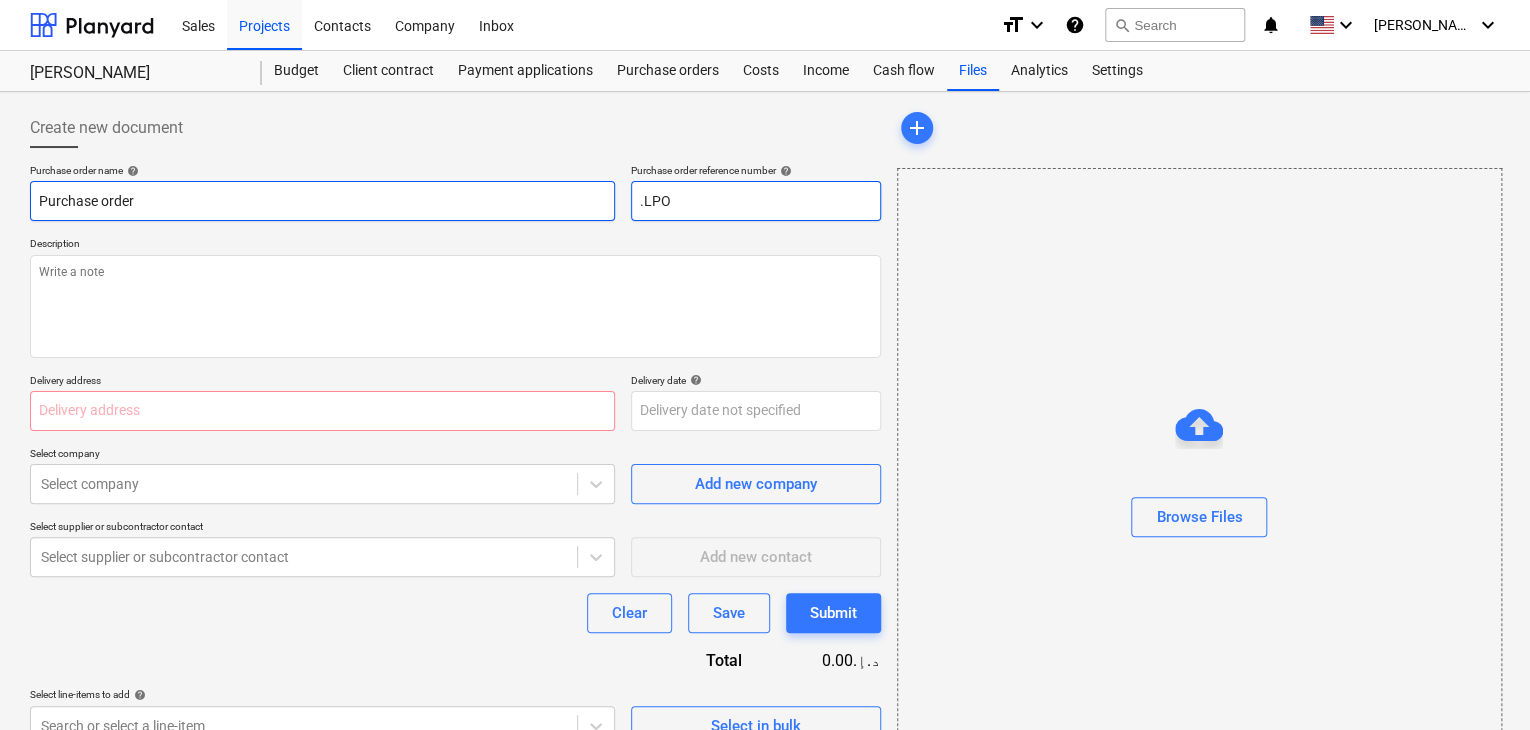 type on "x" 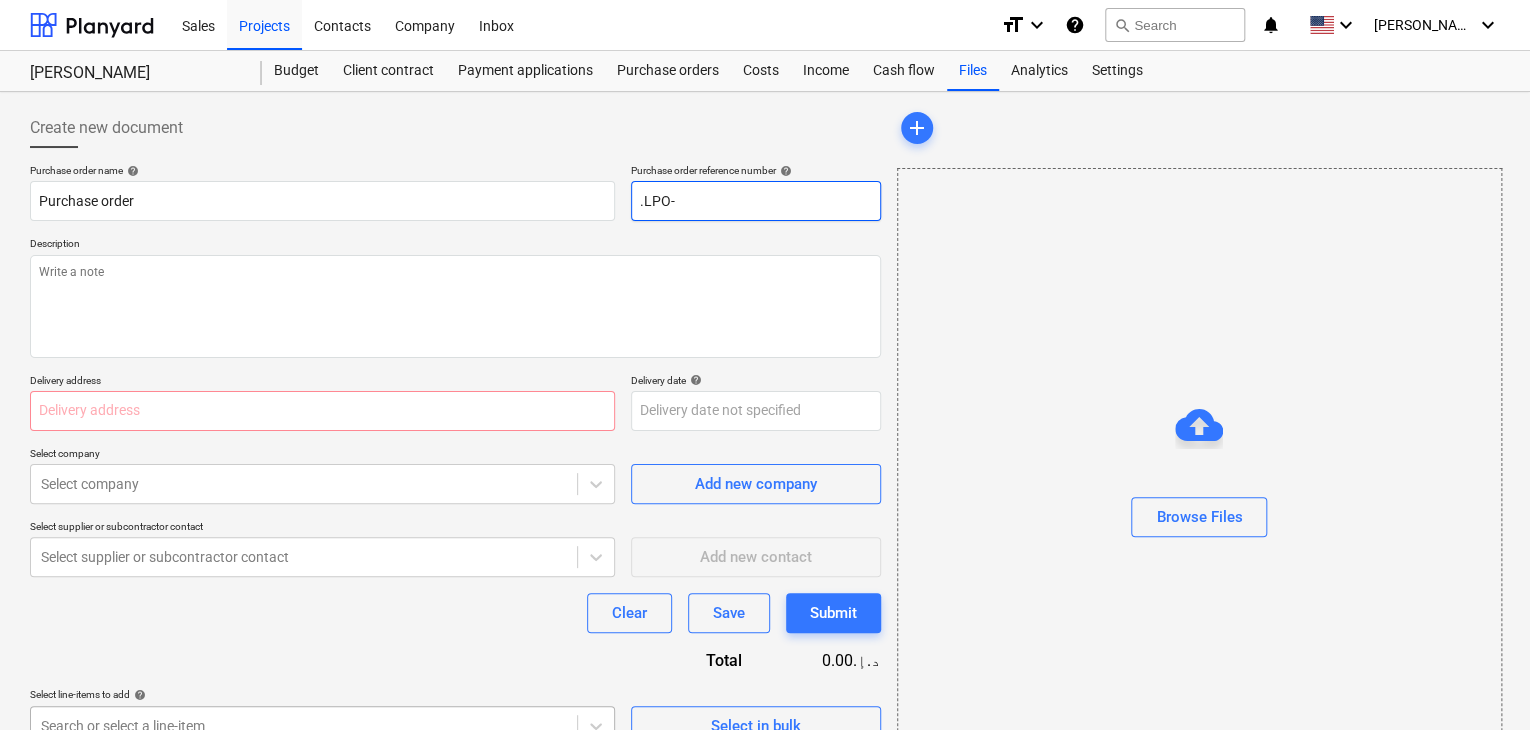 type on ".LPO-" 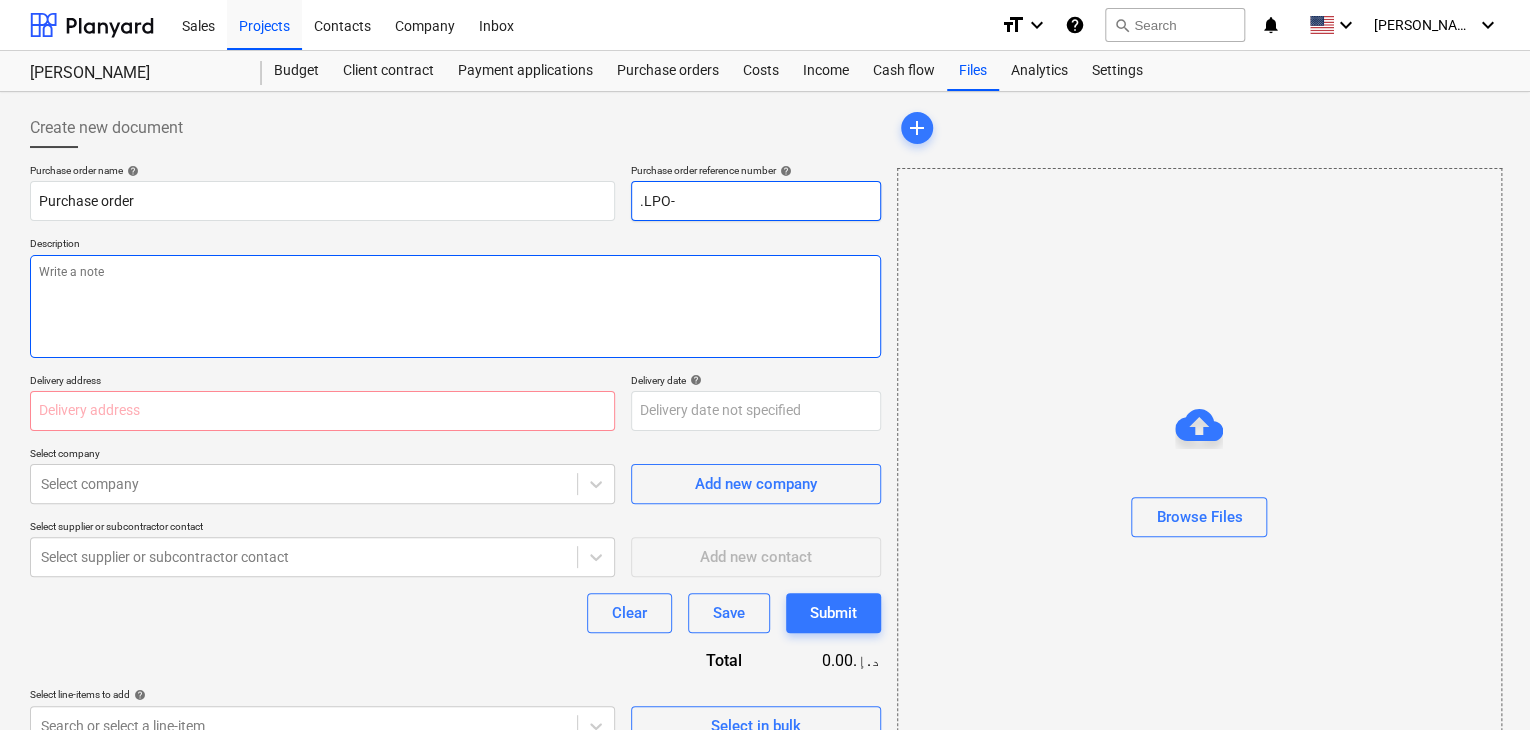 type on "x" 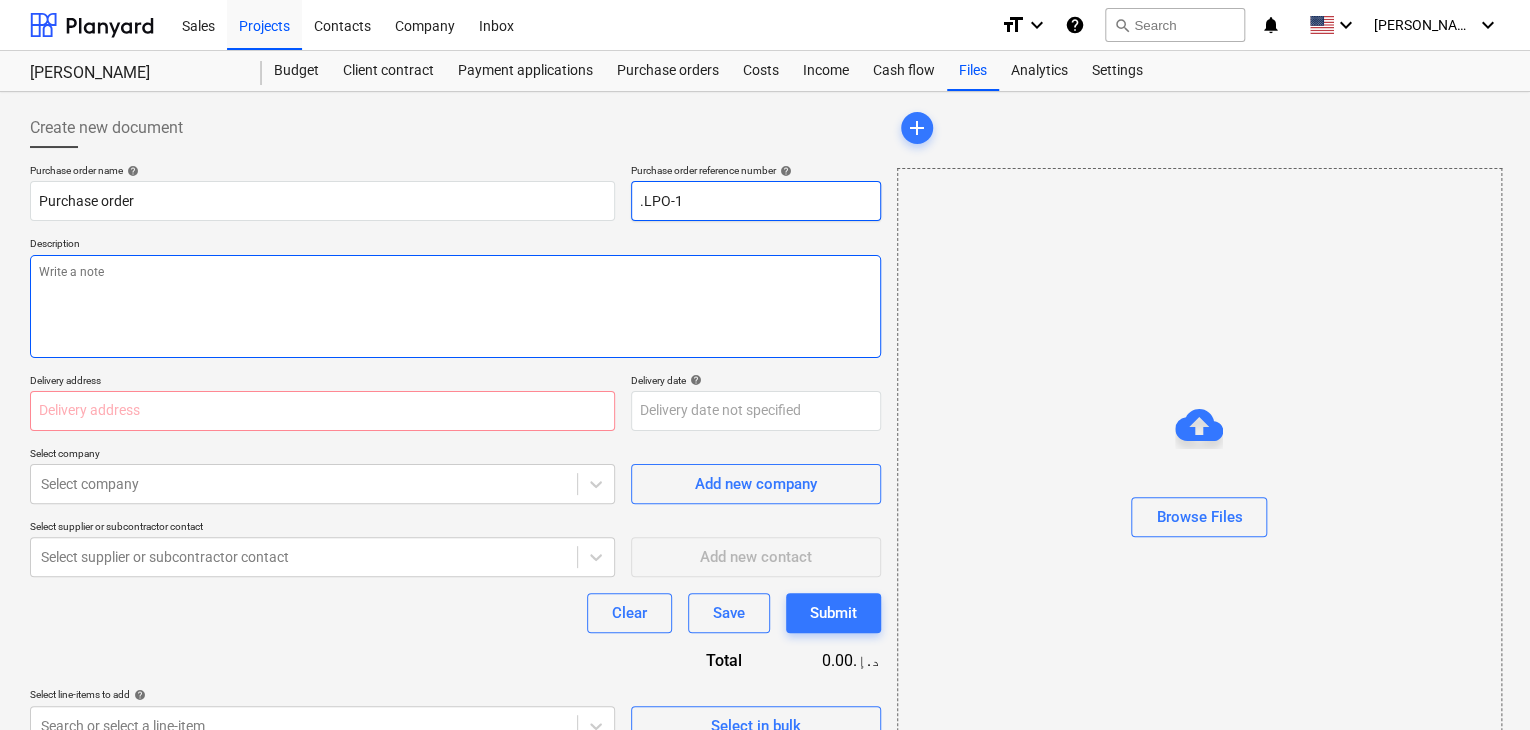 type on "x" 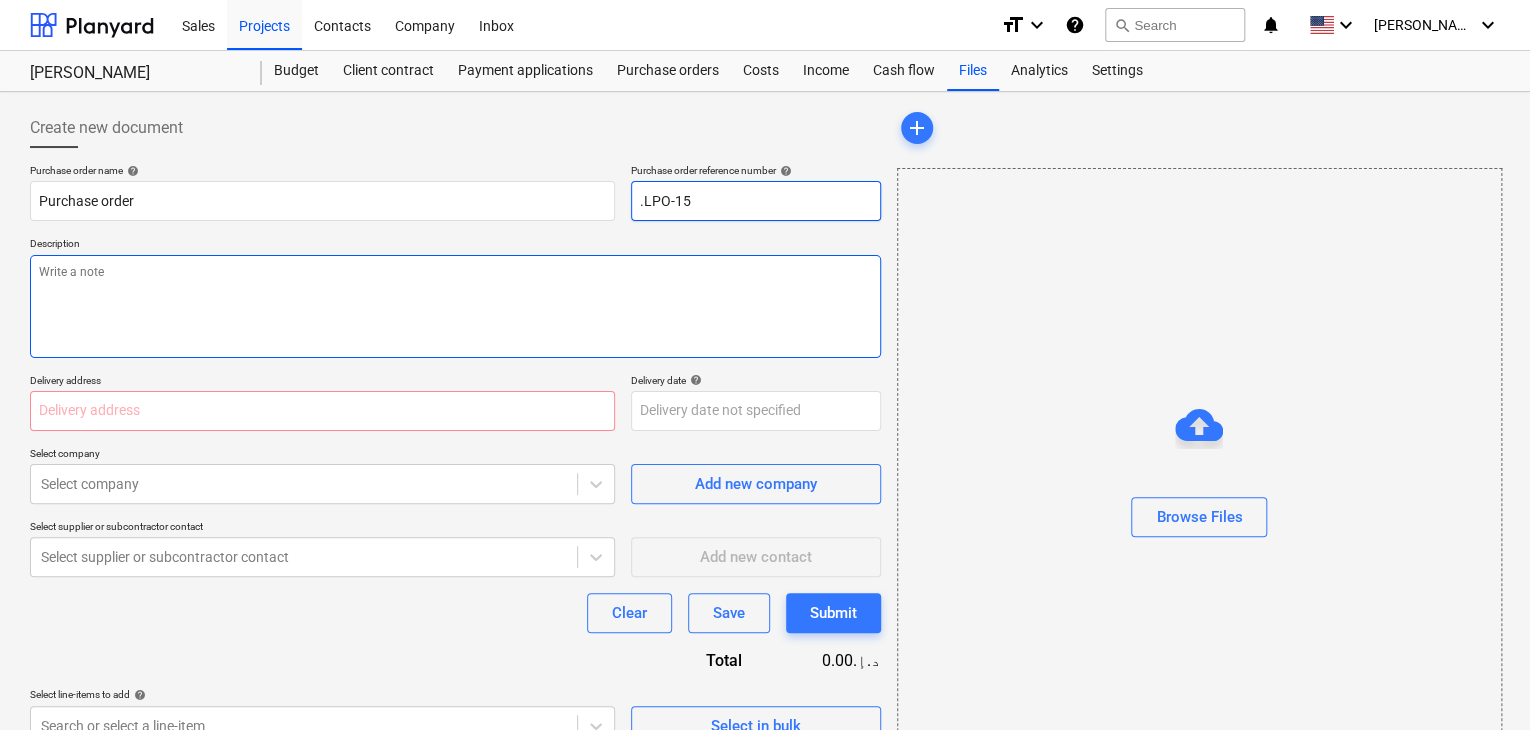 type on "x" 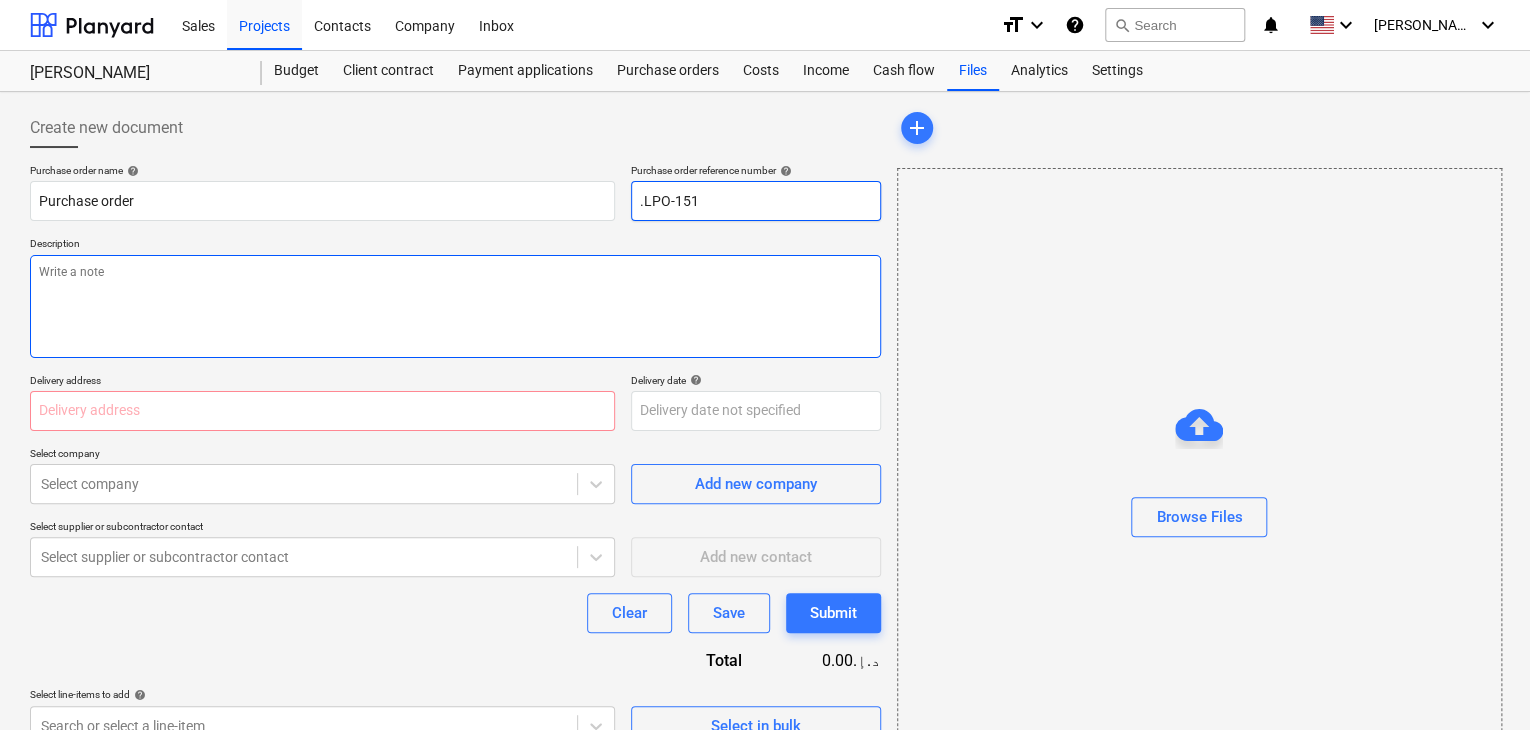 type on "x" 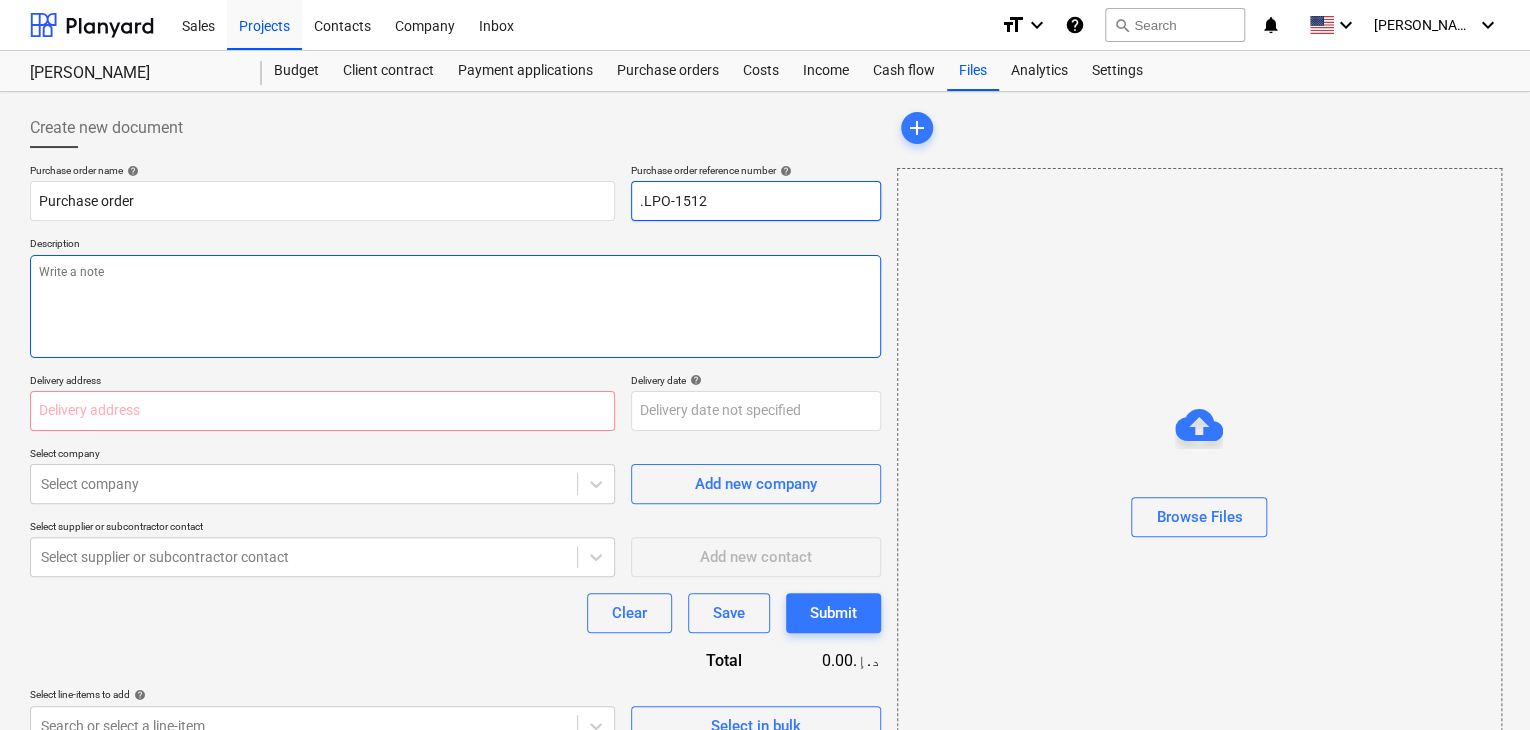 type on "x" 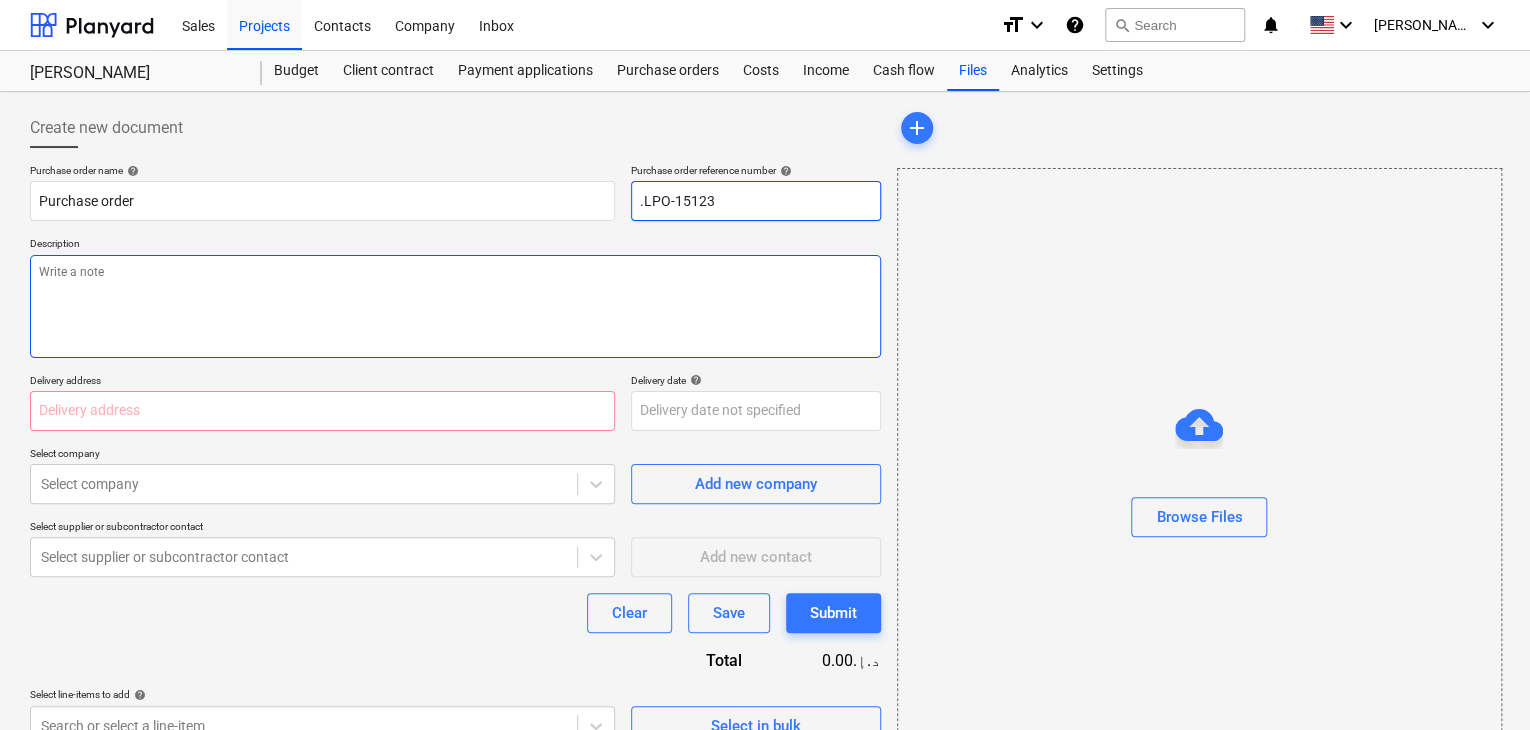 type on ".LPO-15123" 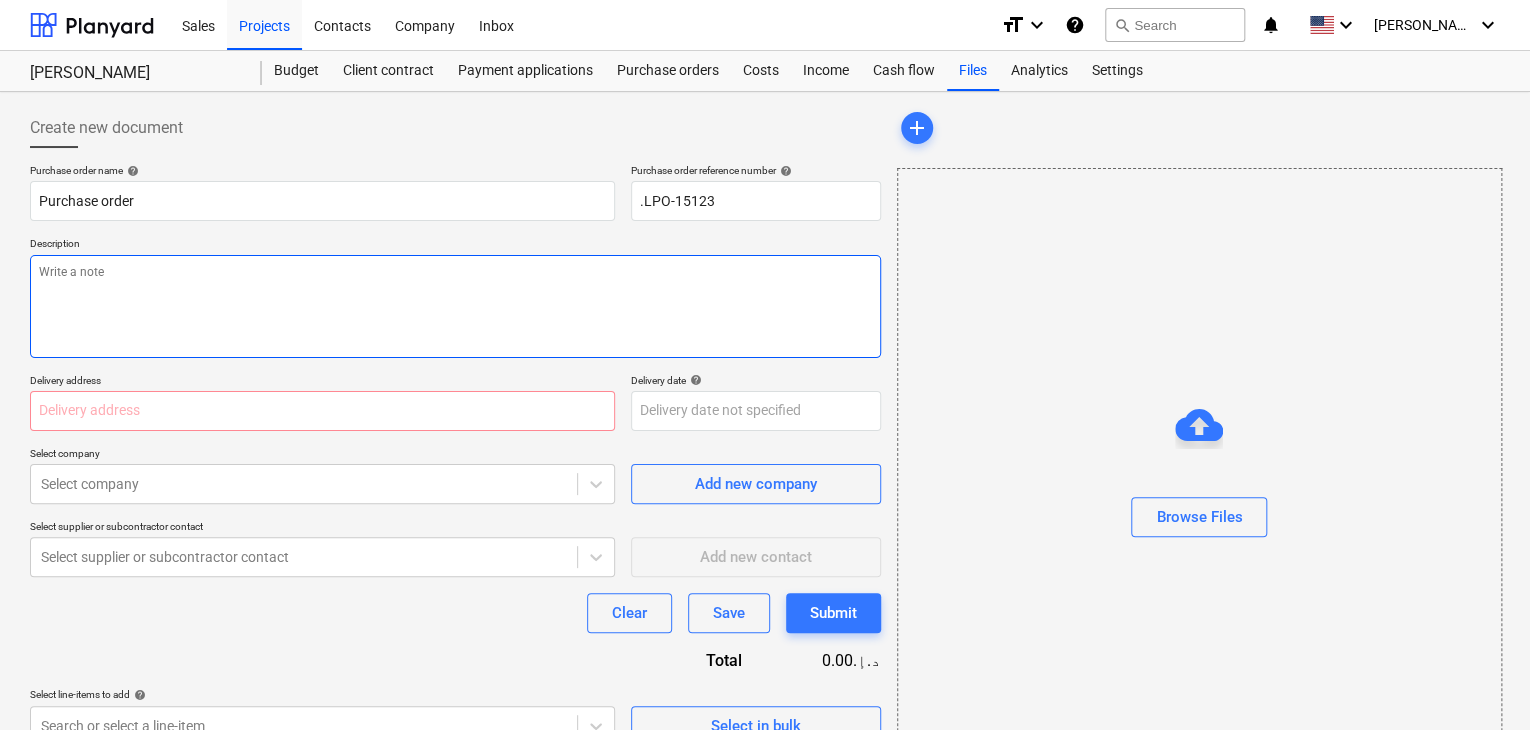 click at bounding box center (455, 306) 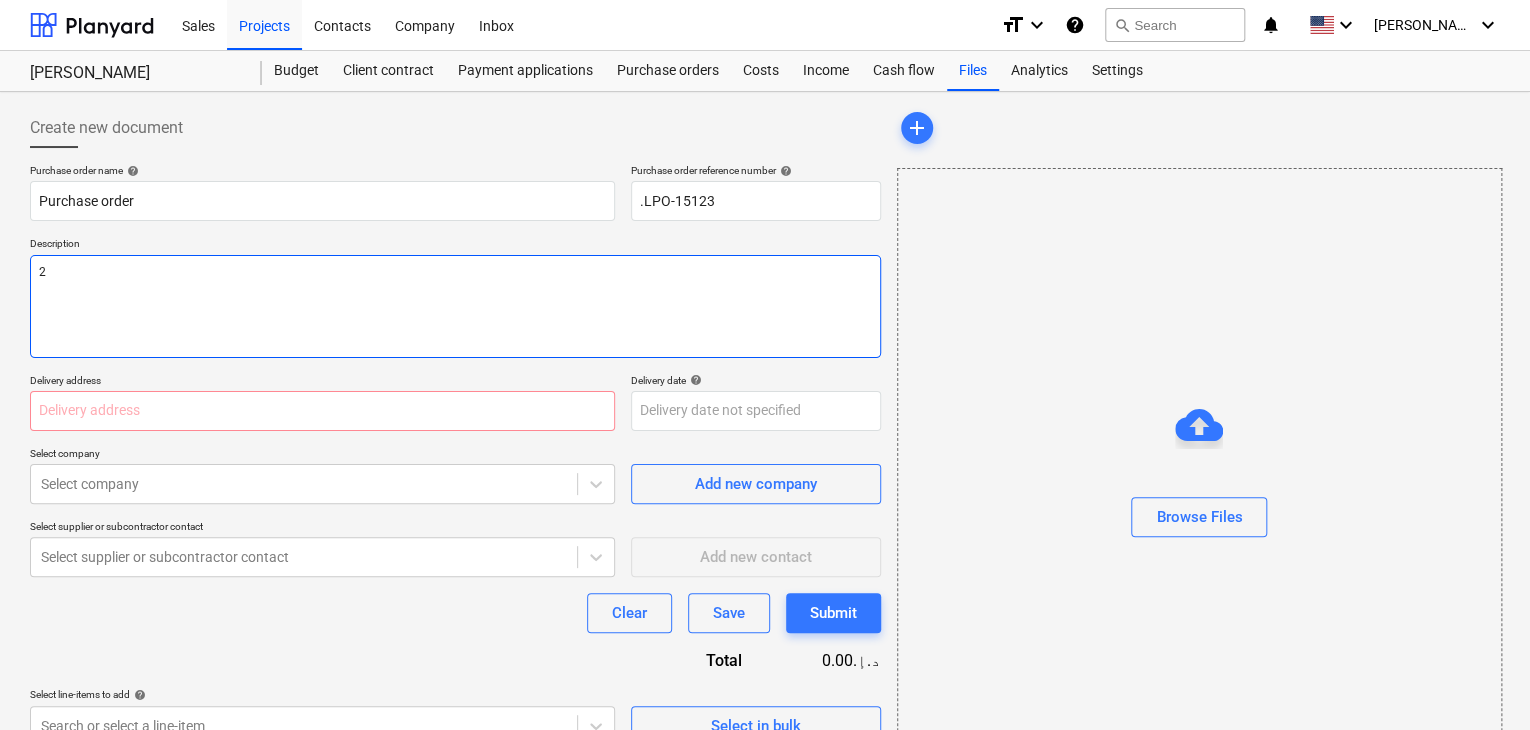 type on "x" 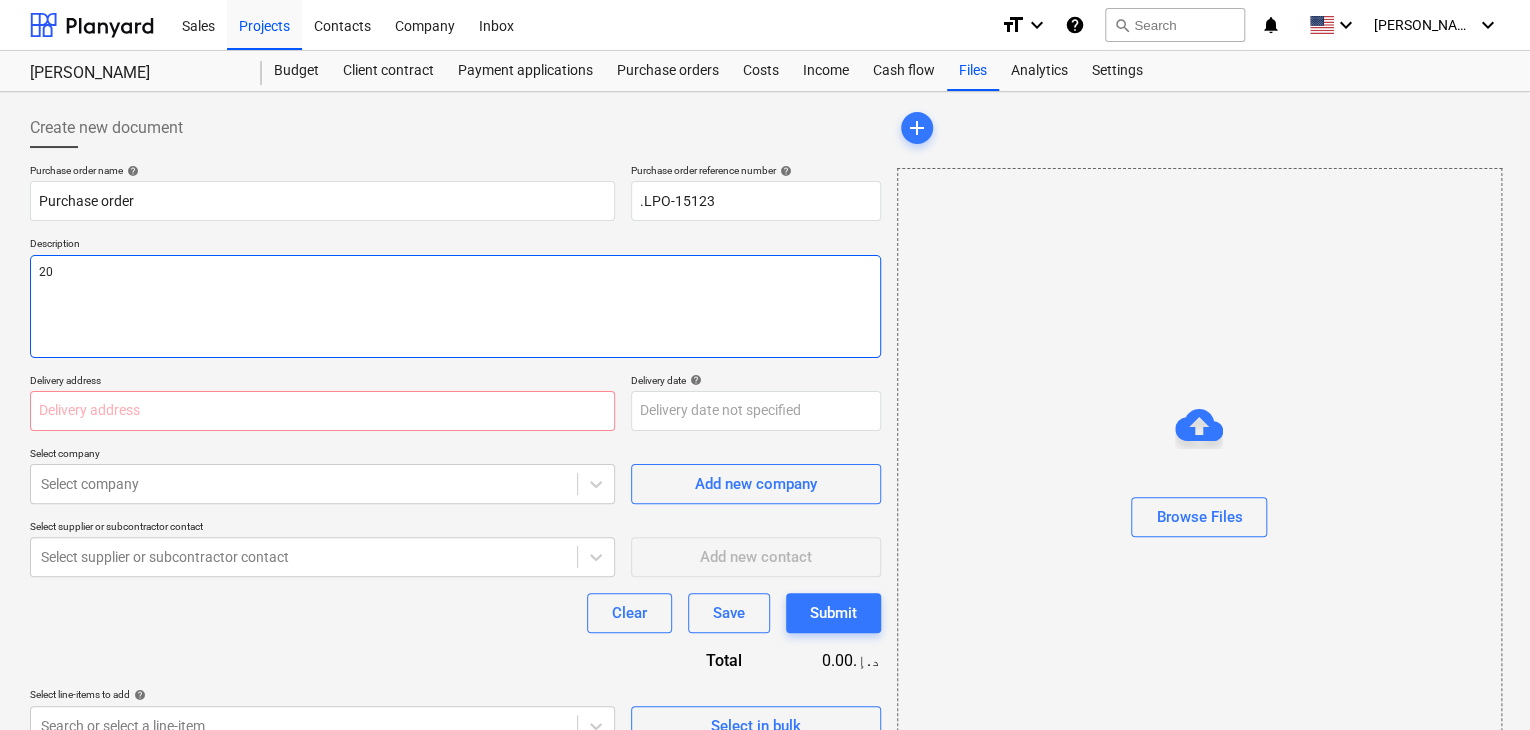 type on "x" 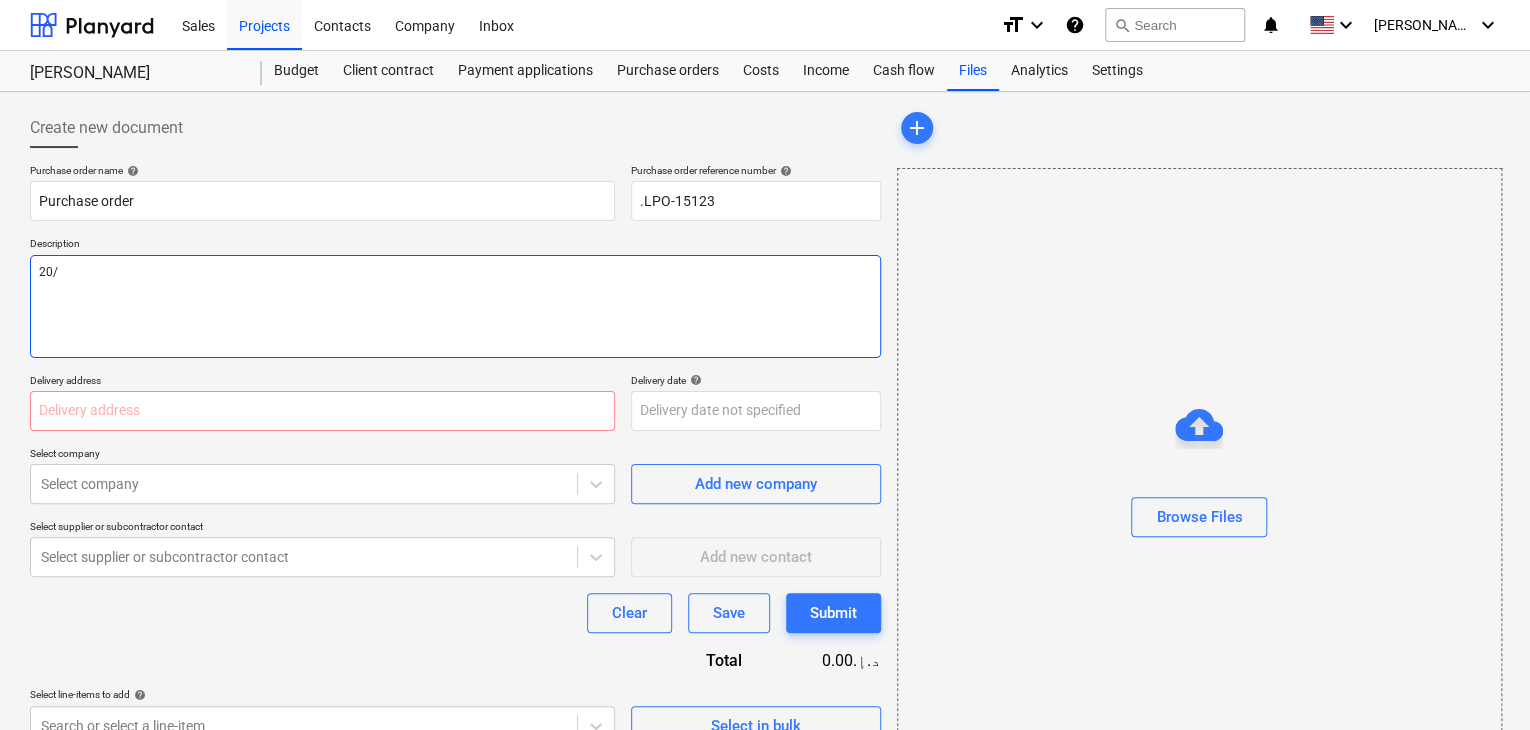 type on "x" 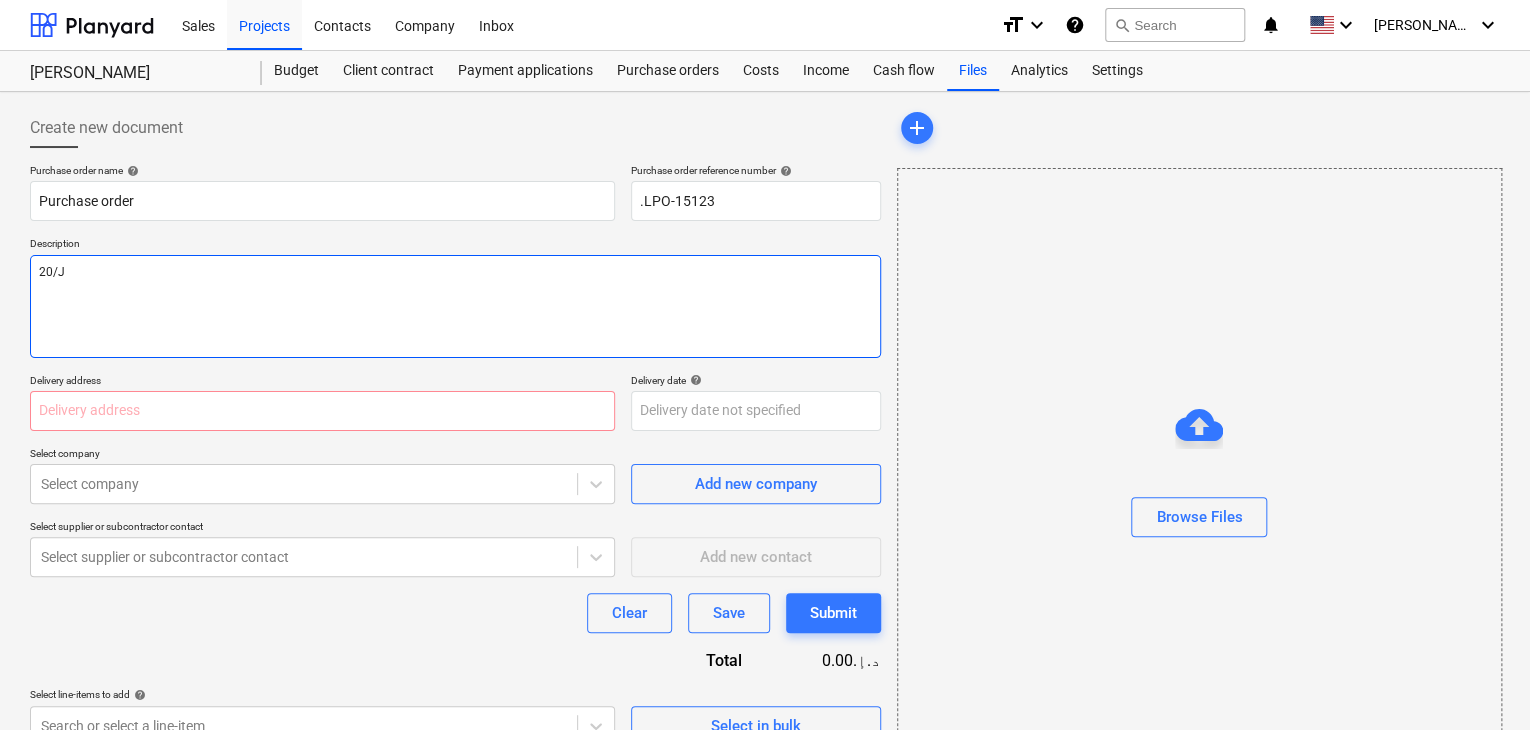 type on "x" 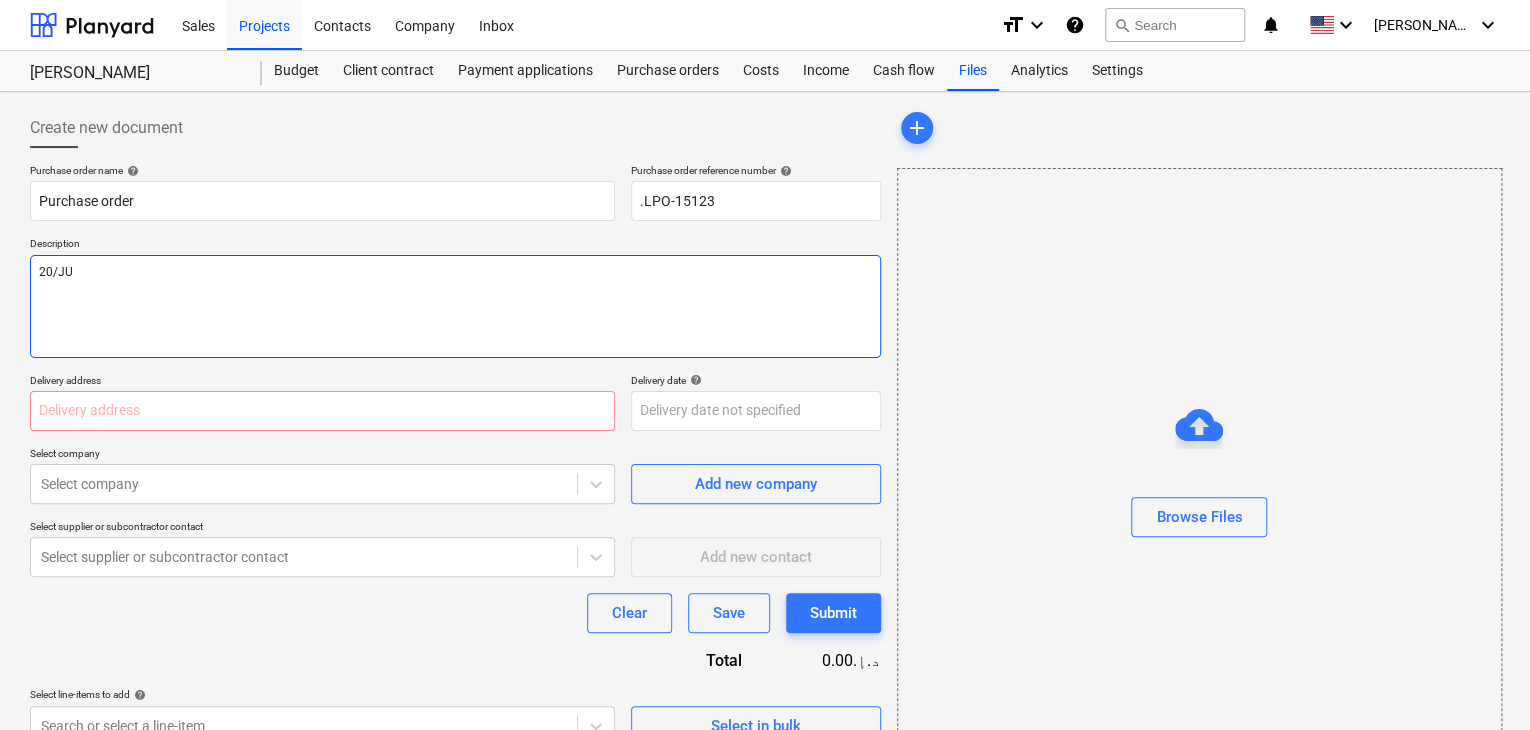 type on "x" 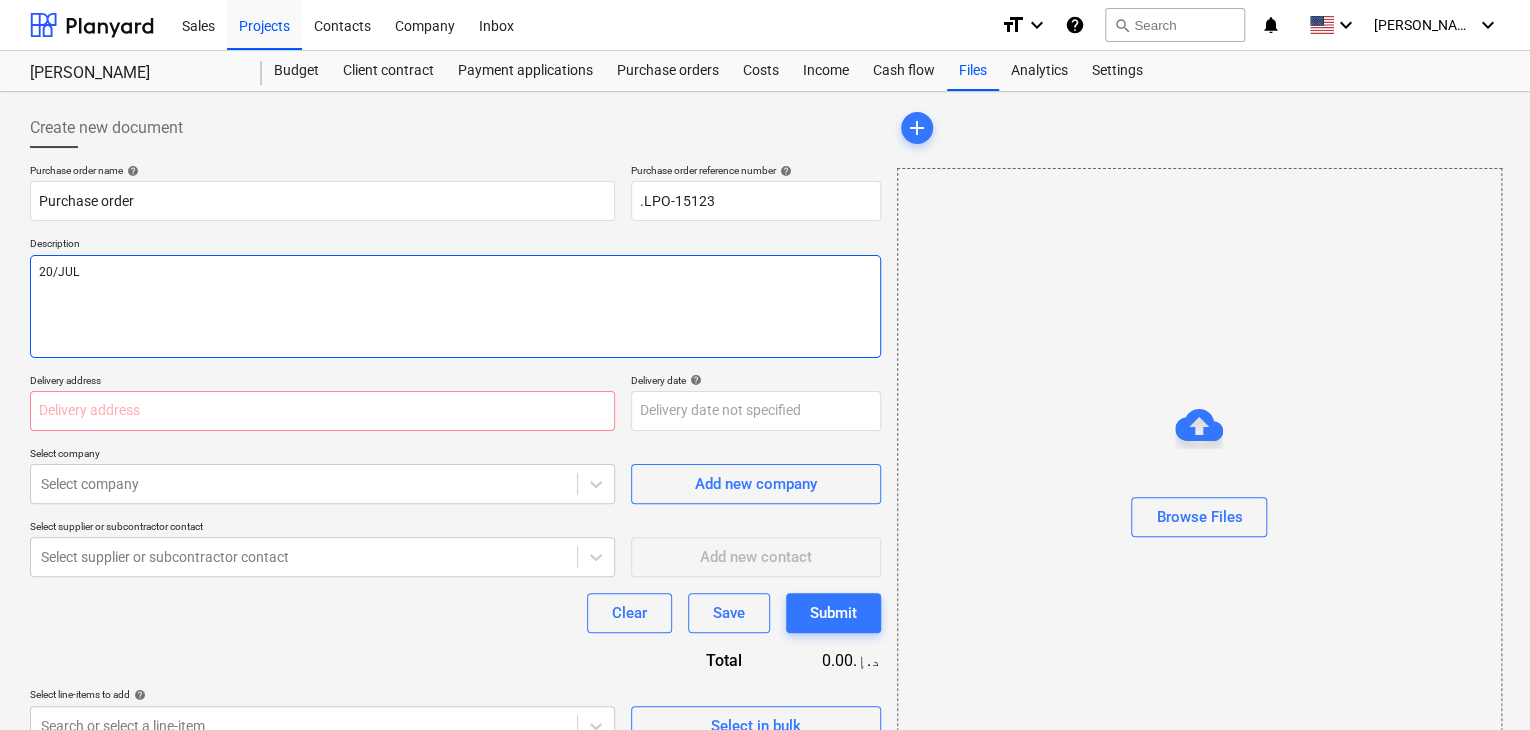 type on "x" 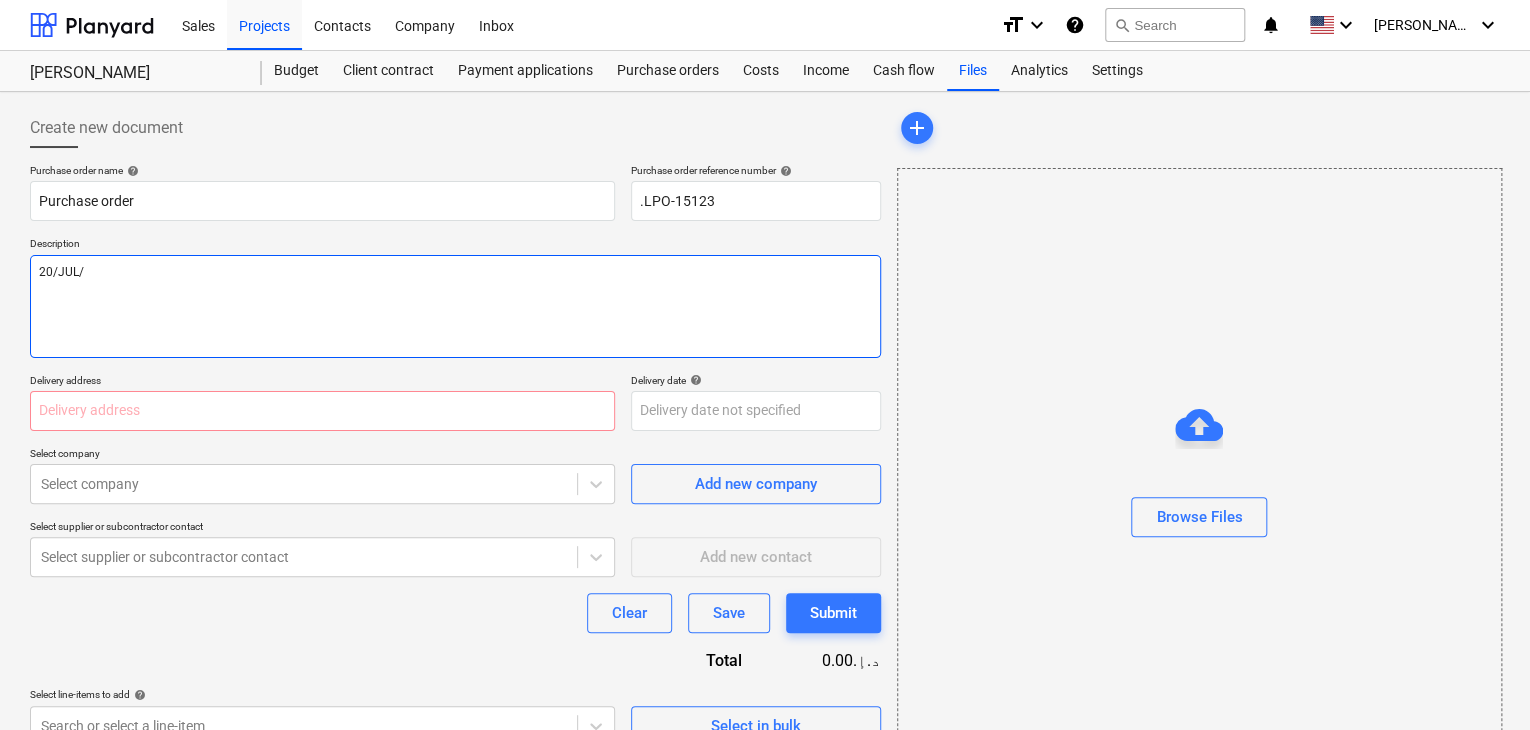 type on "x" 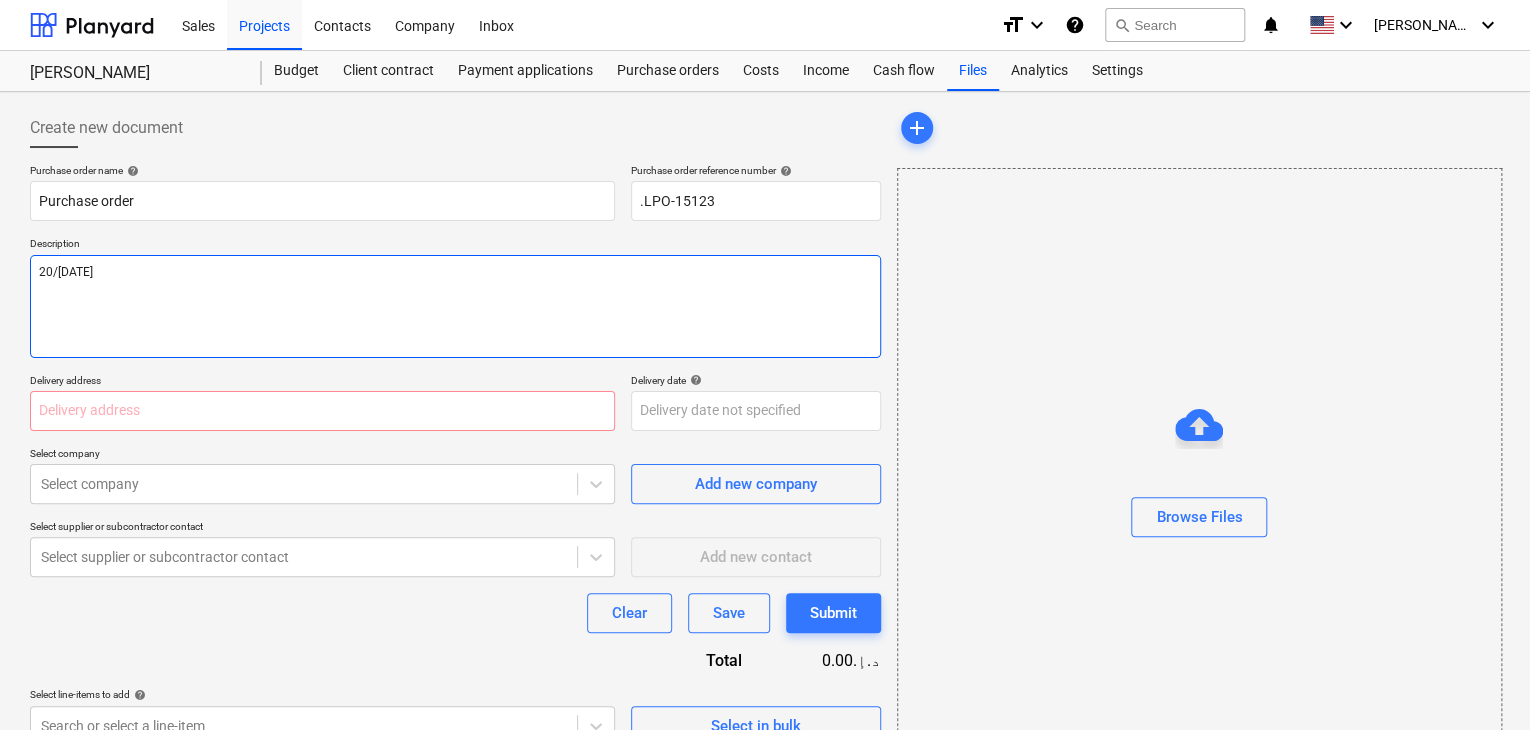 type on "x" 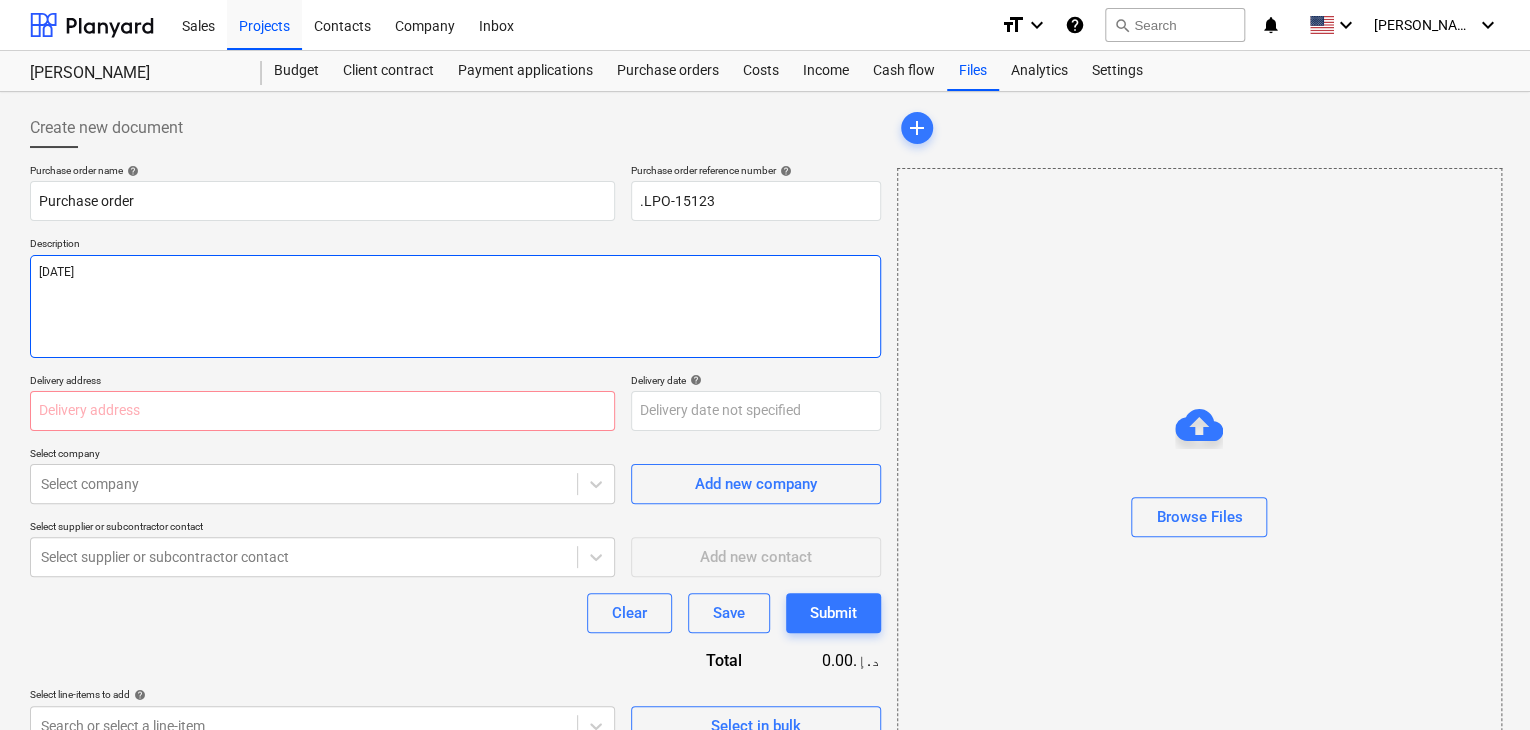 type on "x" 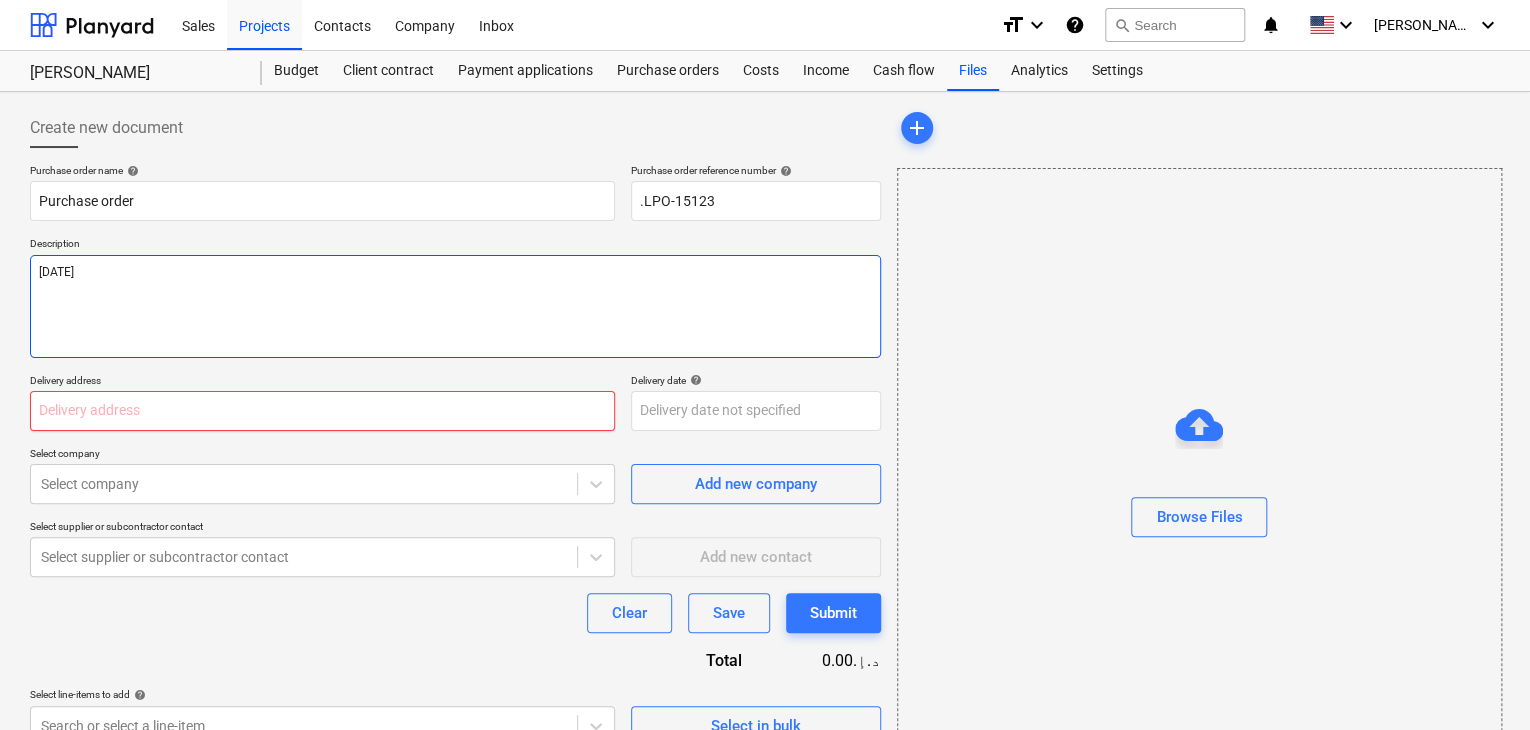 type on "[DATE]" 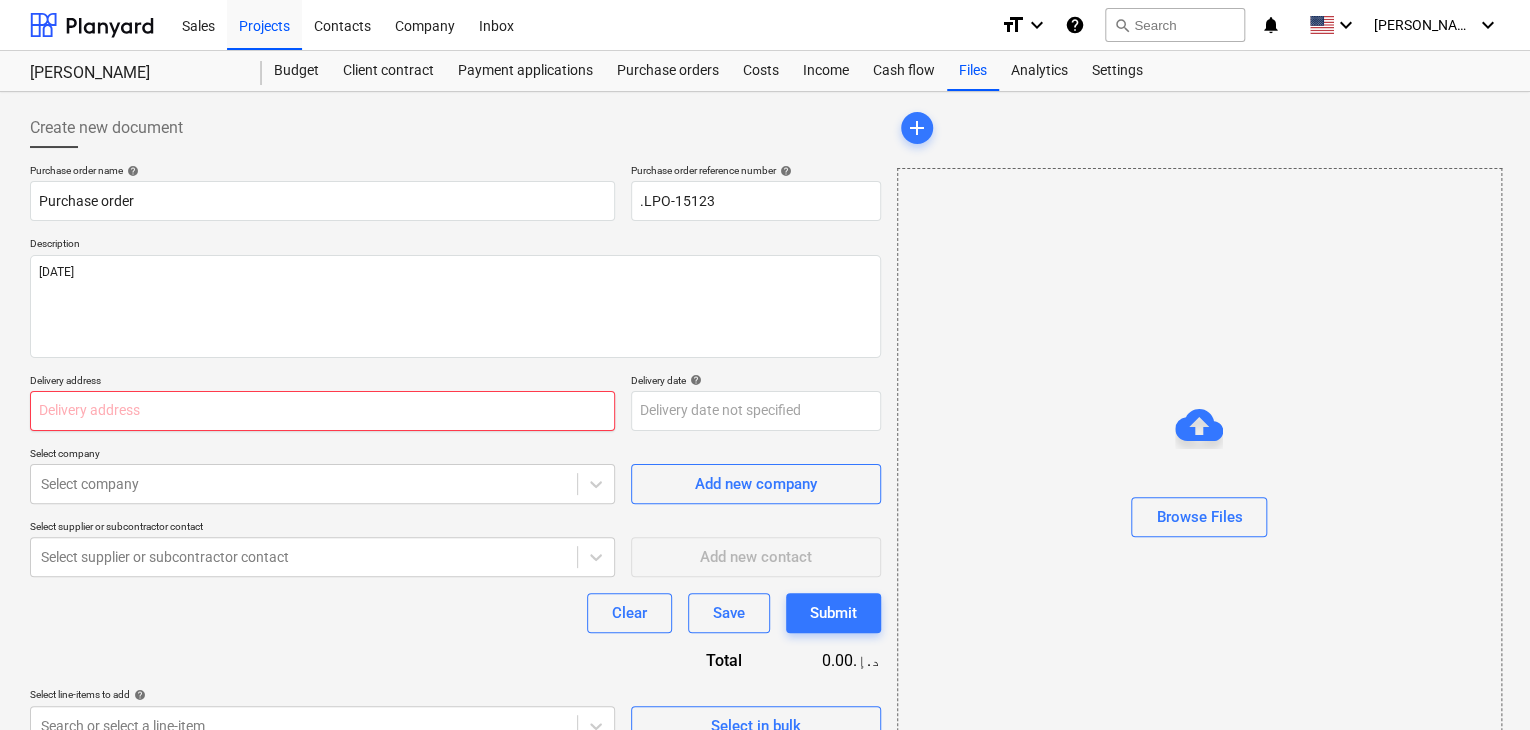 click at bounding box center (322, 411) 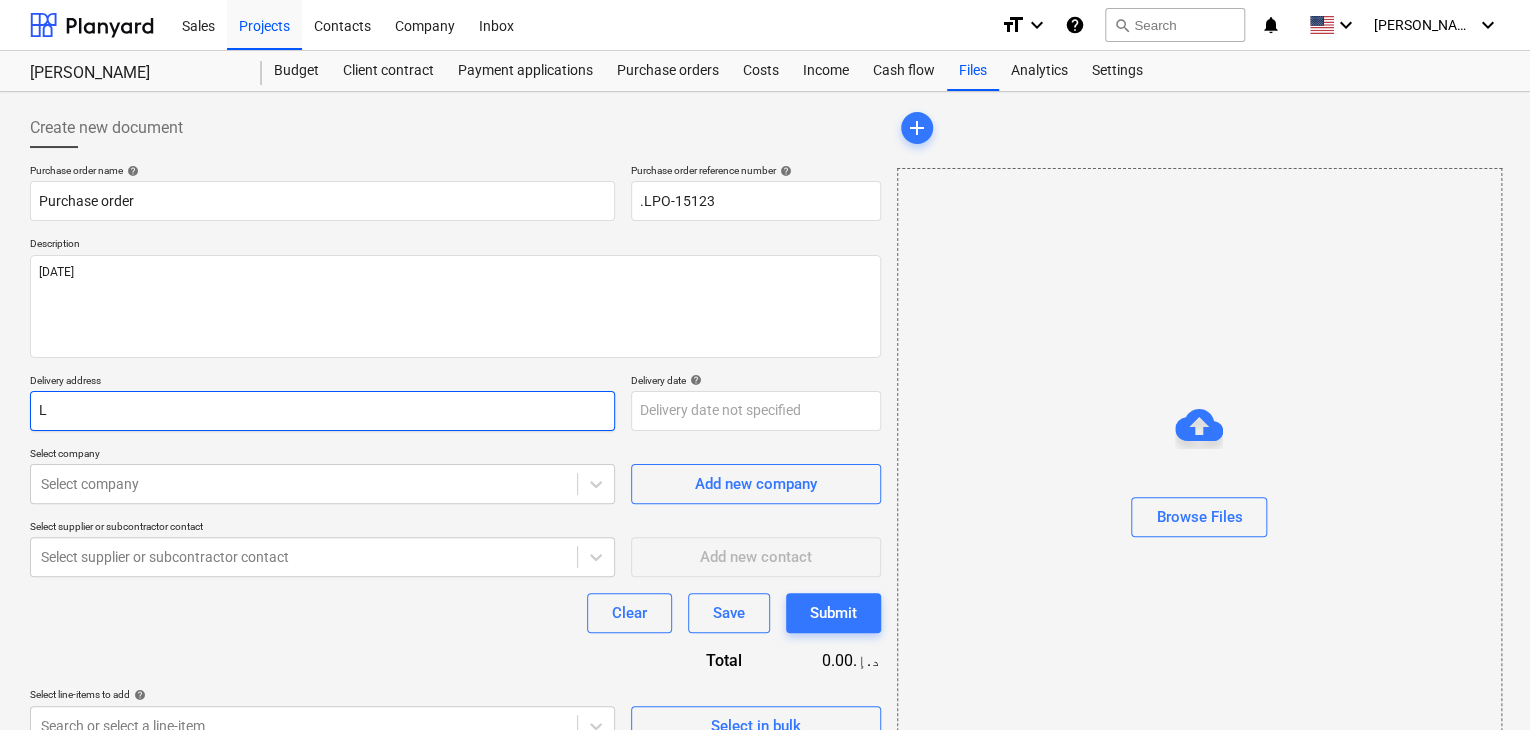 type on "x" 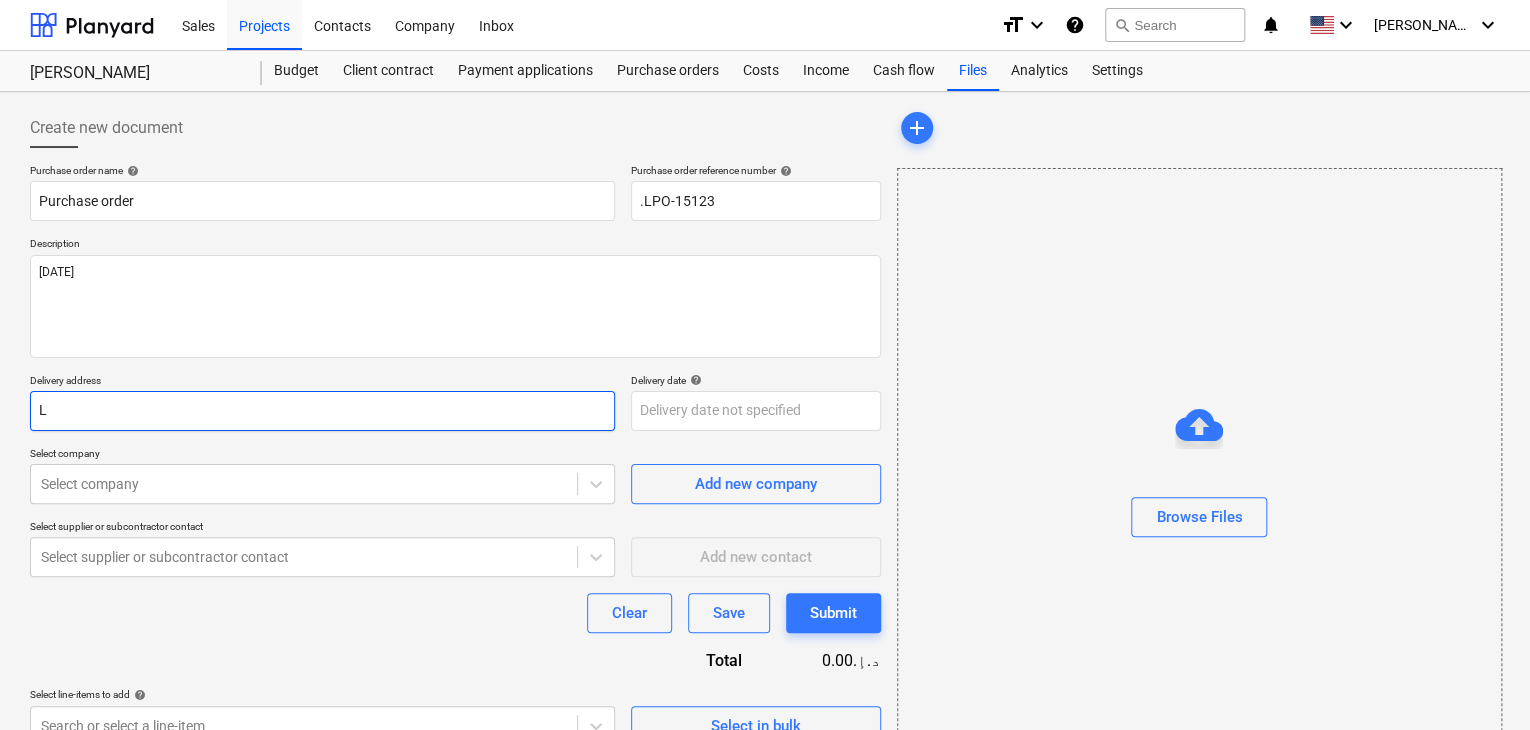 type on "LU" 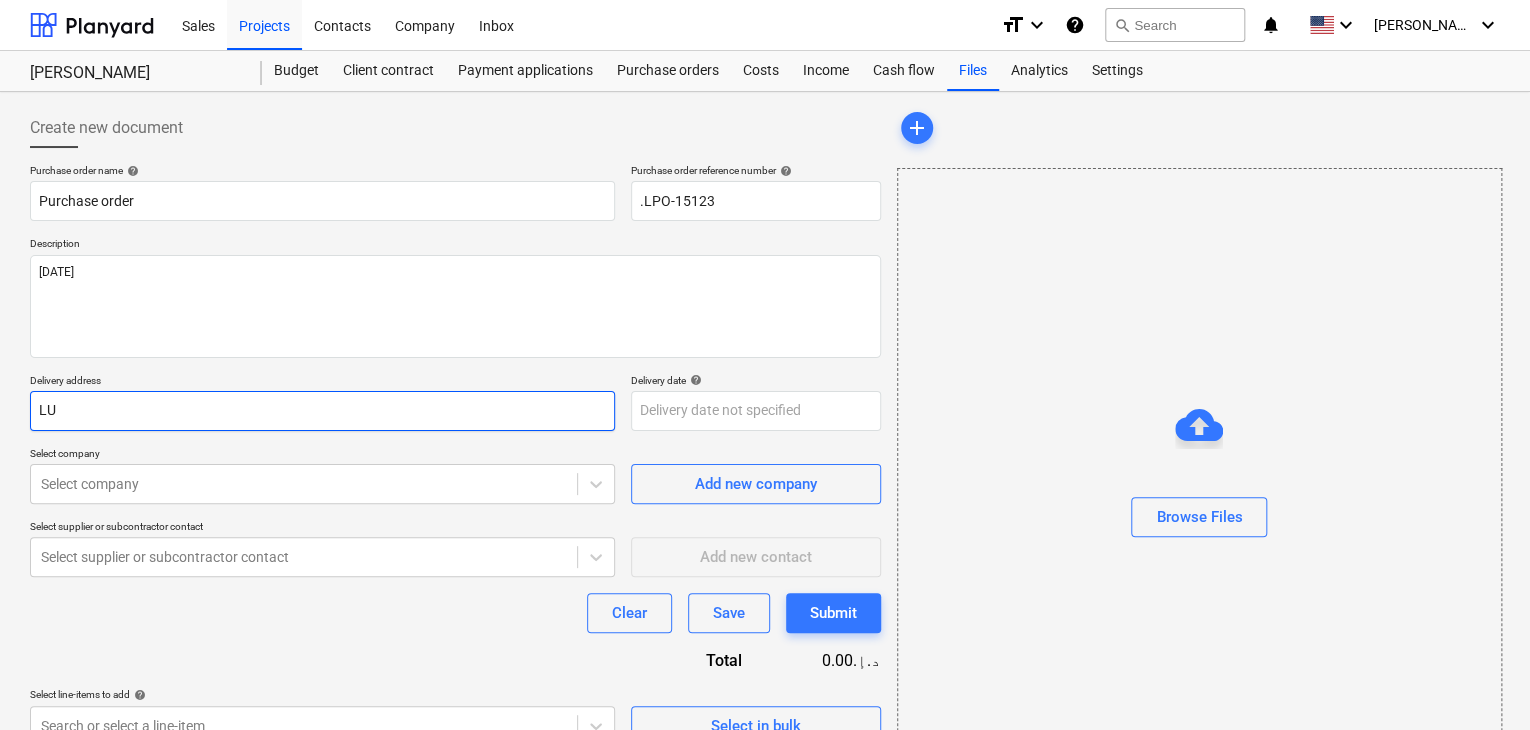 type on "x" 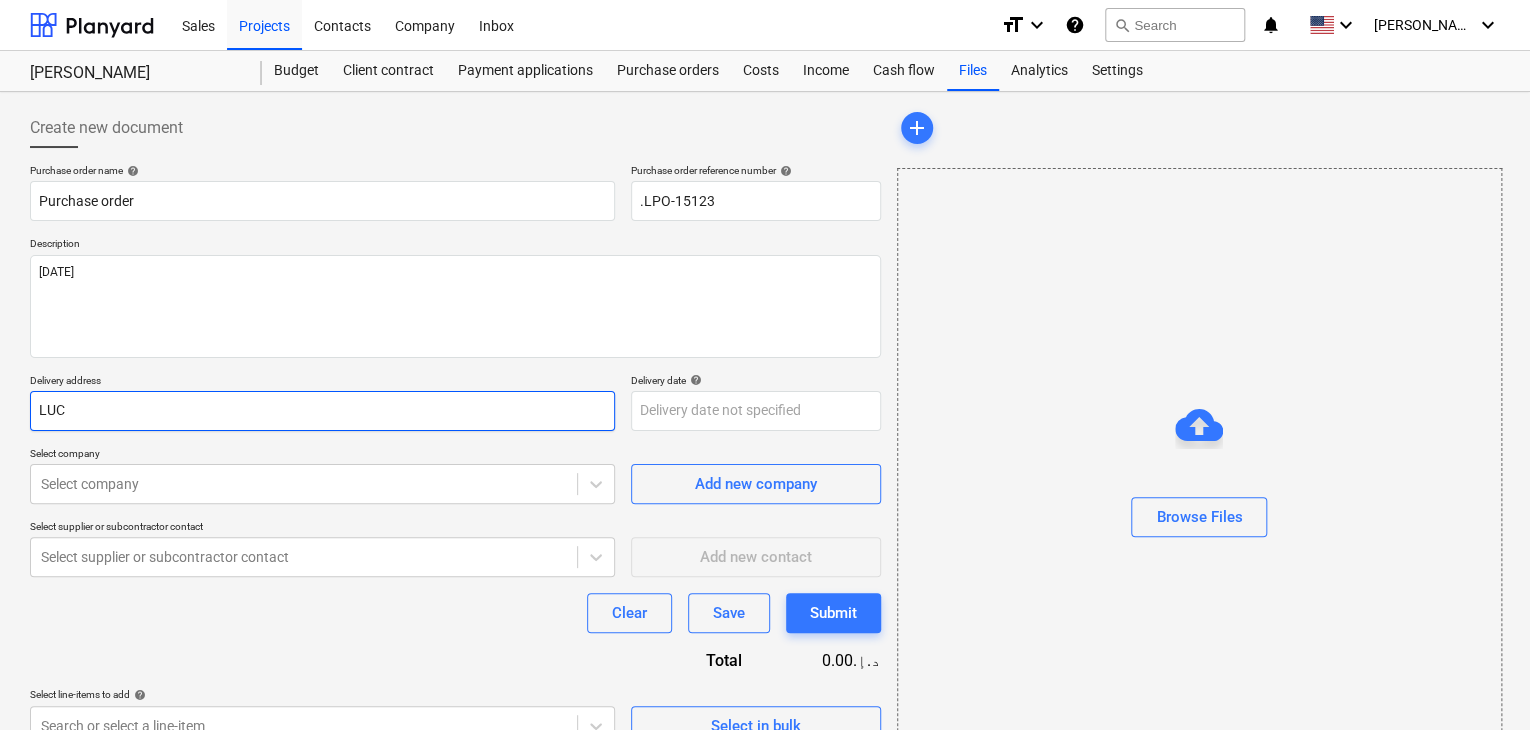 type on "x" 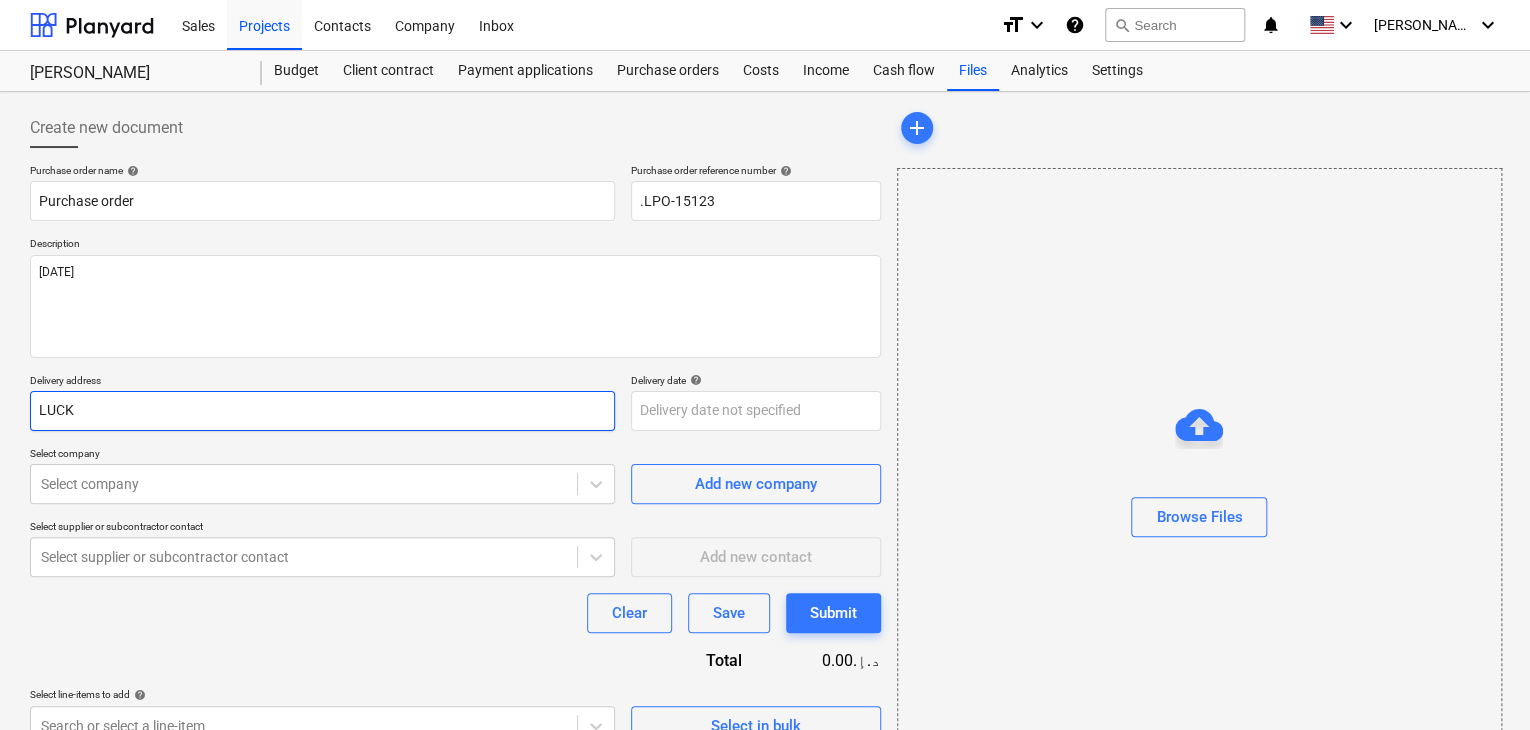 type on "x" 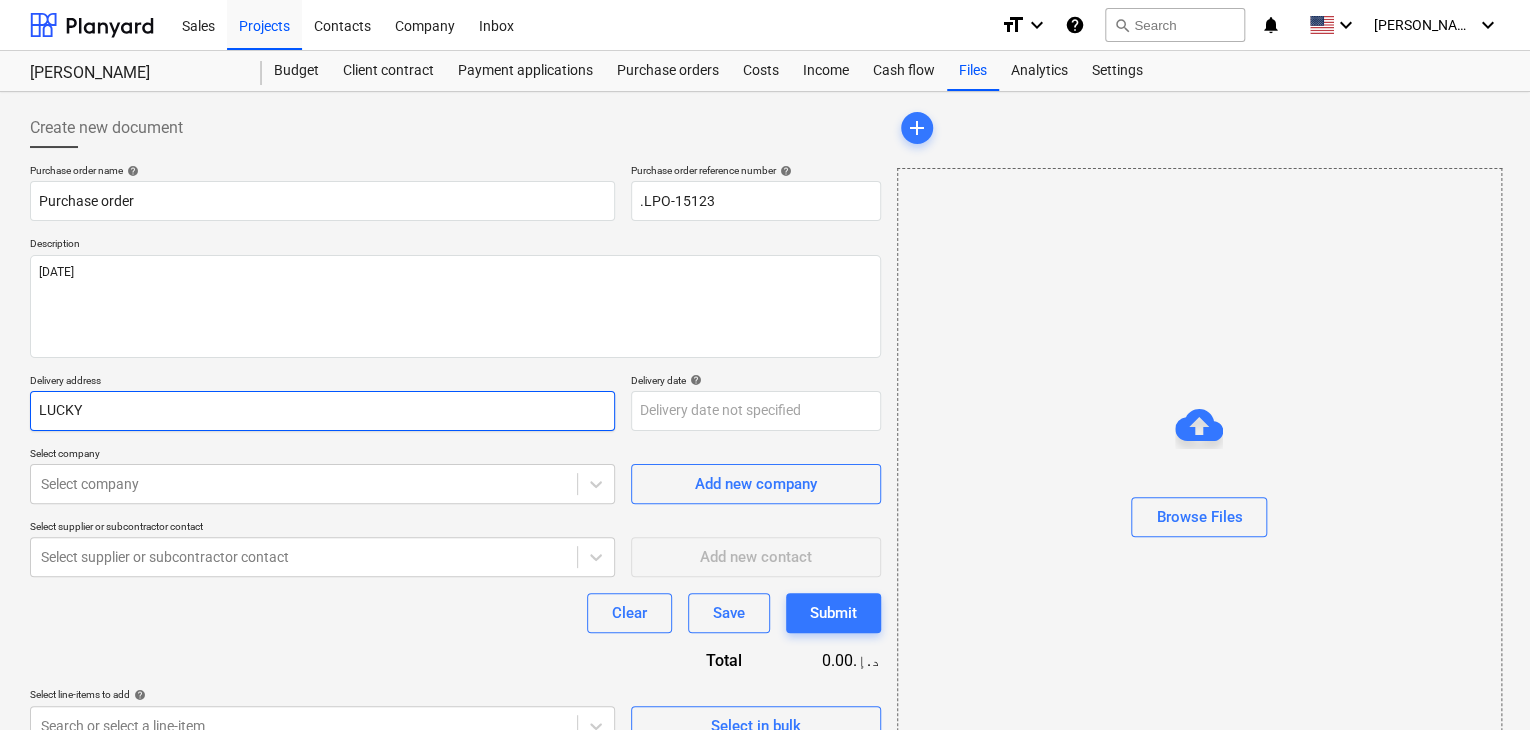 type on "x" 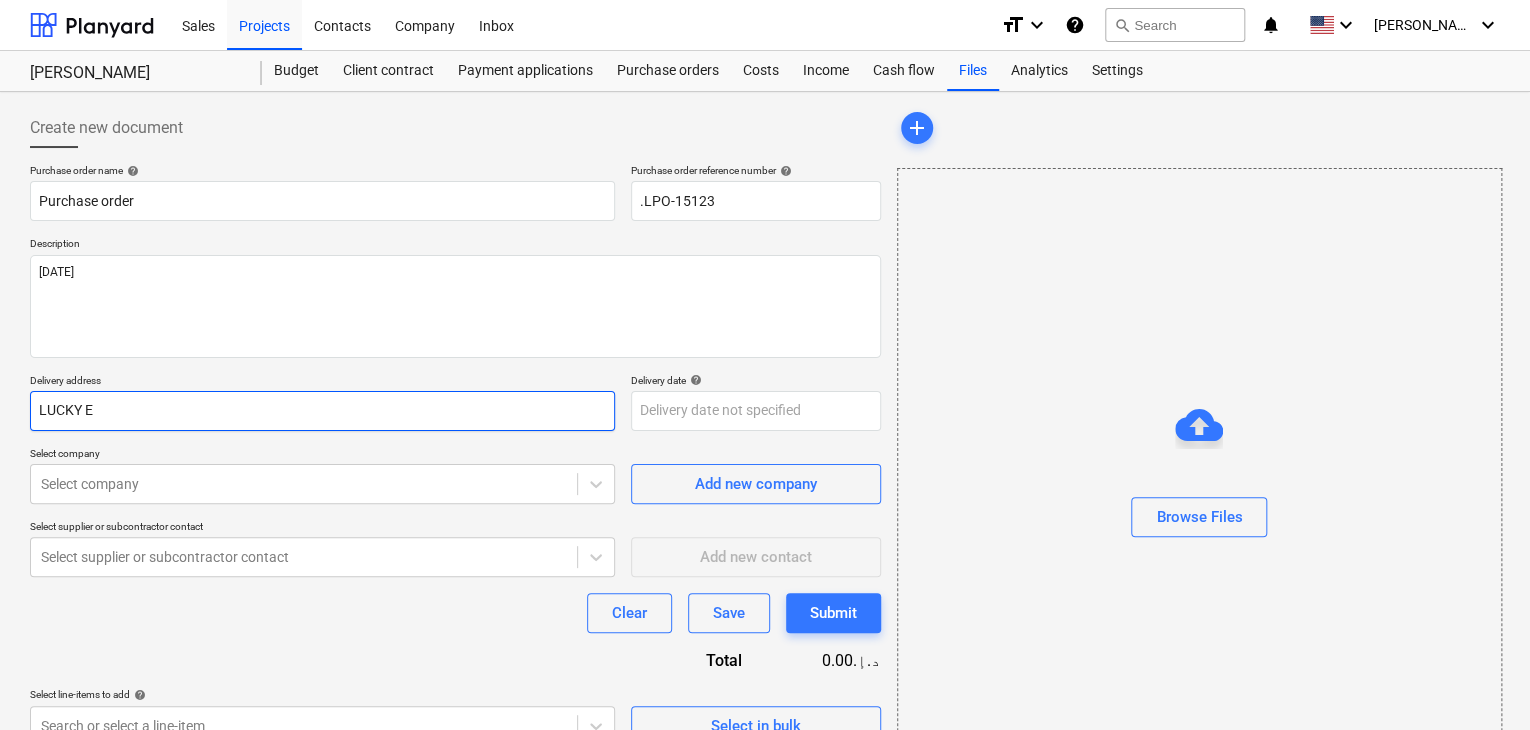 type on "x" 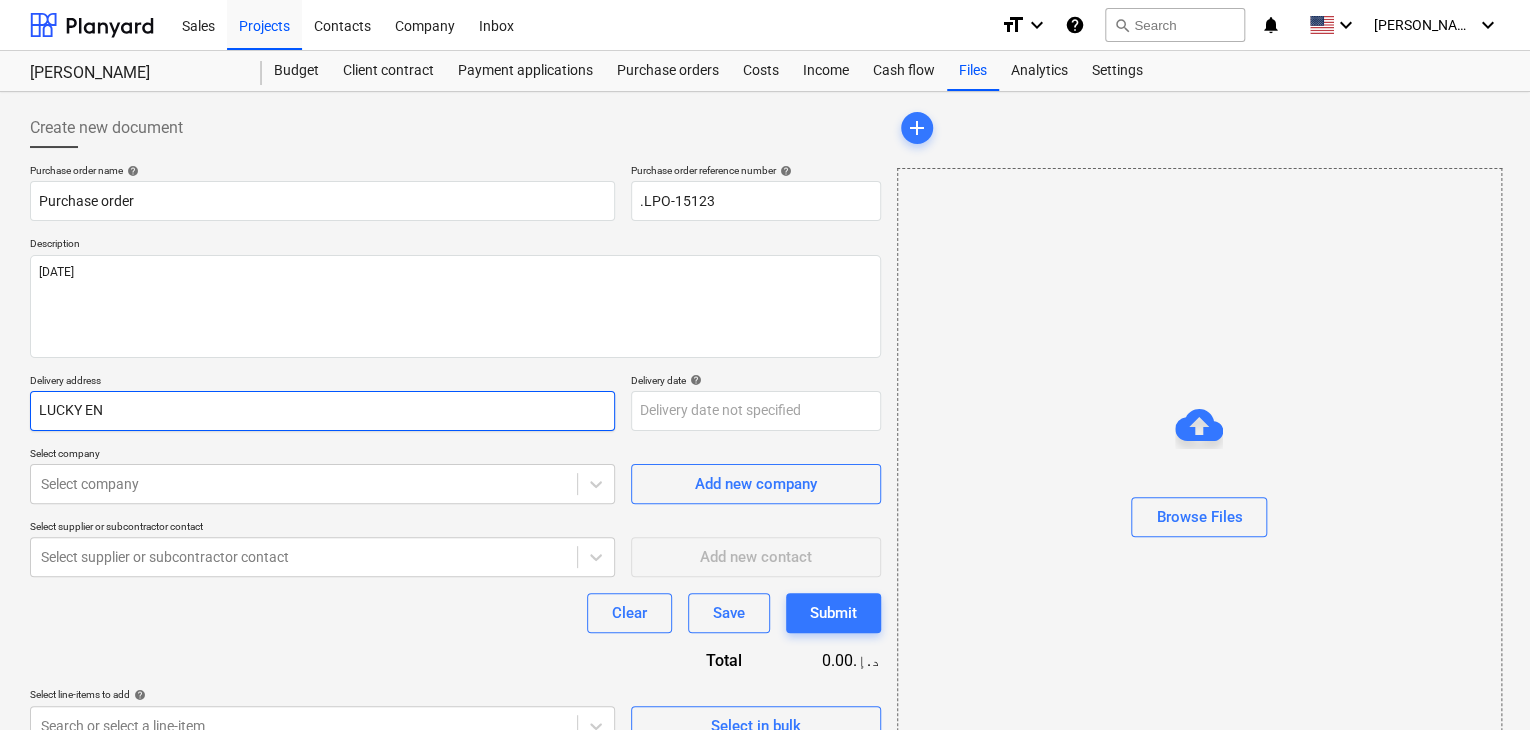 type on "x" 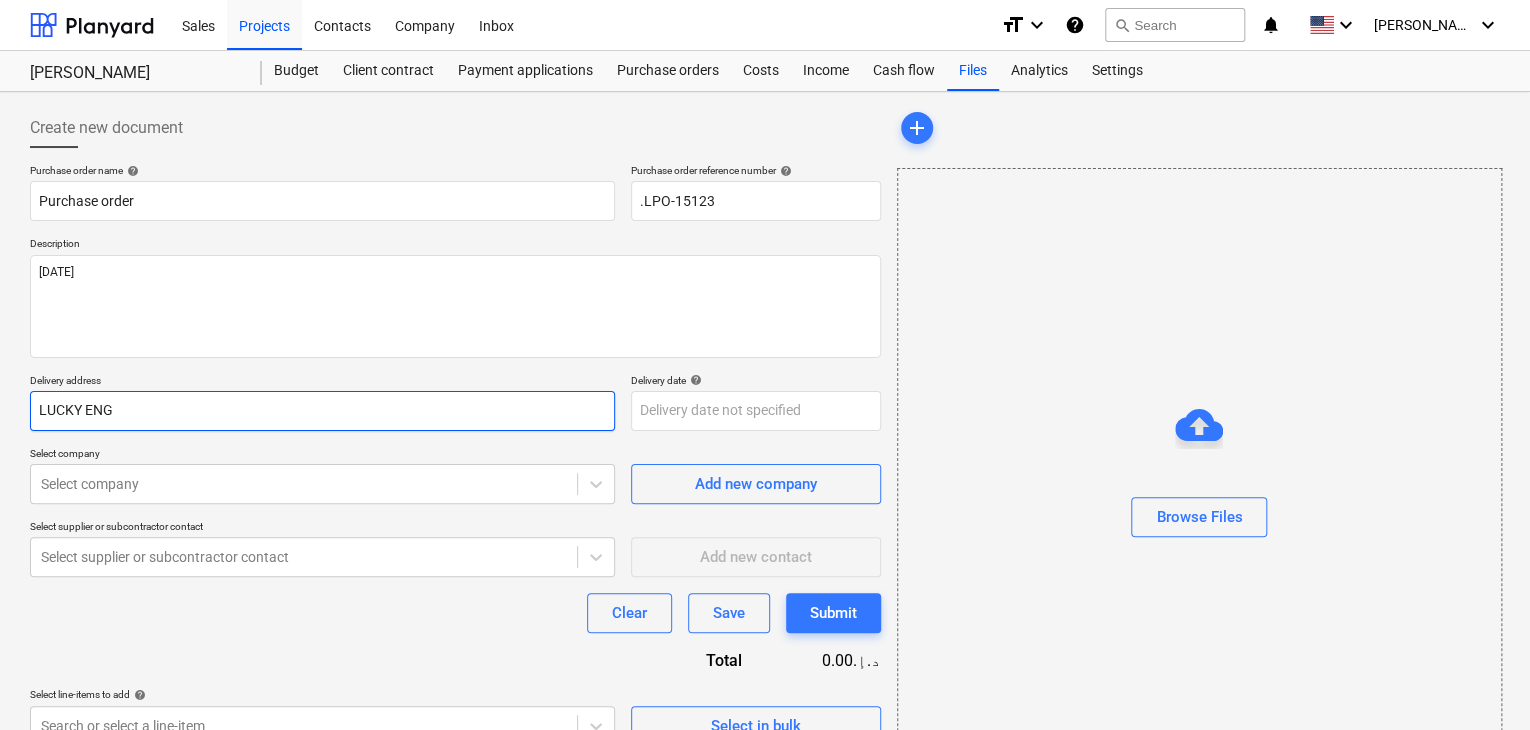 type on "x" 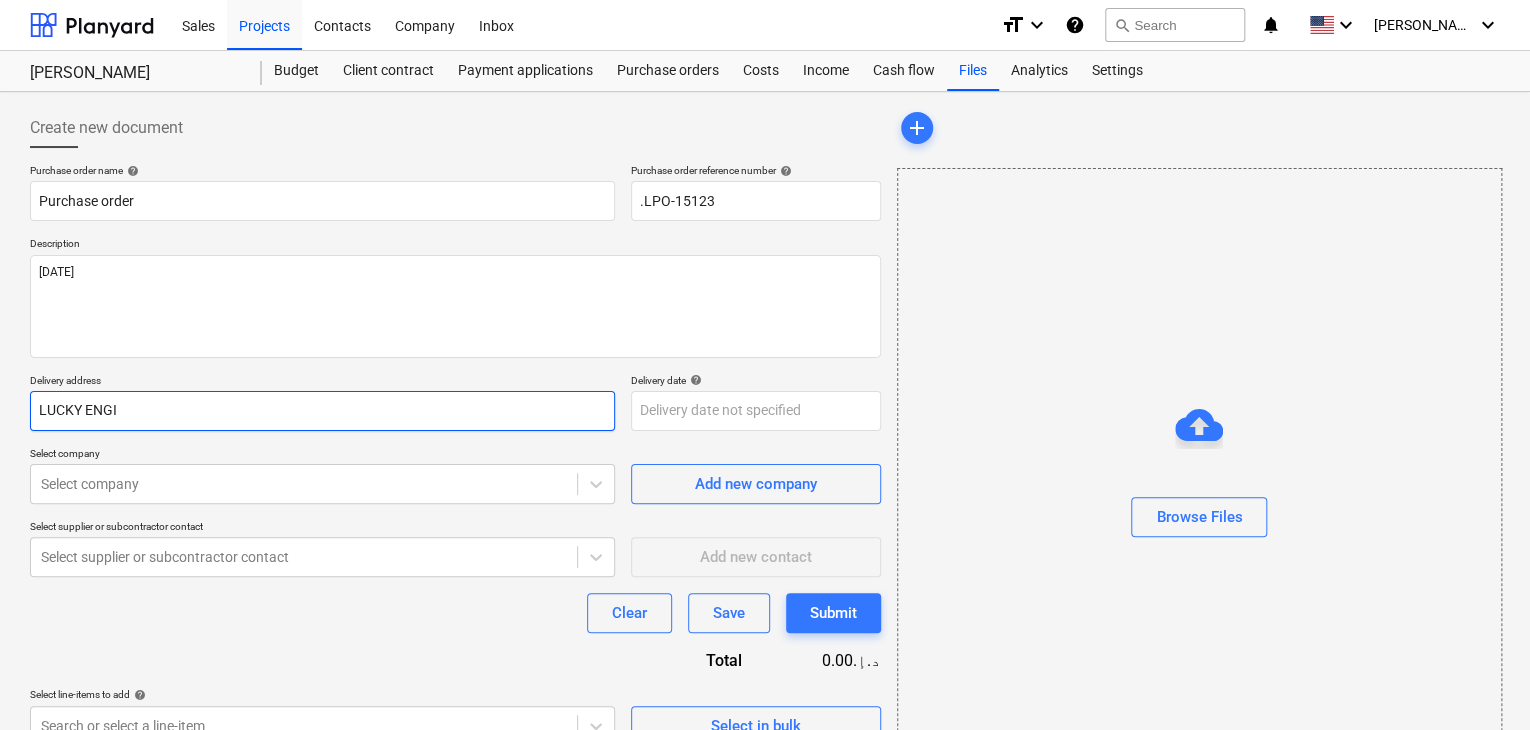 type on "x" 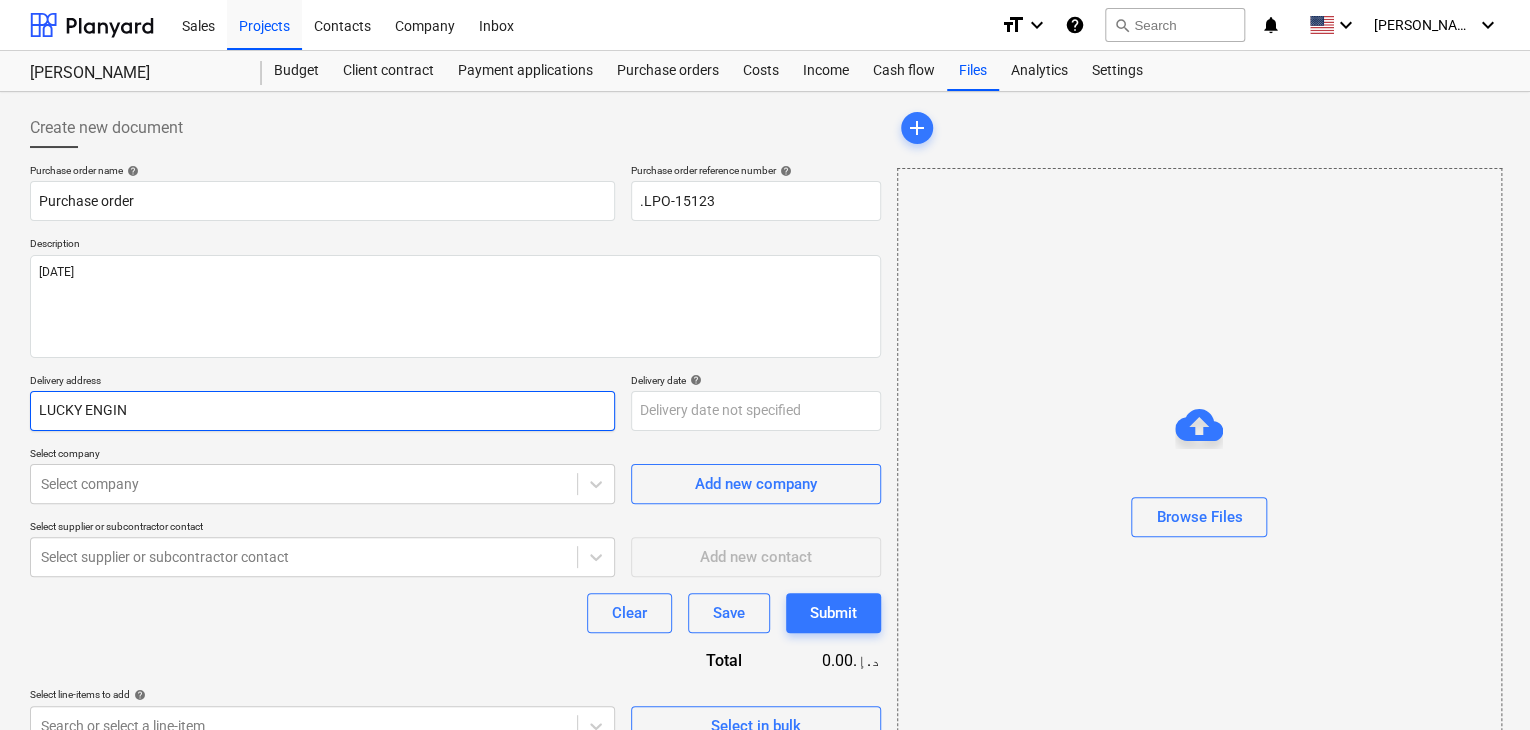 type on "x" 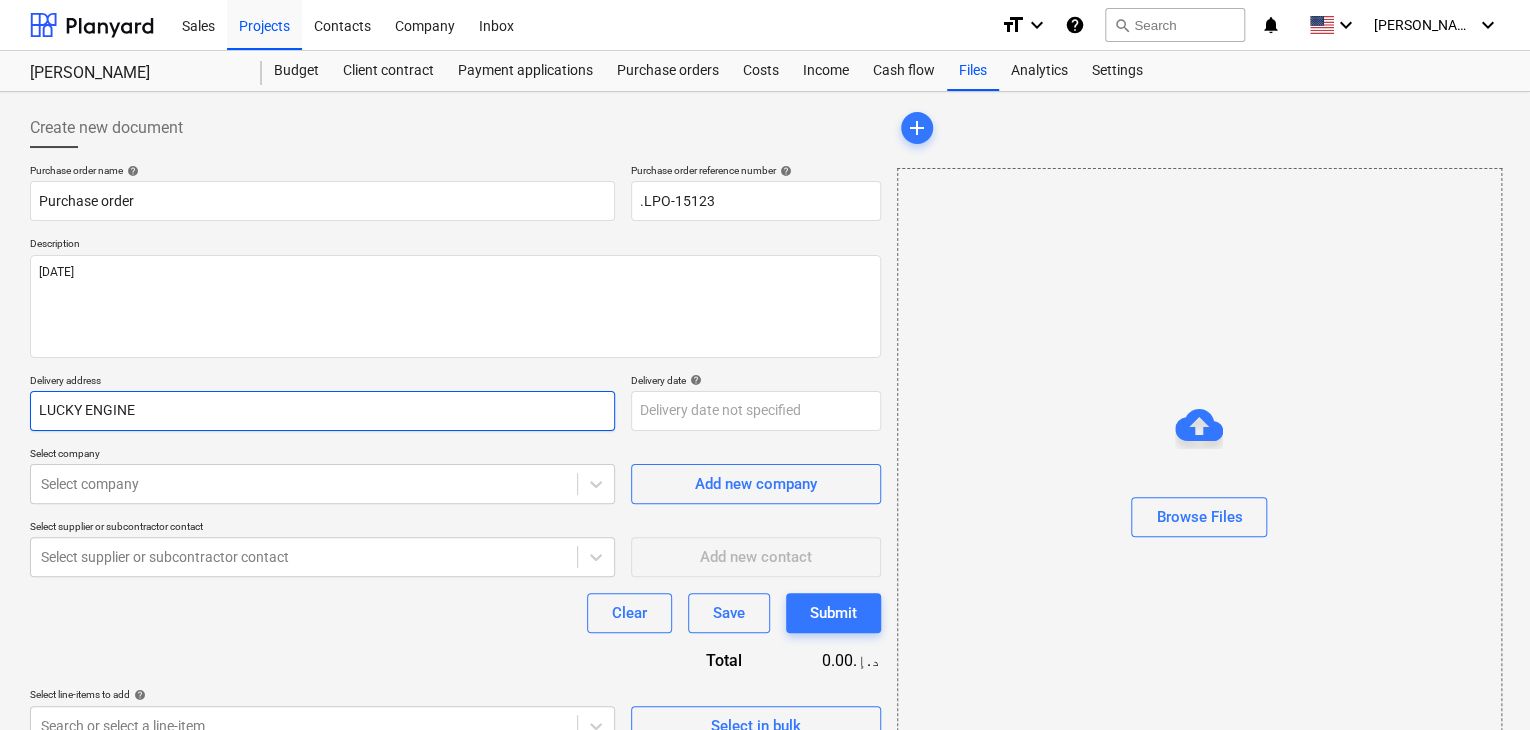 type on "x" 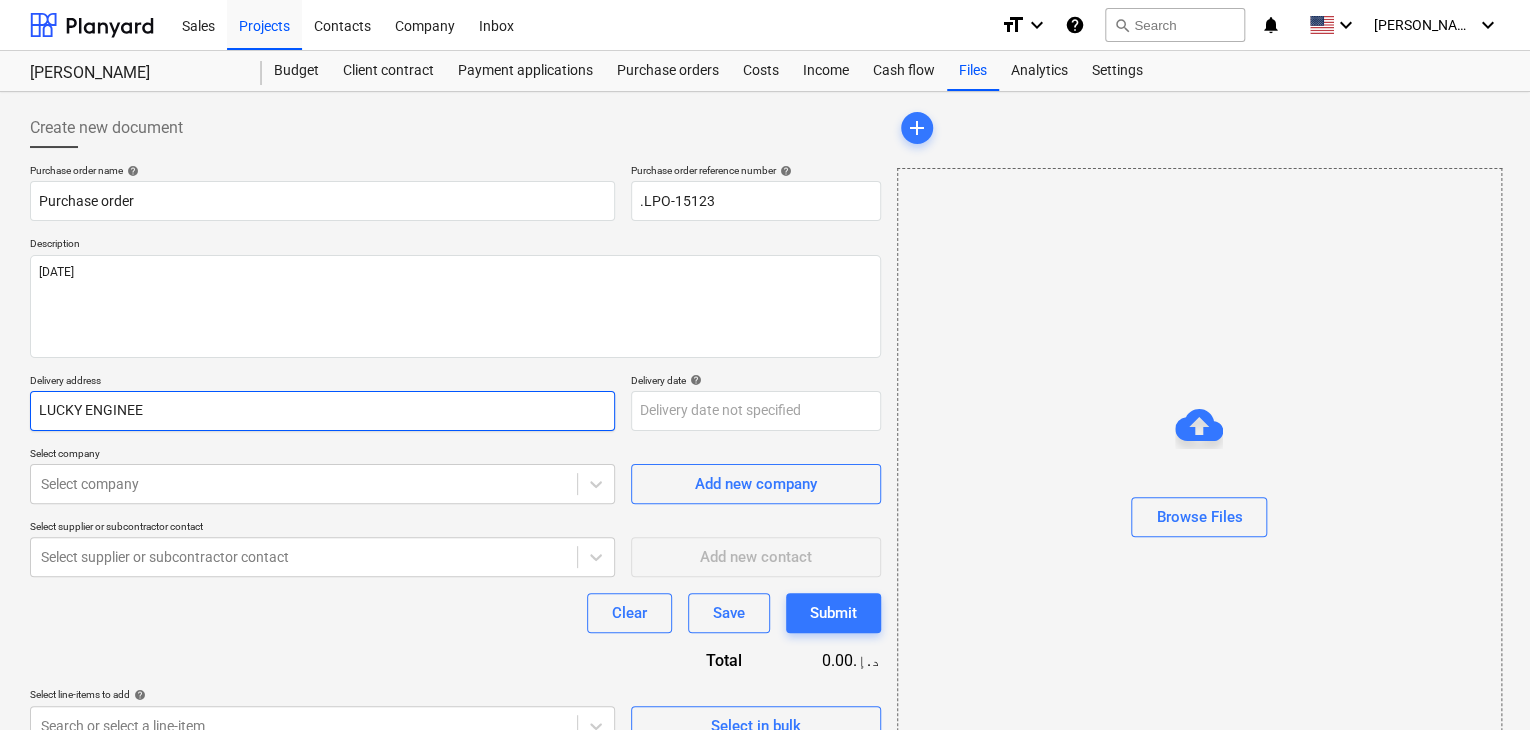 type on "x" 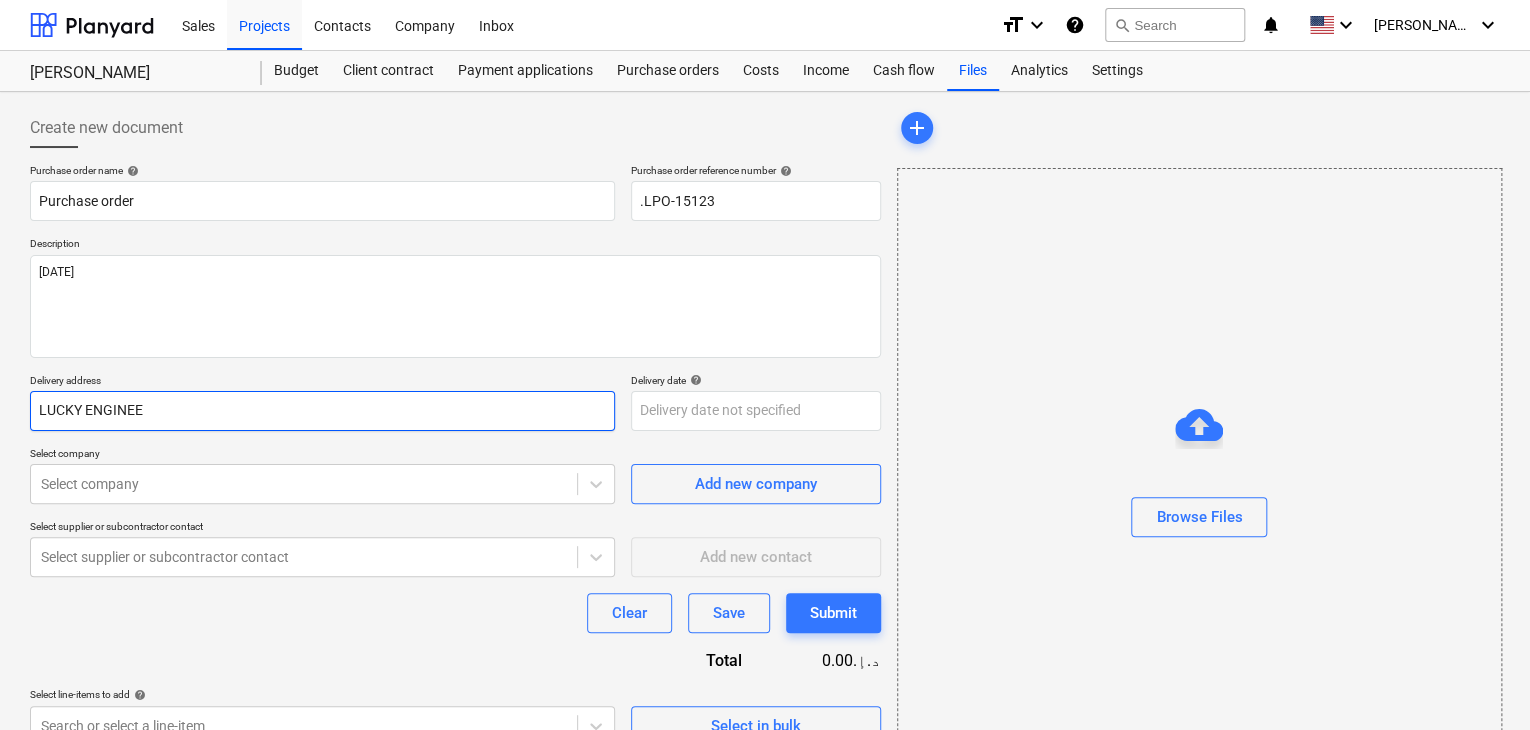 type on "LUCKY ENGINEER" 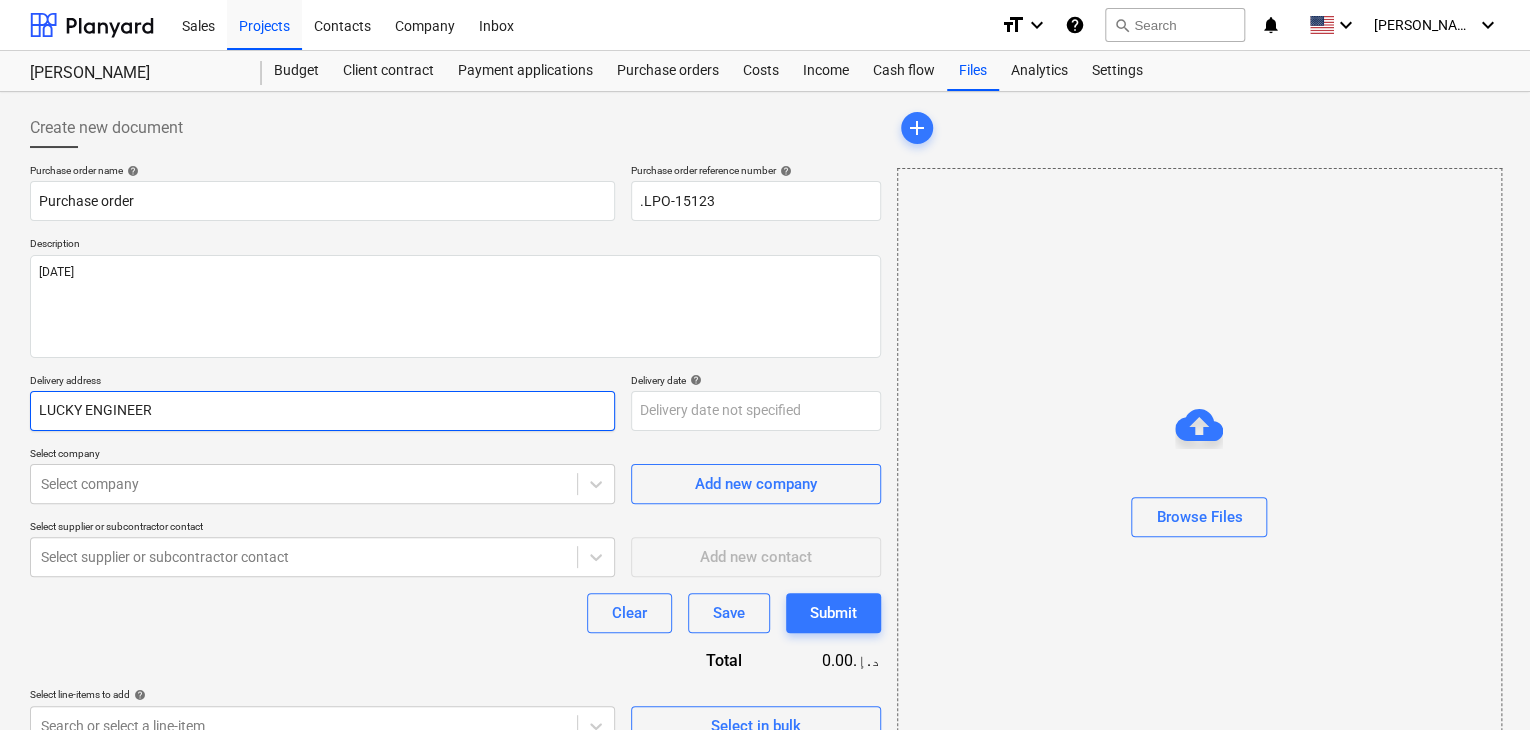 type on "x" 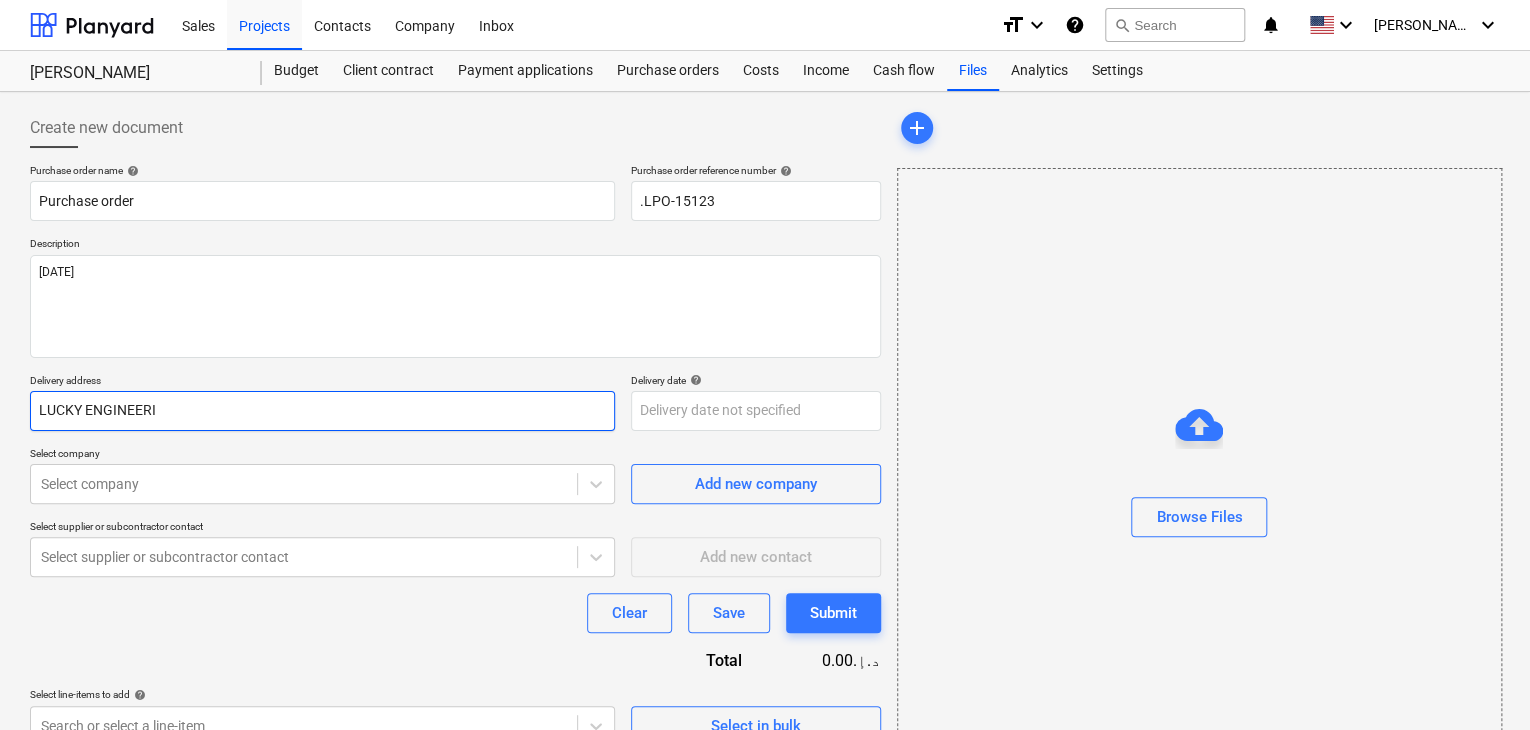 type on "x" 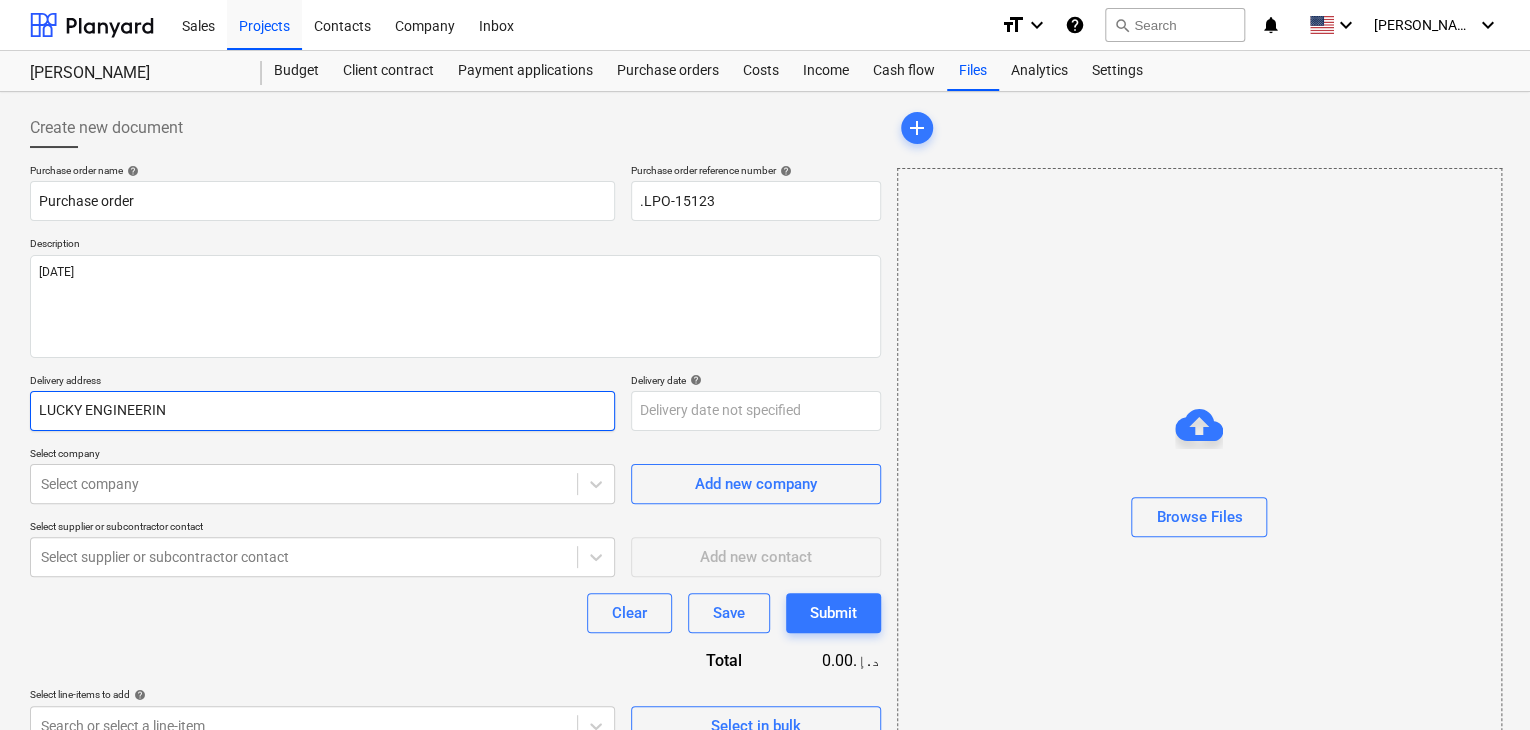type on "x" 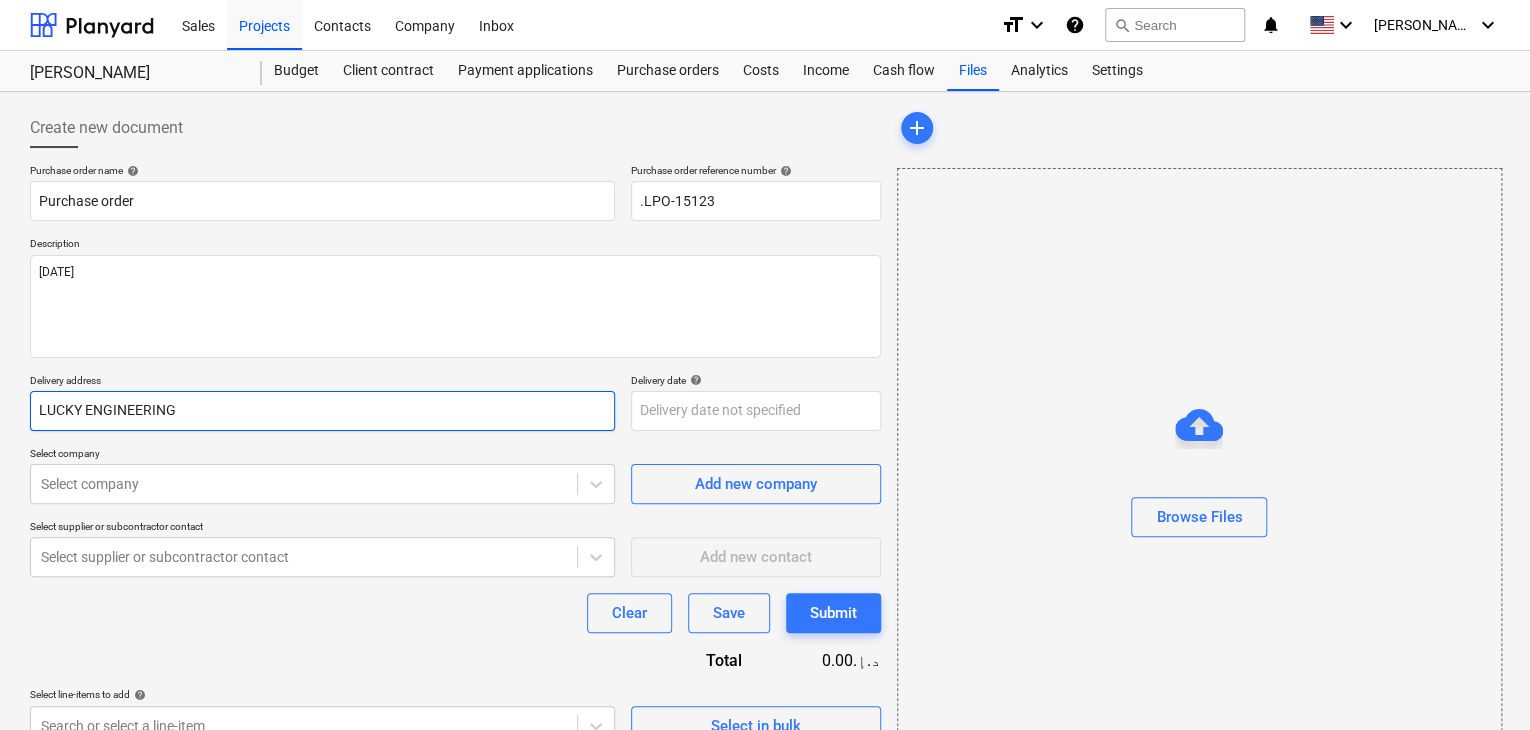 type on "x" 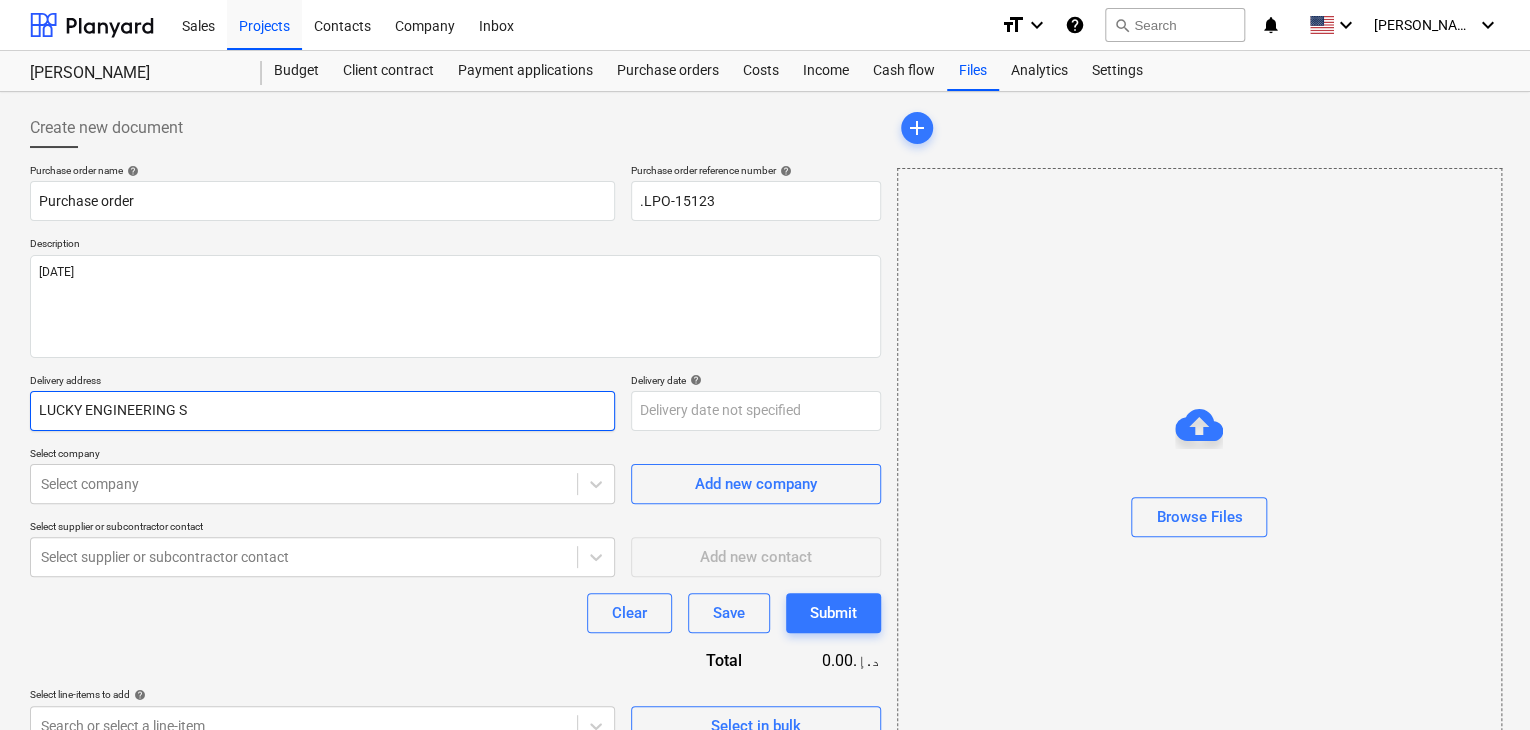 type on "x" 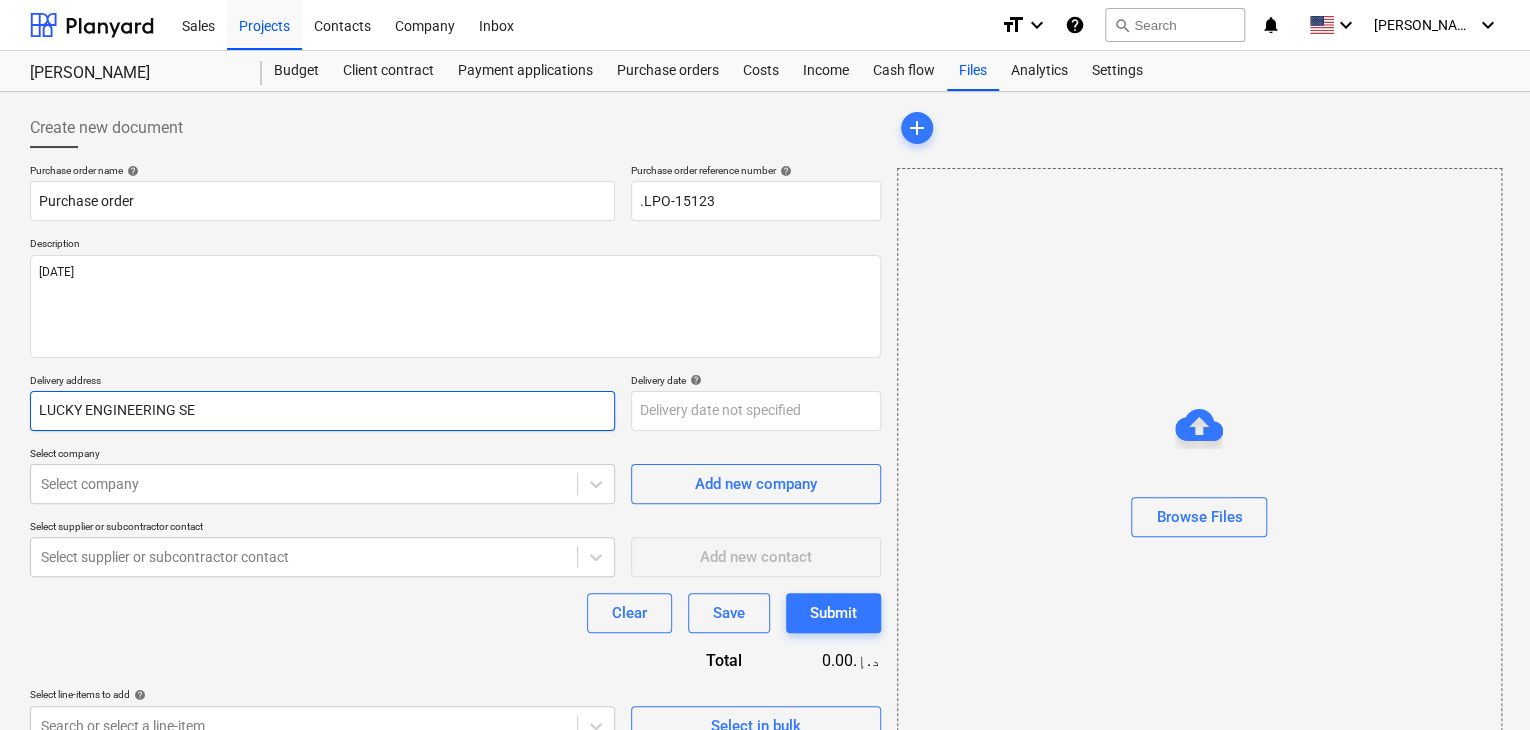 type on "x" 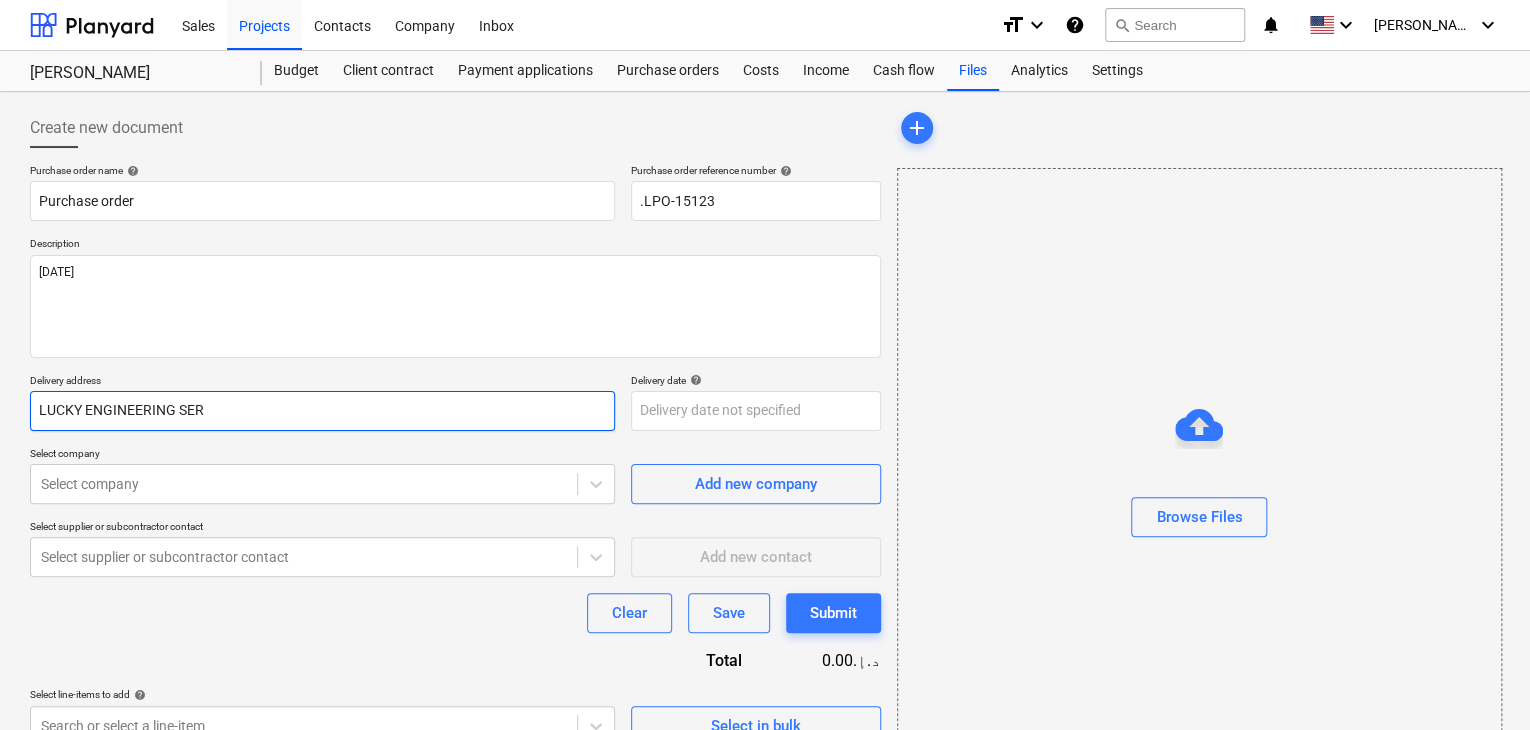 type on "x" 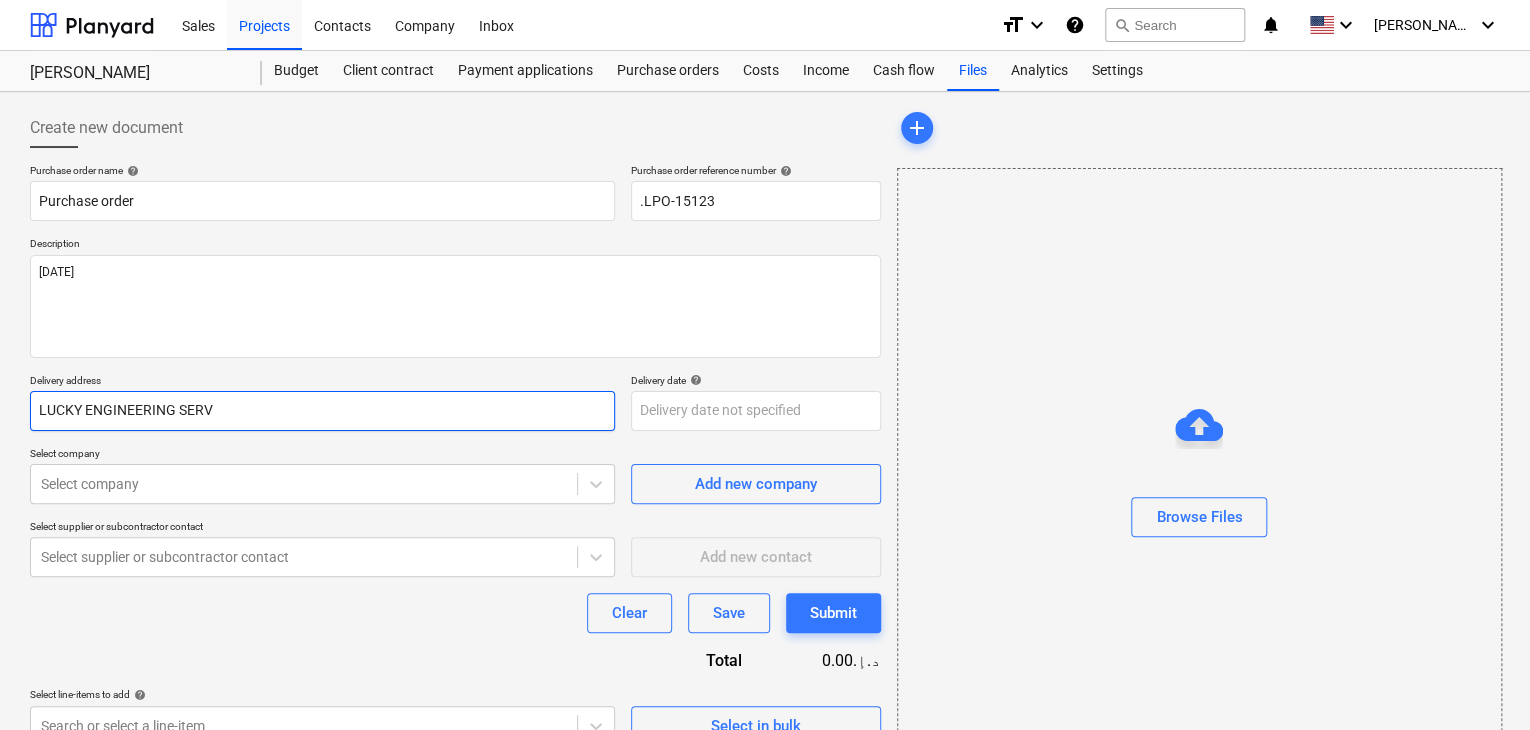 type on "x" 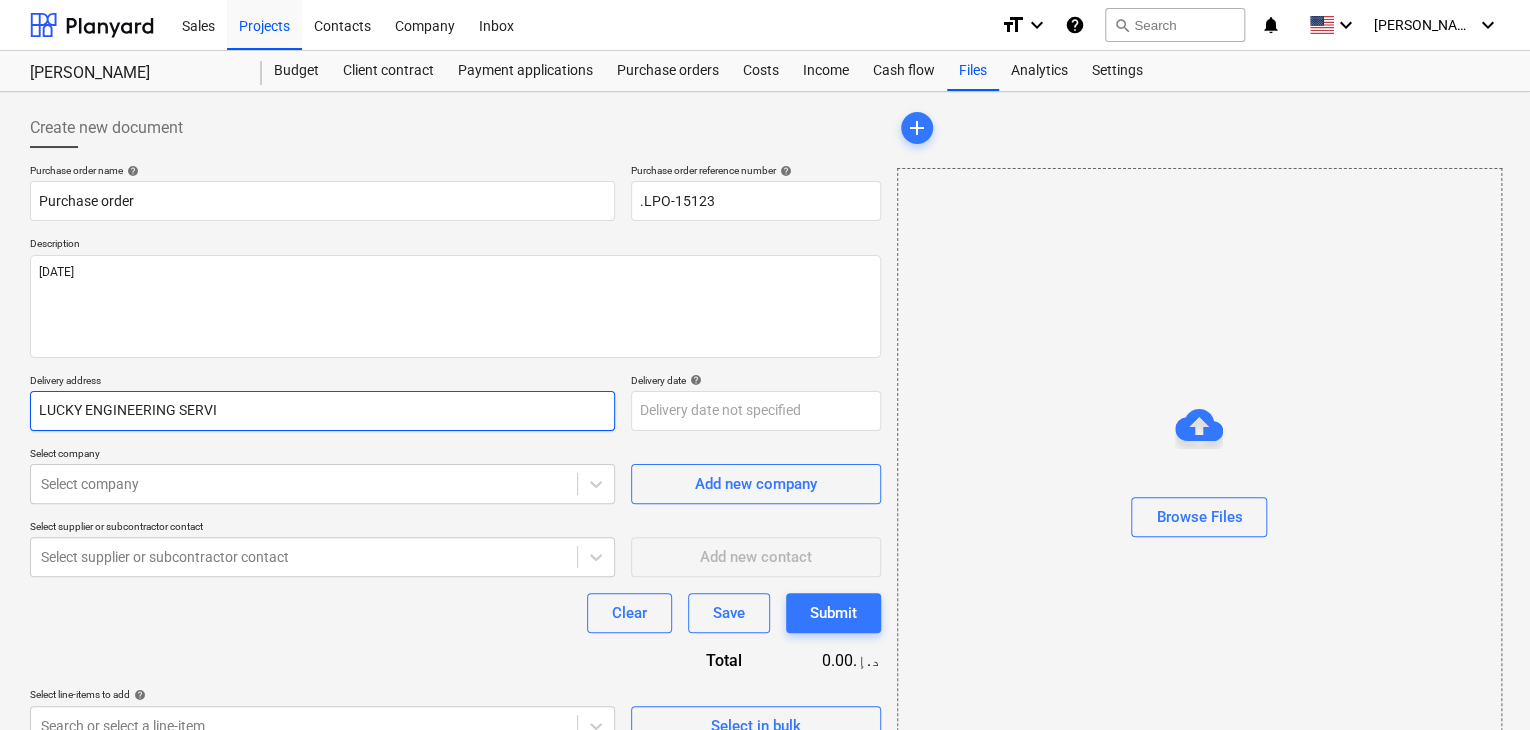 type on "x" 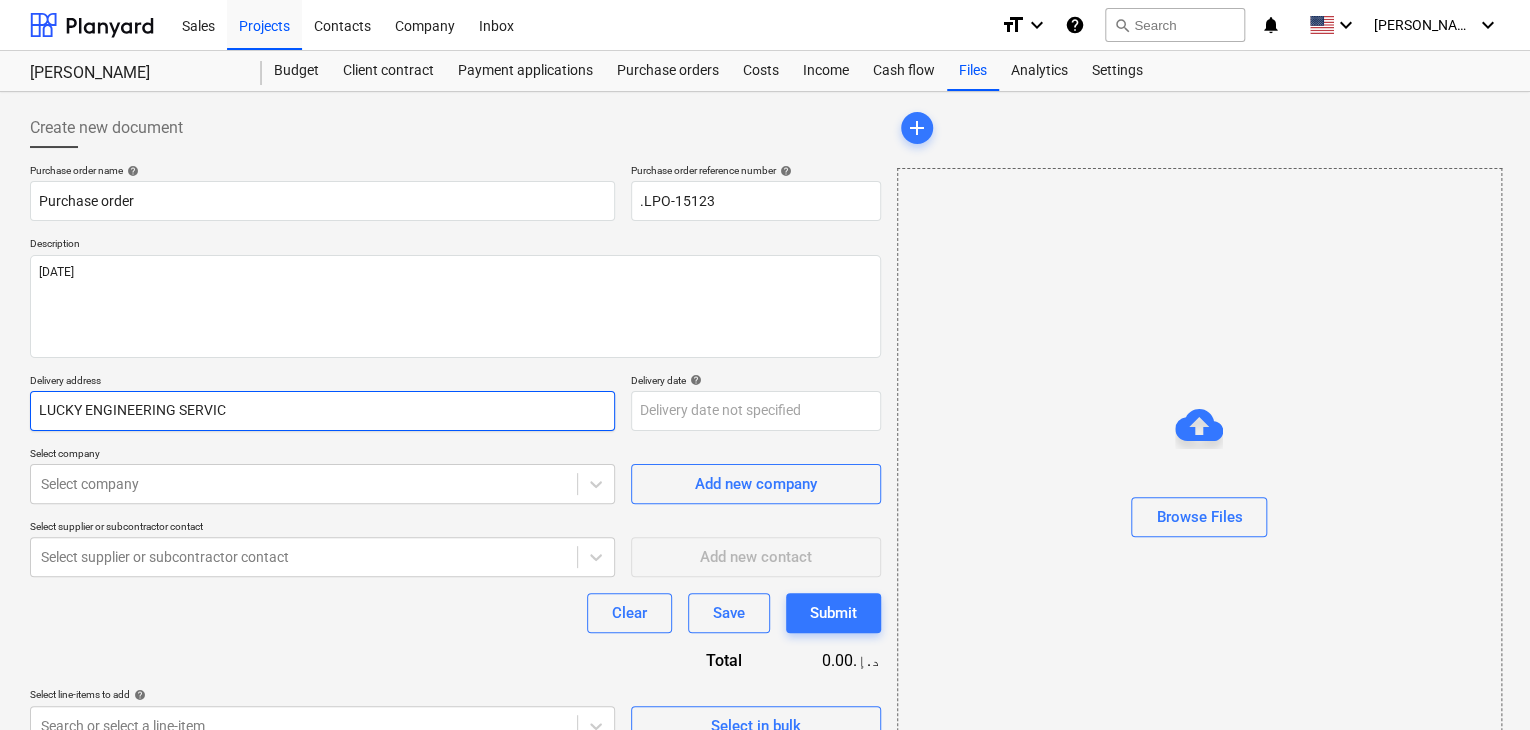 type on "x" 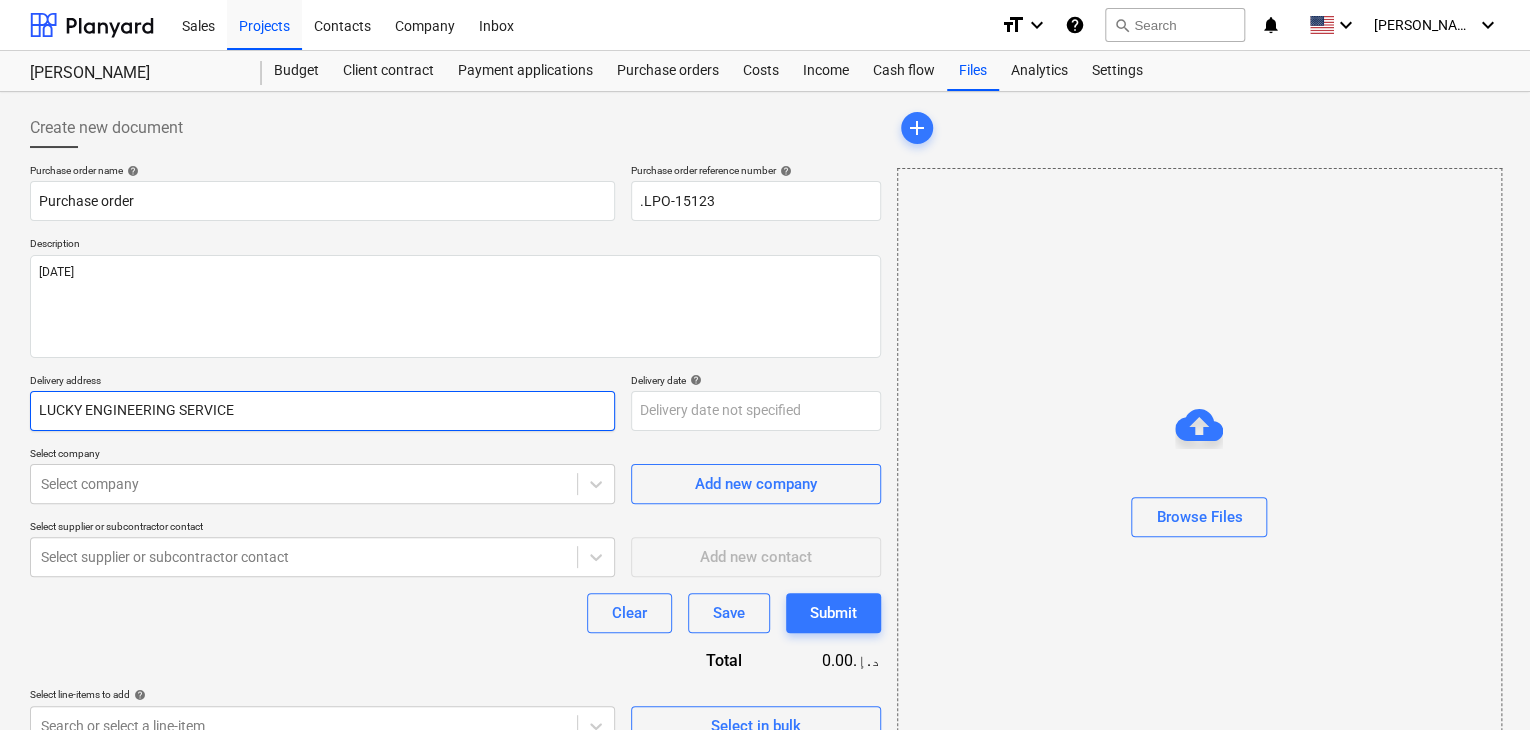 type on "x" 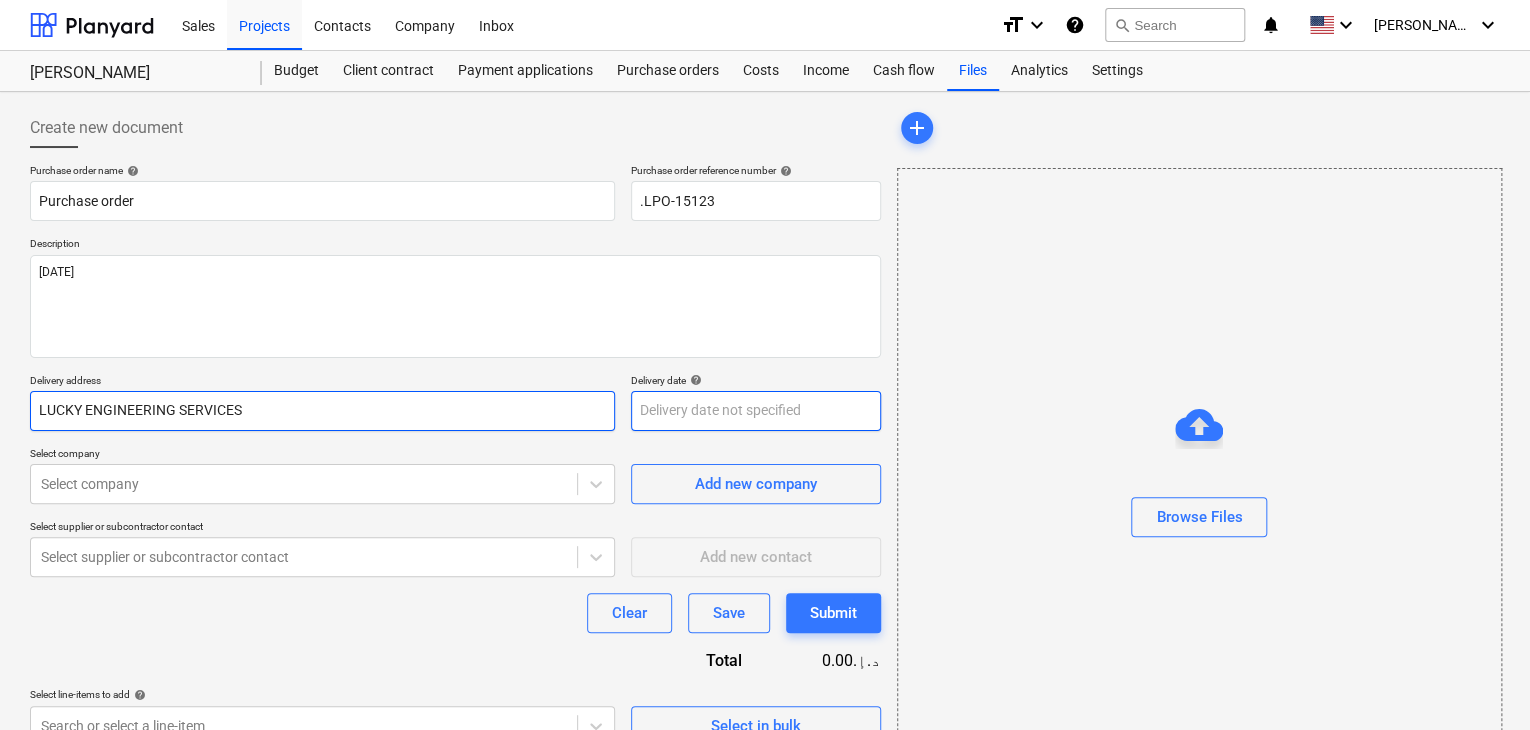 type on "LUCKY ENGINEERING SERVICES" 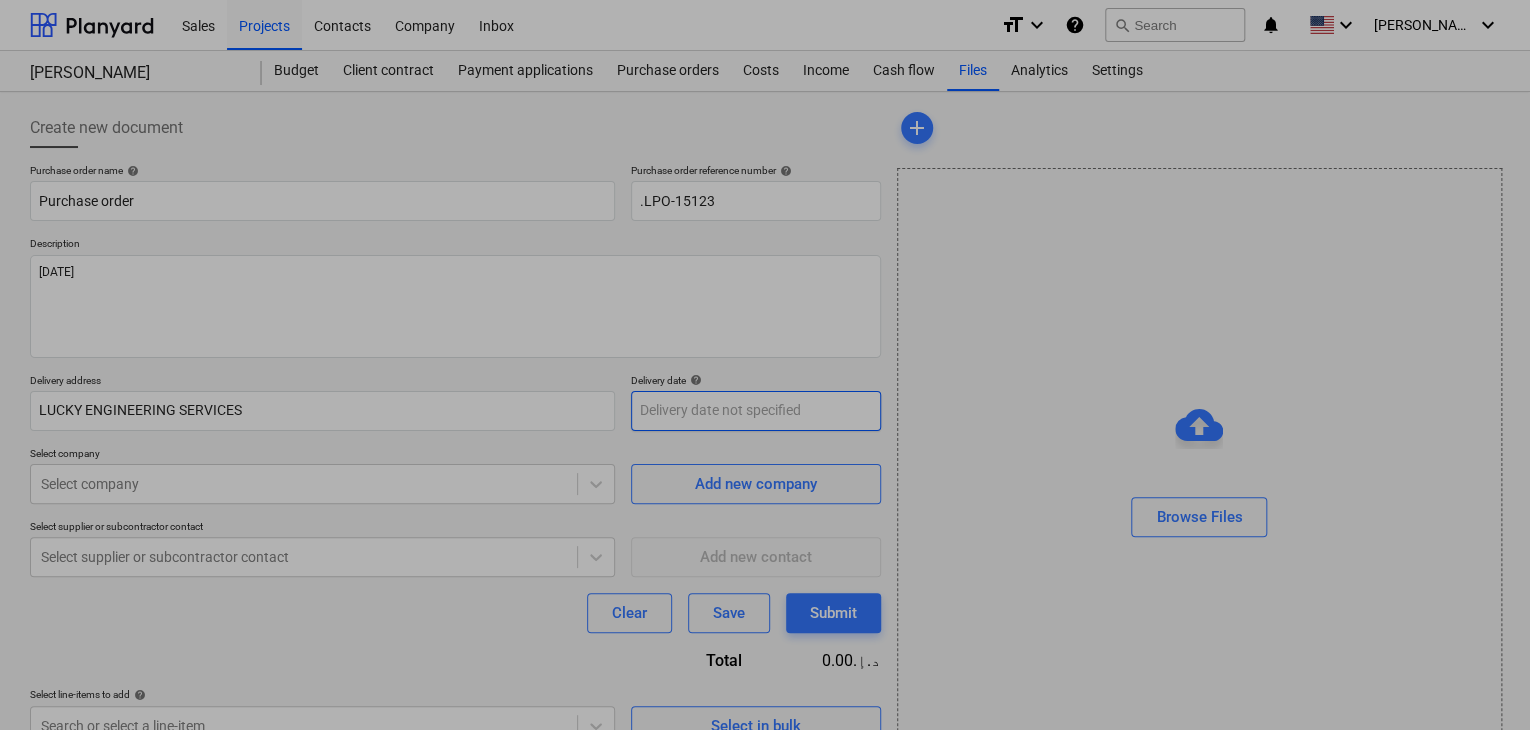 click on "Sales Projects Contacts Company Inbox format_size keyboard_arrow_down help search Search notifications 0 keyboard_arrow_down [PERSON_NAME] keyboard_arrow_down [PERSON_NAME]  Budget Client contract Payment applications Purchase orders Costs Income Cash flow Files Analytics Settings Create new document Purchase order name help Purchase order Purchase order reference number help .LPO-15123 Description [DATE] Delivery address LUCKY ENGINEERING SERVICES Delivery date help Press the down arrow key to interact with the calendar and
select a date. Press the question mark key to get the keyboard shortcuts for changing dates. Select company Select company Add new company Select supplier or subcontractor contact Select supplier or subcontractor contact Add new contact Clear Save Submit Total 0.00د.إ.‏ Select line-items to add help Search or select a line-item Select in bulk add Browse Files
x Su Mo Tu We Th Fr Sa Su Mo Tu We Th Fr Sa [DATE] 1 2 3 4 5 6 7 8 9 10 11 12 13 14 15 16 17 18 19 20 21 22 23 24" at bounding box center [765, 365] 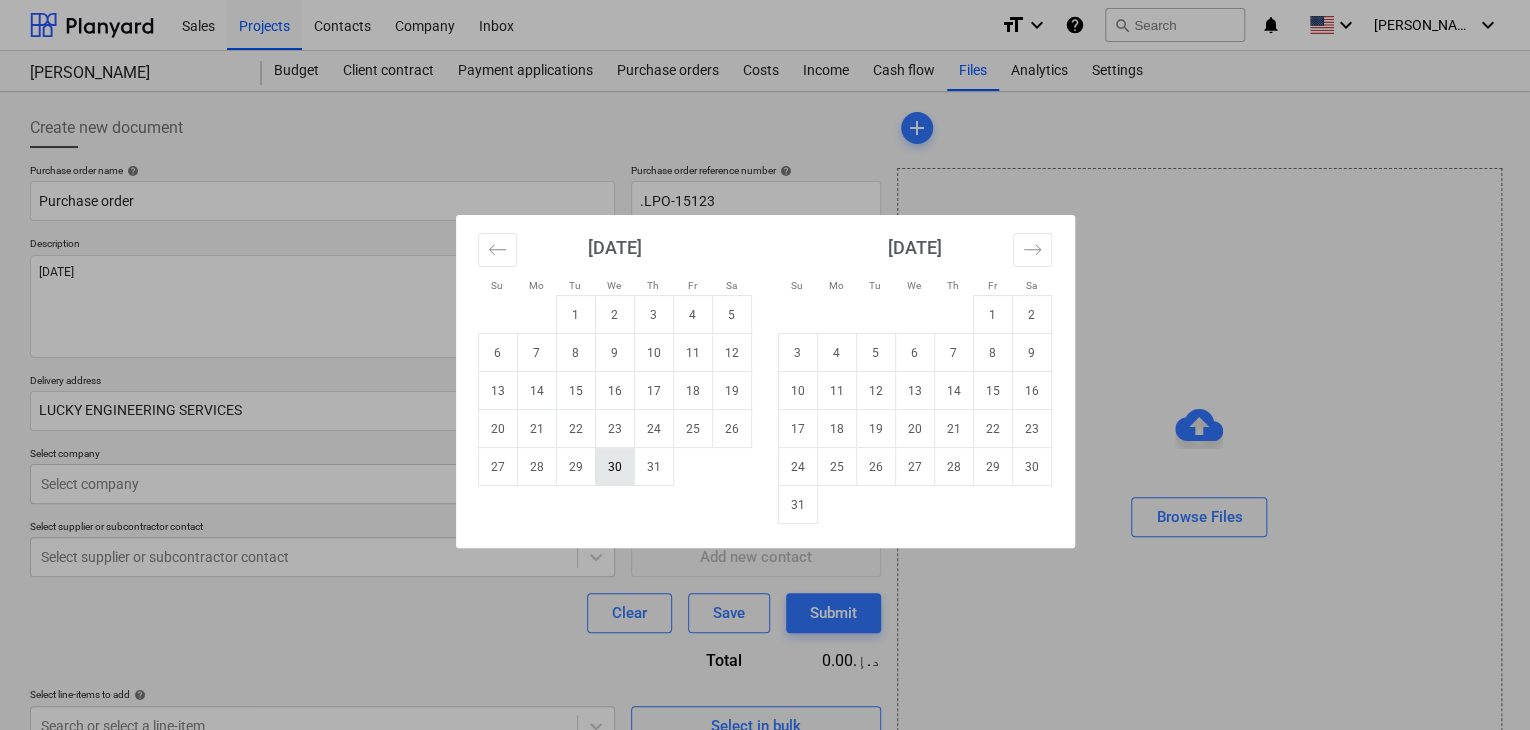 click on "30" at bounding box center [614, 467] 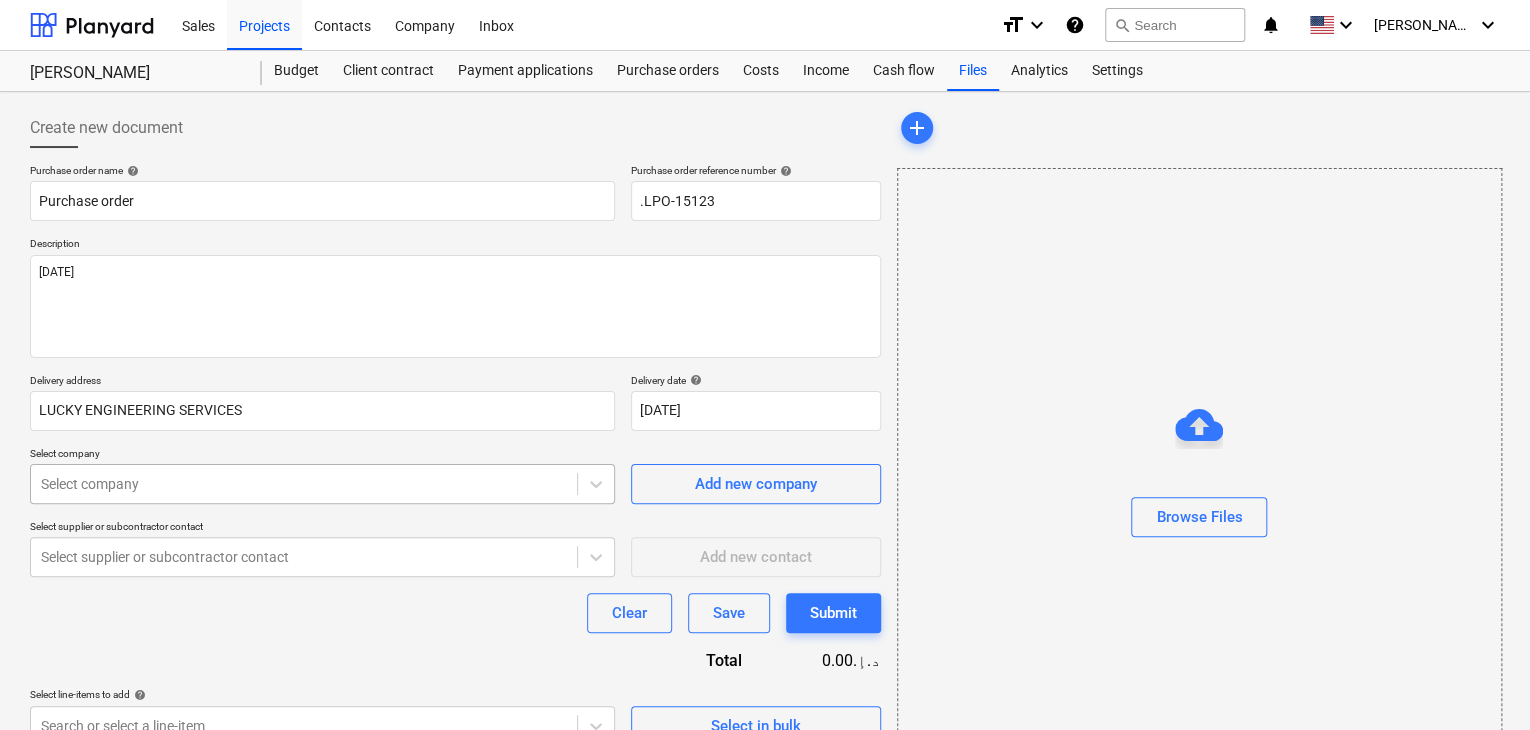 click on "Sales Projects Contacts Company Inbox format_size keyboard_arrow_down help search Search notifications 0 keyboard_arrow_down [PERSON_NAME] keyboard_arrow_down [PERSON_NAME]  Budget Client contract Payment applications Purchase orders Costs Income Cash flow Files Analytics Settings Create new document Purchase order name help Purchase order Purchase order reference number help .LPO-15123 Description [DATE] Delivery address LUCKY ENGINEERING SERVICES Delivery date help [DATE] [DATE] Press the down arrow key to interact with the calendar and
select a date. Press the question mark key to get the keyboard shortcuts for changing dates. Select company Select company Add new company Select supplier or subcontractor contact Select supplier or subcontractor contact Add new contact Clear Save Submit Total 0.00د.إ.‏ Select line-items to add help Search or select a line-item Select in bulk add Browse Files
x" at bounding box center (765, 365) 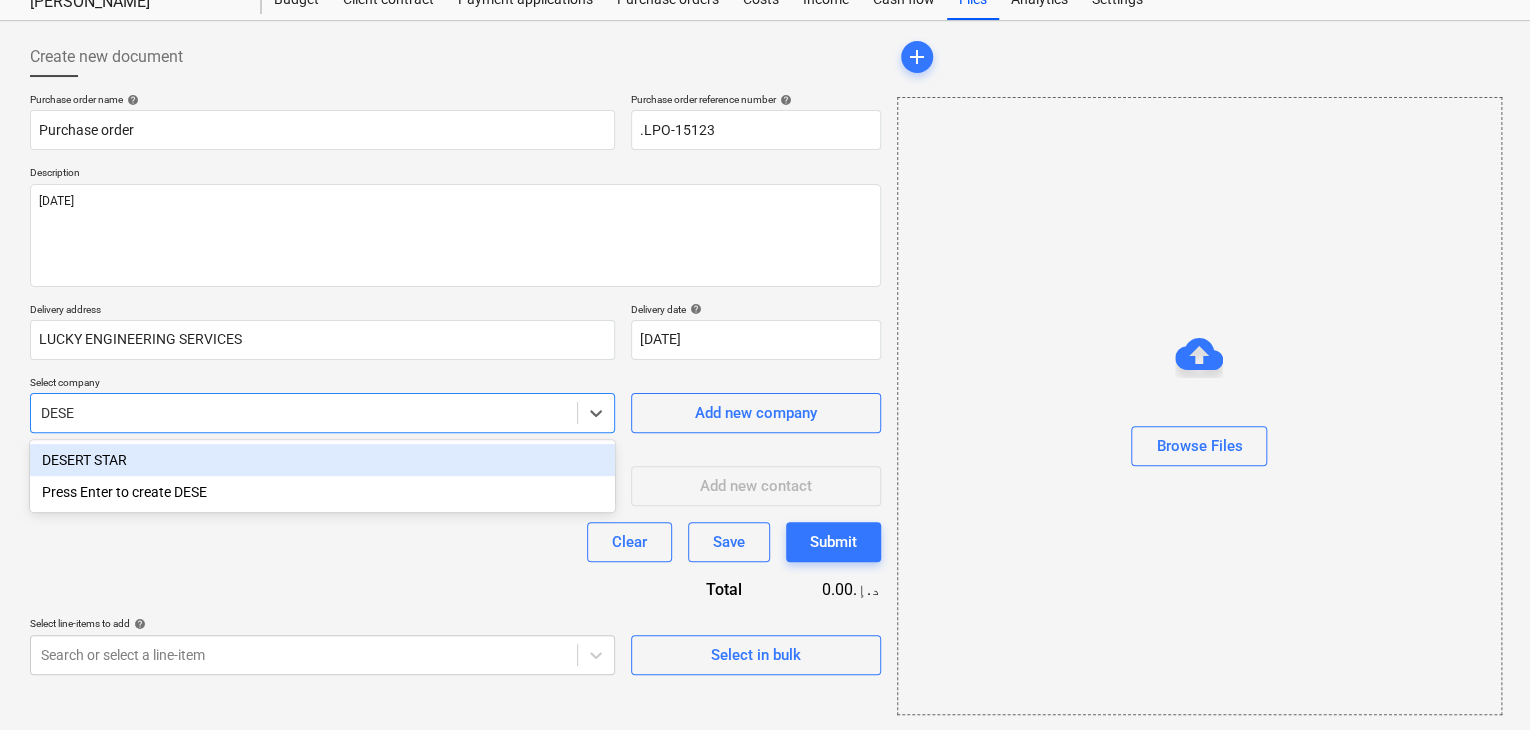 type on "DESER" 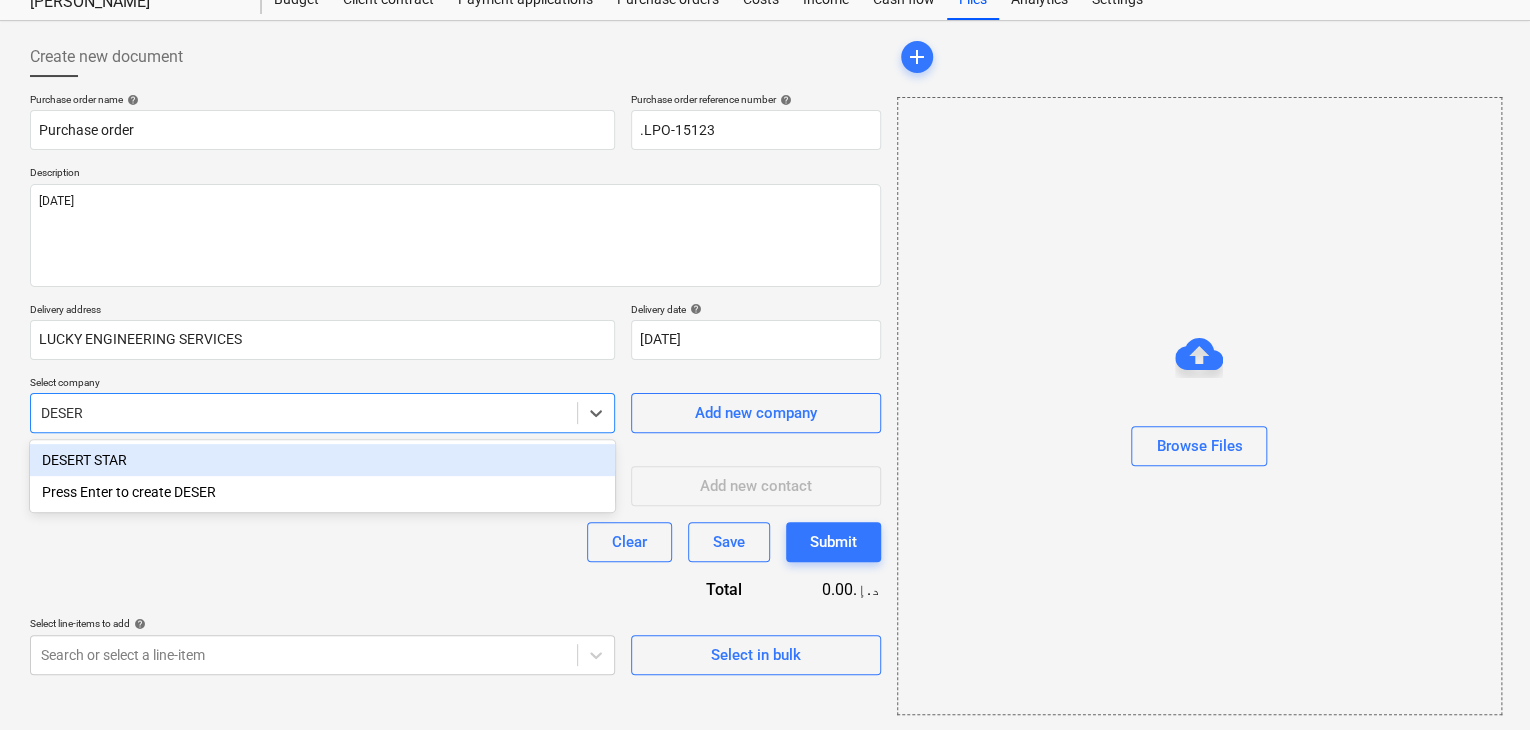 click on "DESERT STAR" at bounding box center [322, 460] 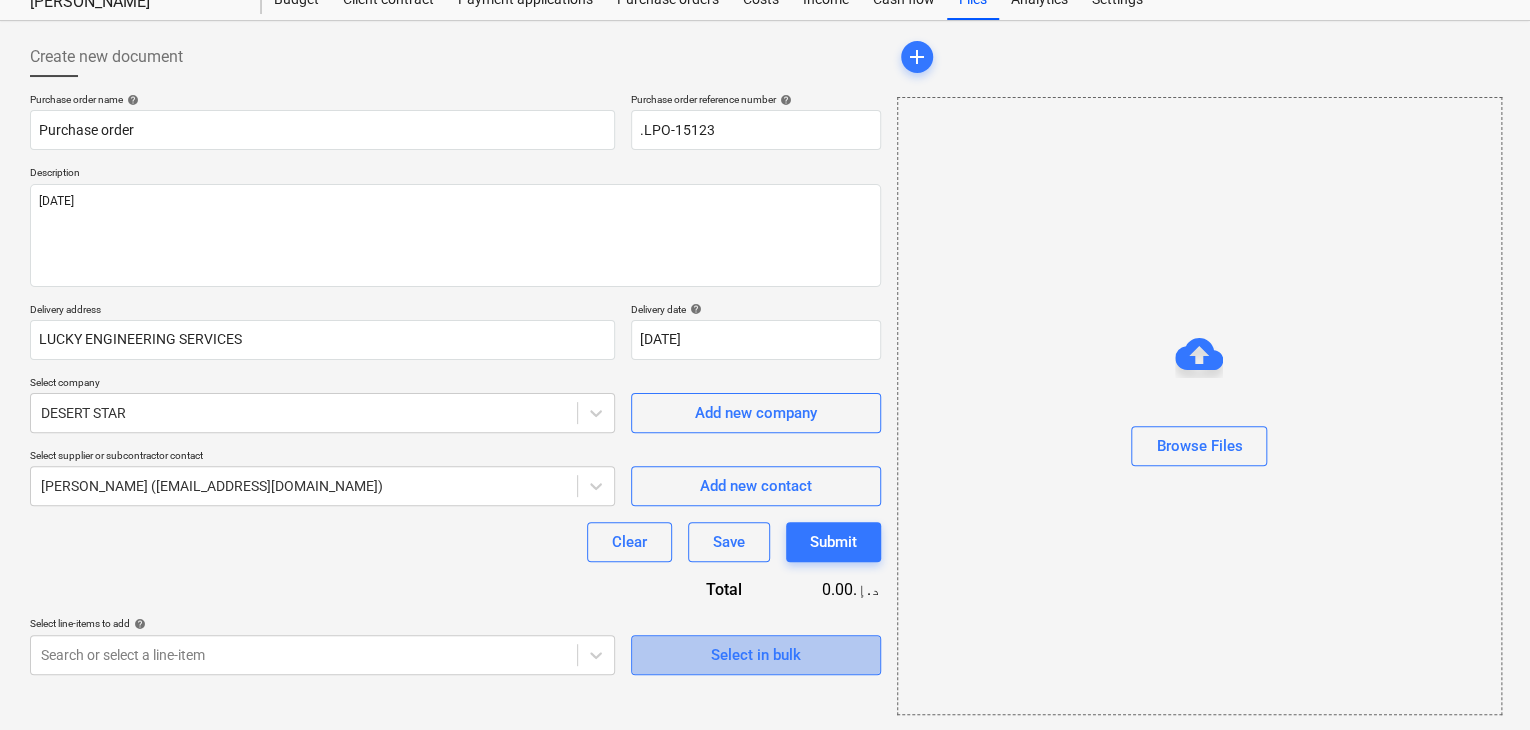 click on "Select in bulk" at bounding box center (756, 655) 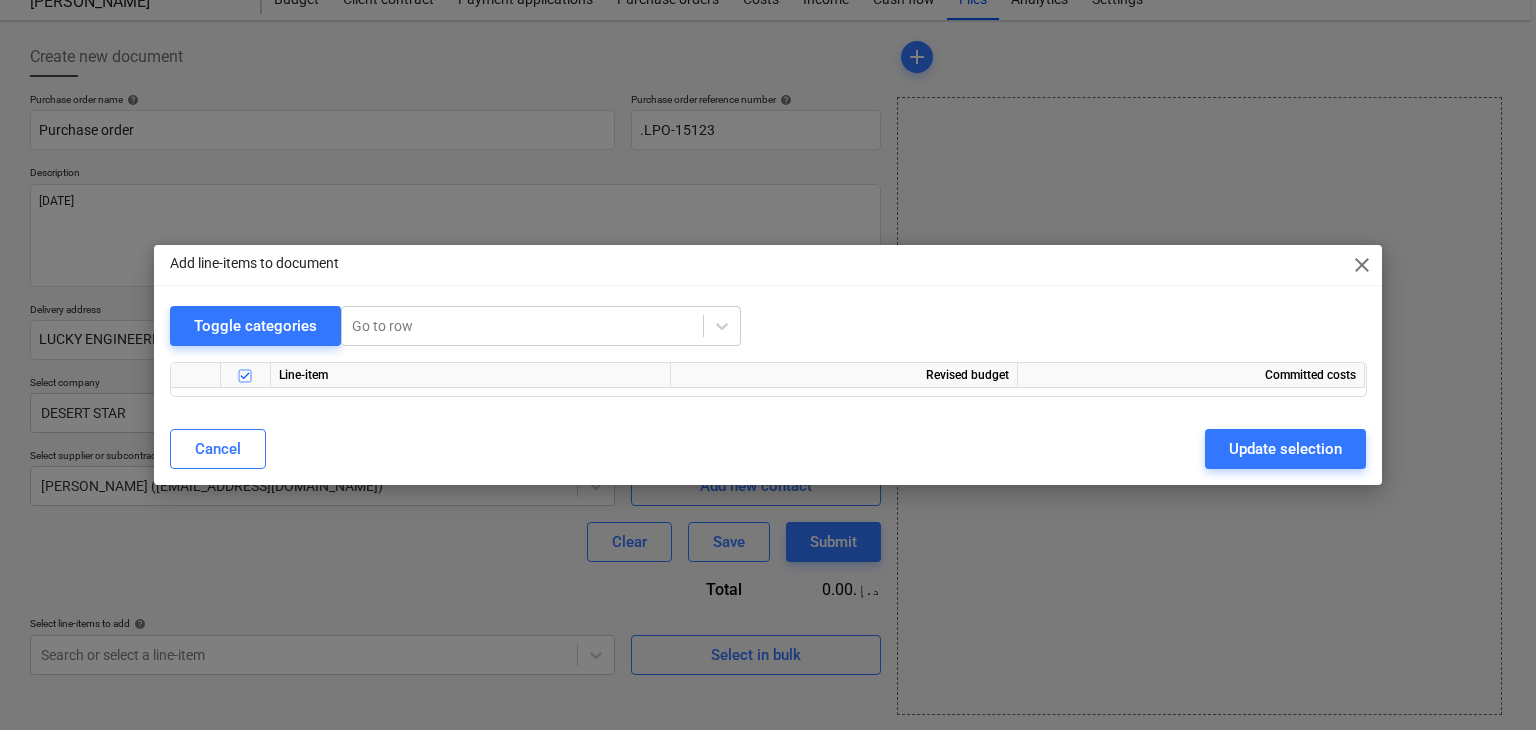 click on "close" at bounding box center (1362, 265) 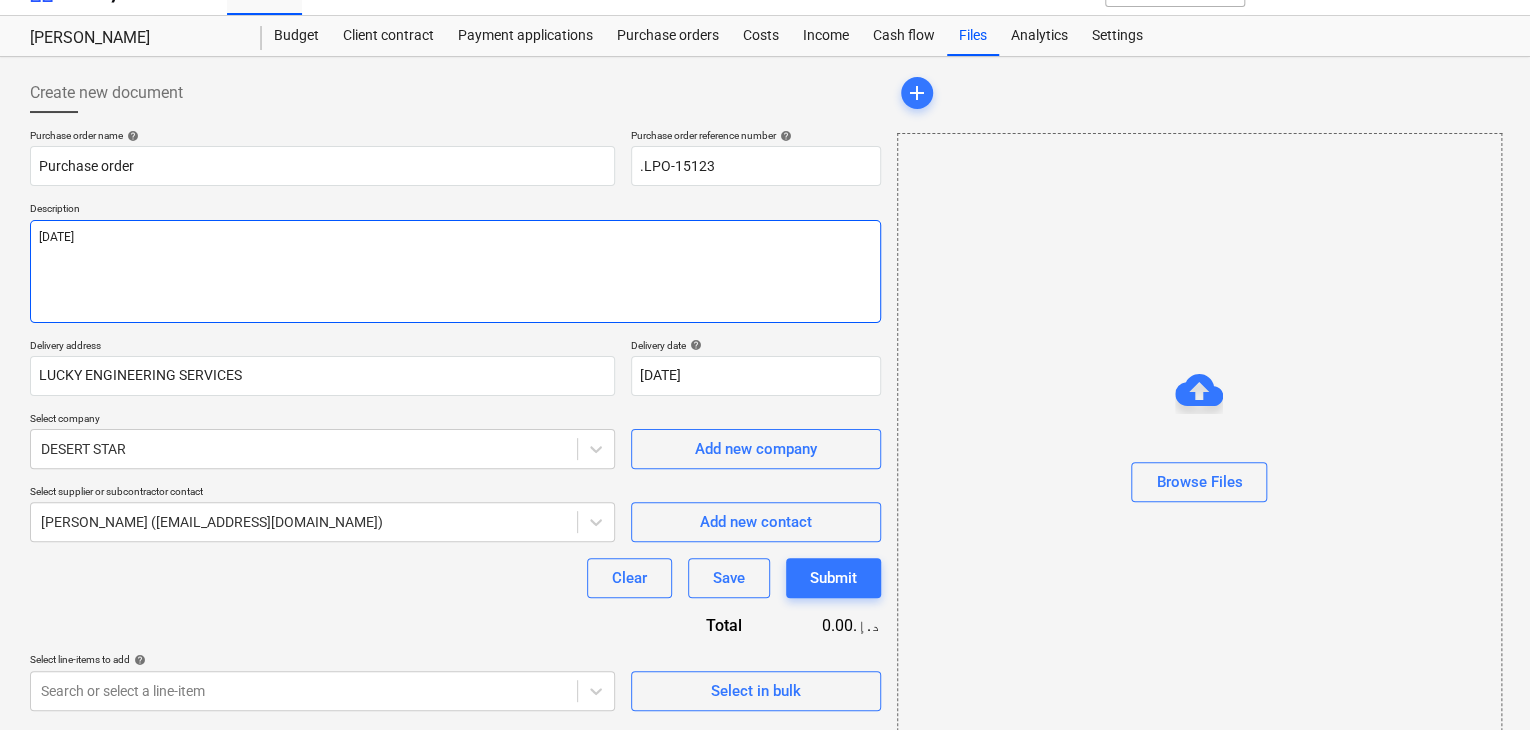 scroll, scrollTop: 0, scrollLeft: 0, axis: both 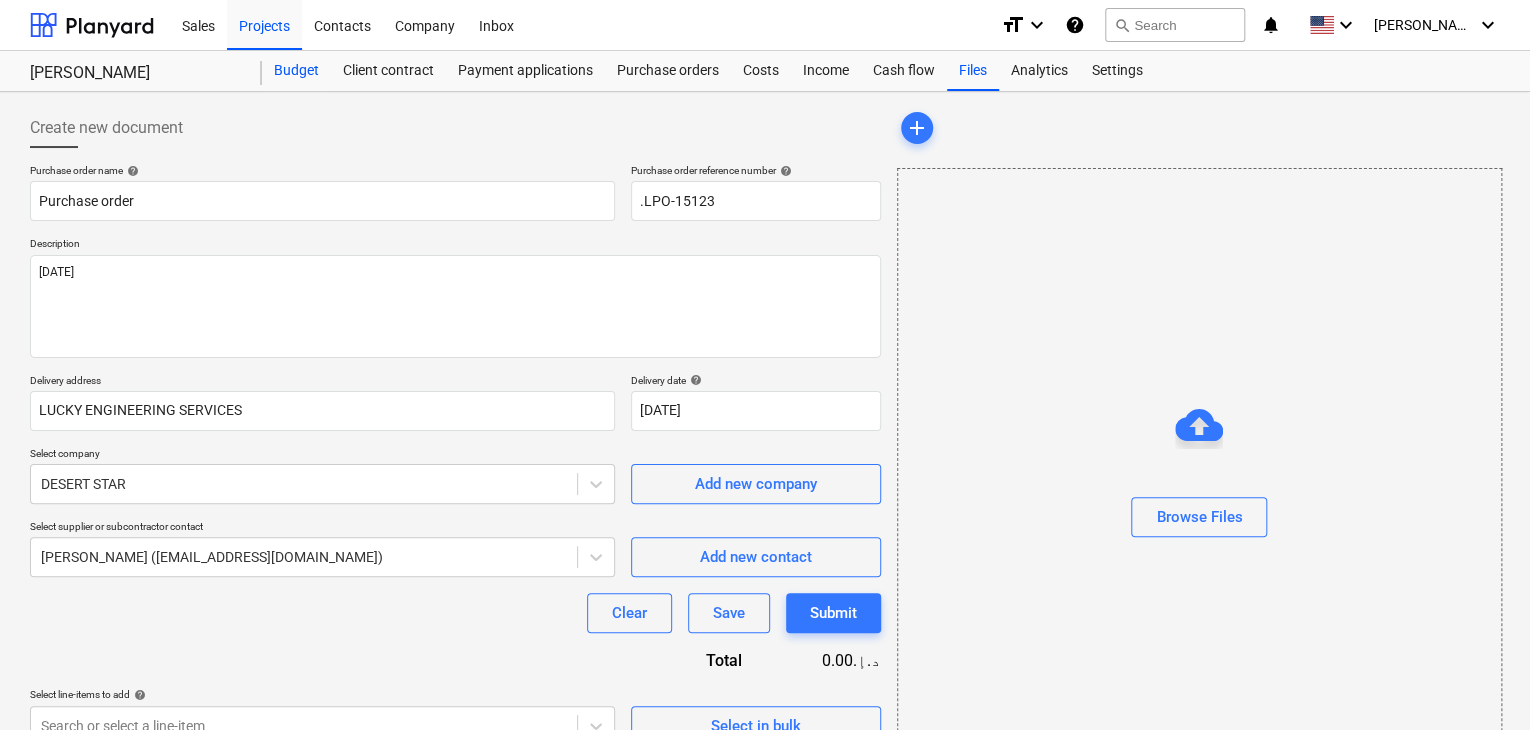 click on "Budget" at bounding box center (296, 71) 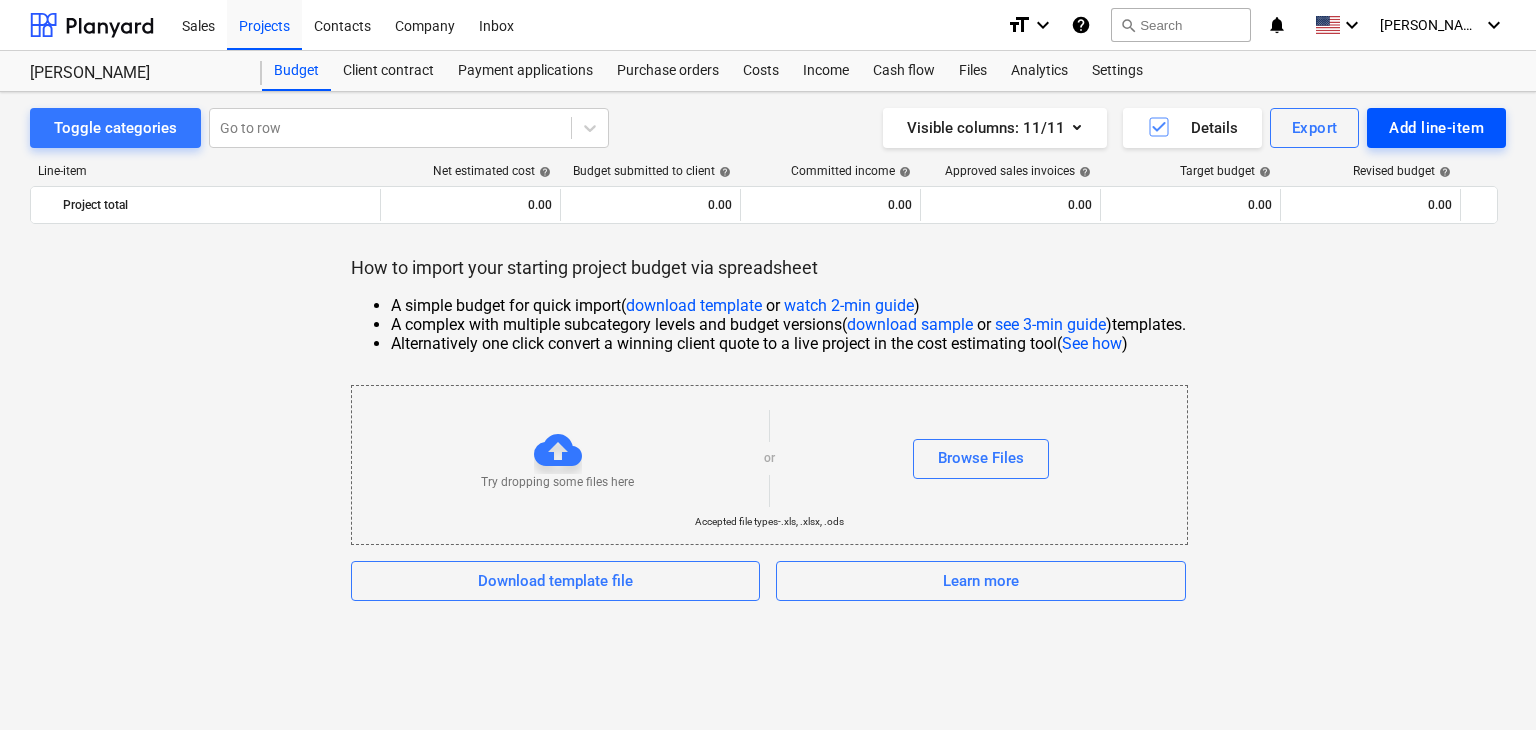 click on "Add line-item" at bounding box center (1436, 128) 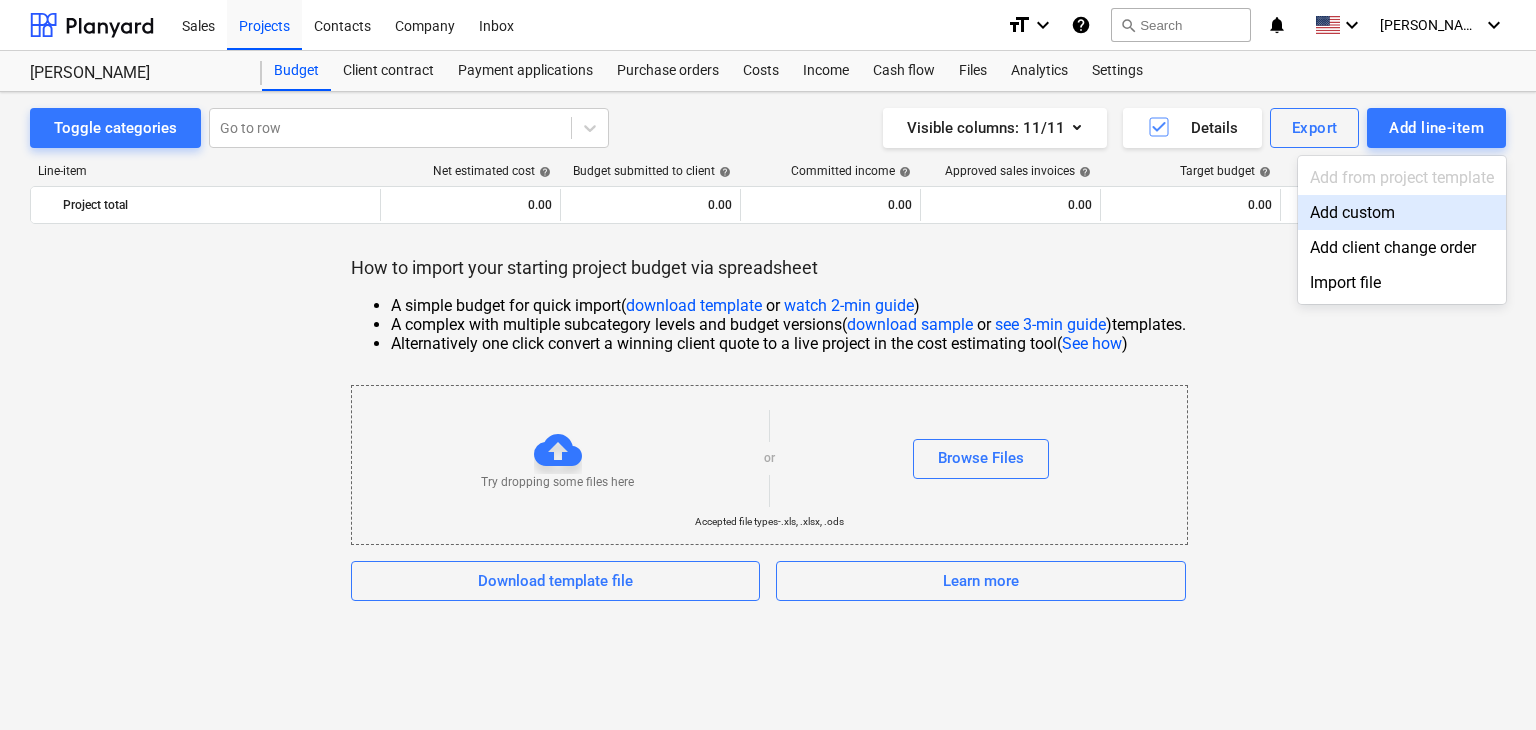 click on "Add custom" at bounding box center [1402, 212] 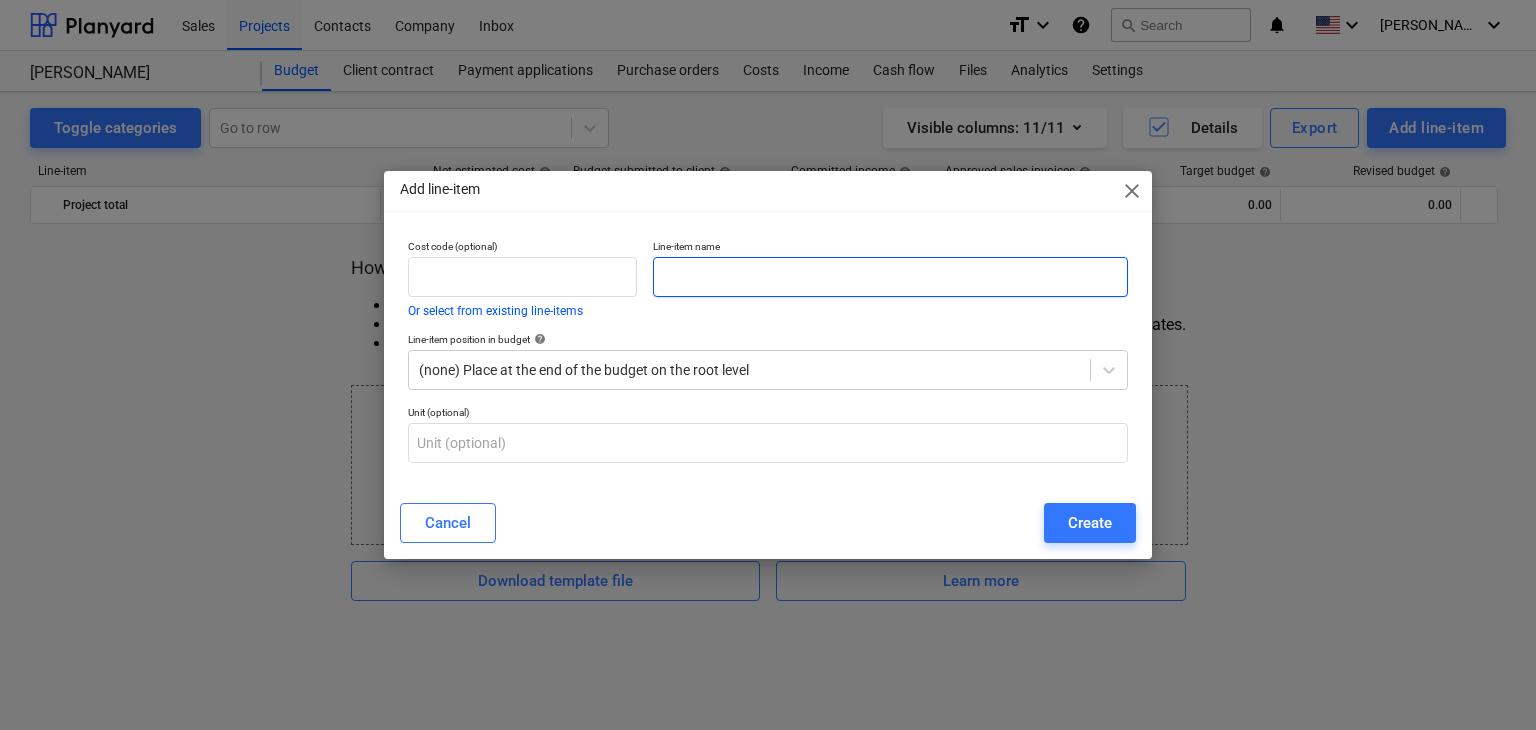 click at bounding box center (890, 277) 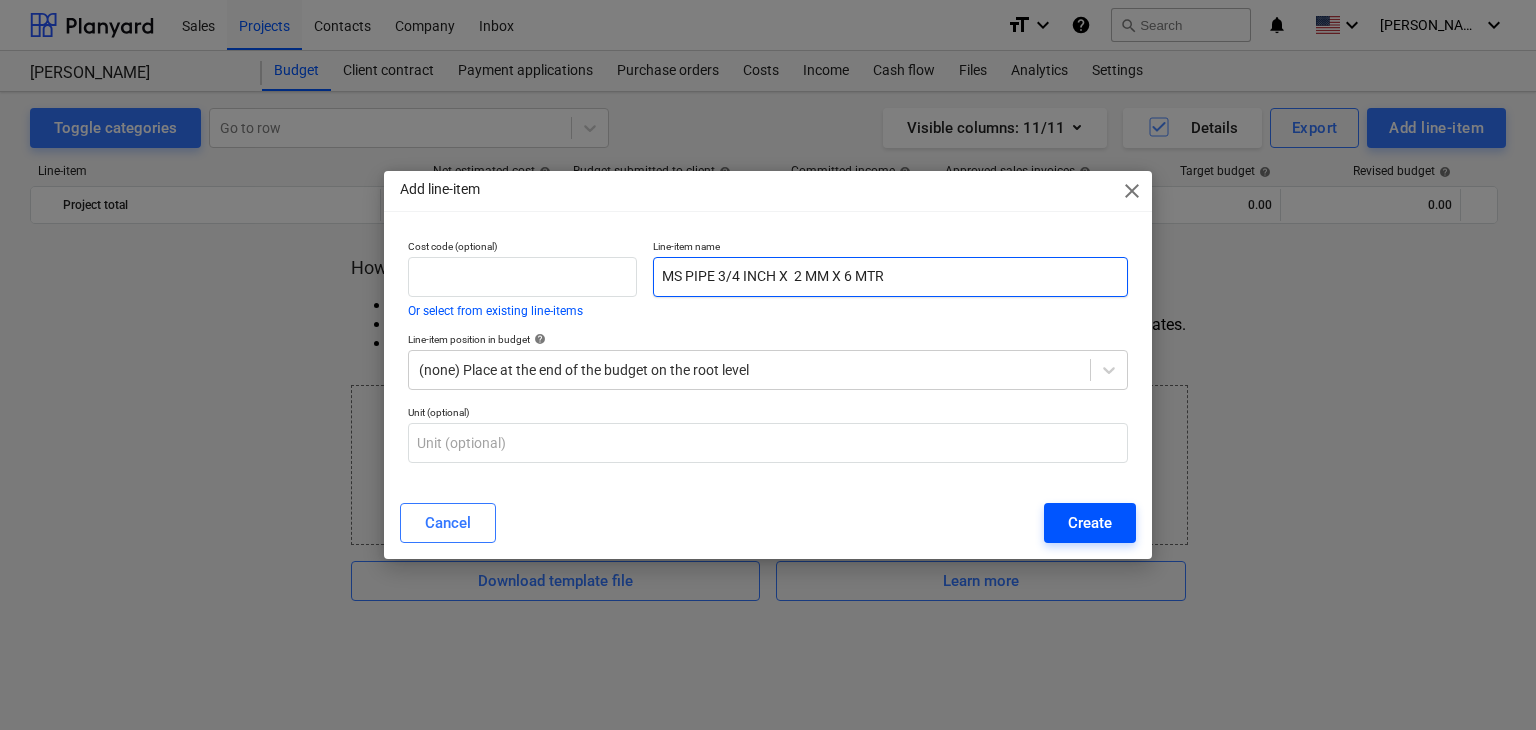 type on "MS PIPE 3/4 INCH X  2 MM X 6 MTR" 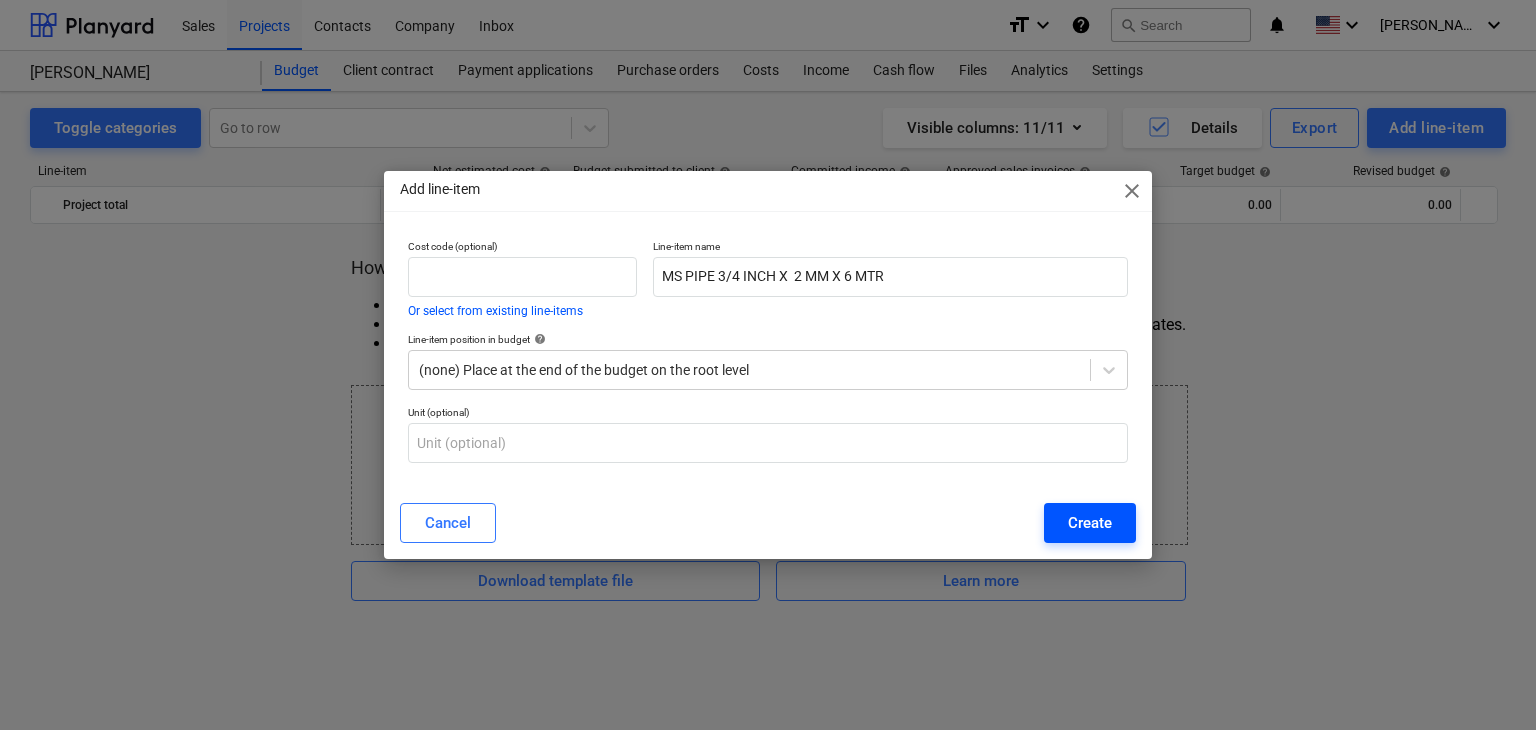 click on "Create" at bounding box center (1090, 523) 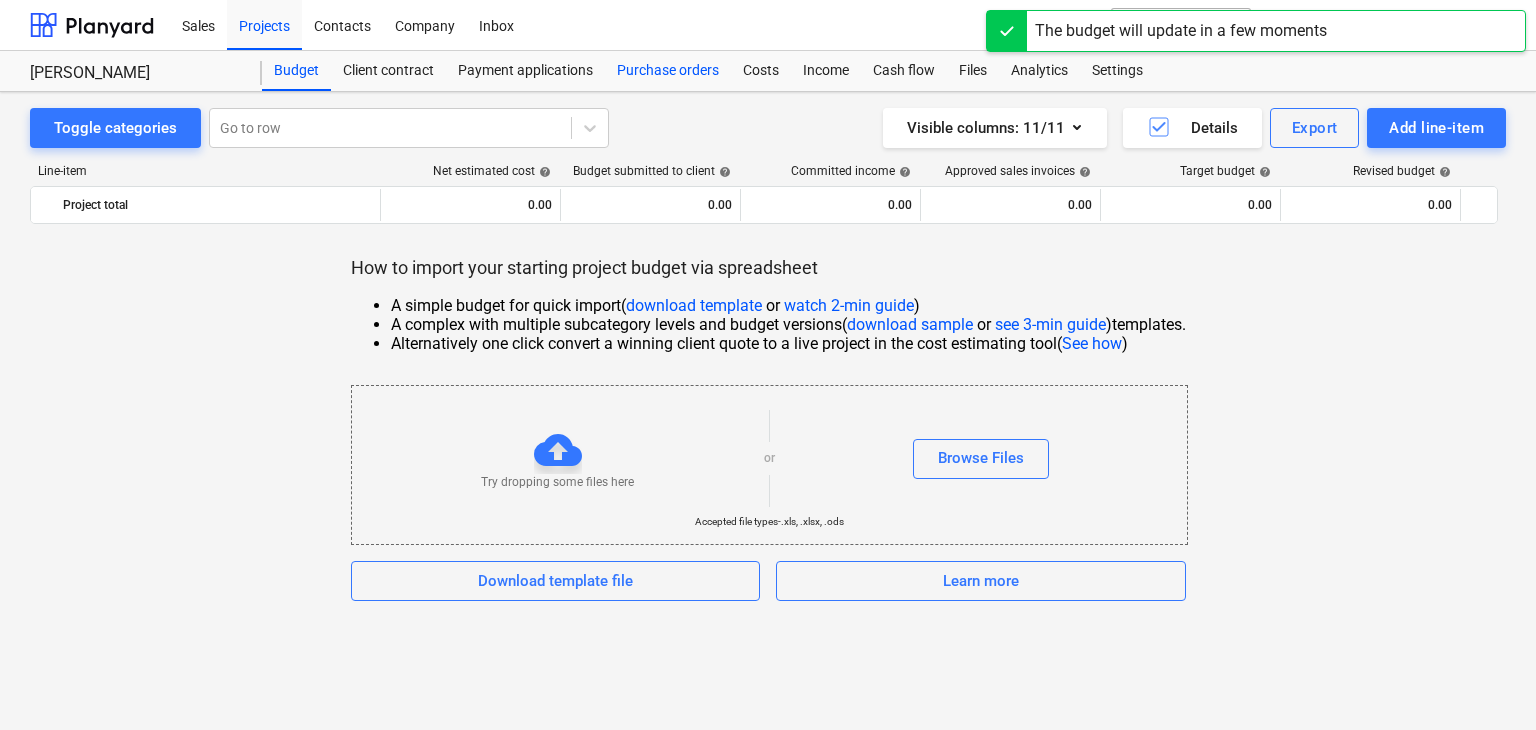 click on "Purchase orders" at bounding box center (668, 71) 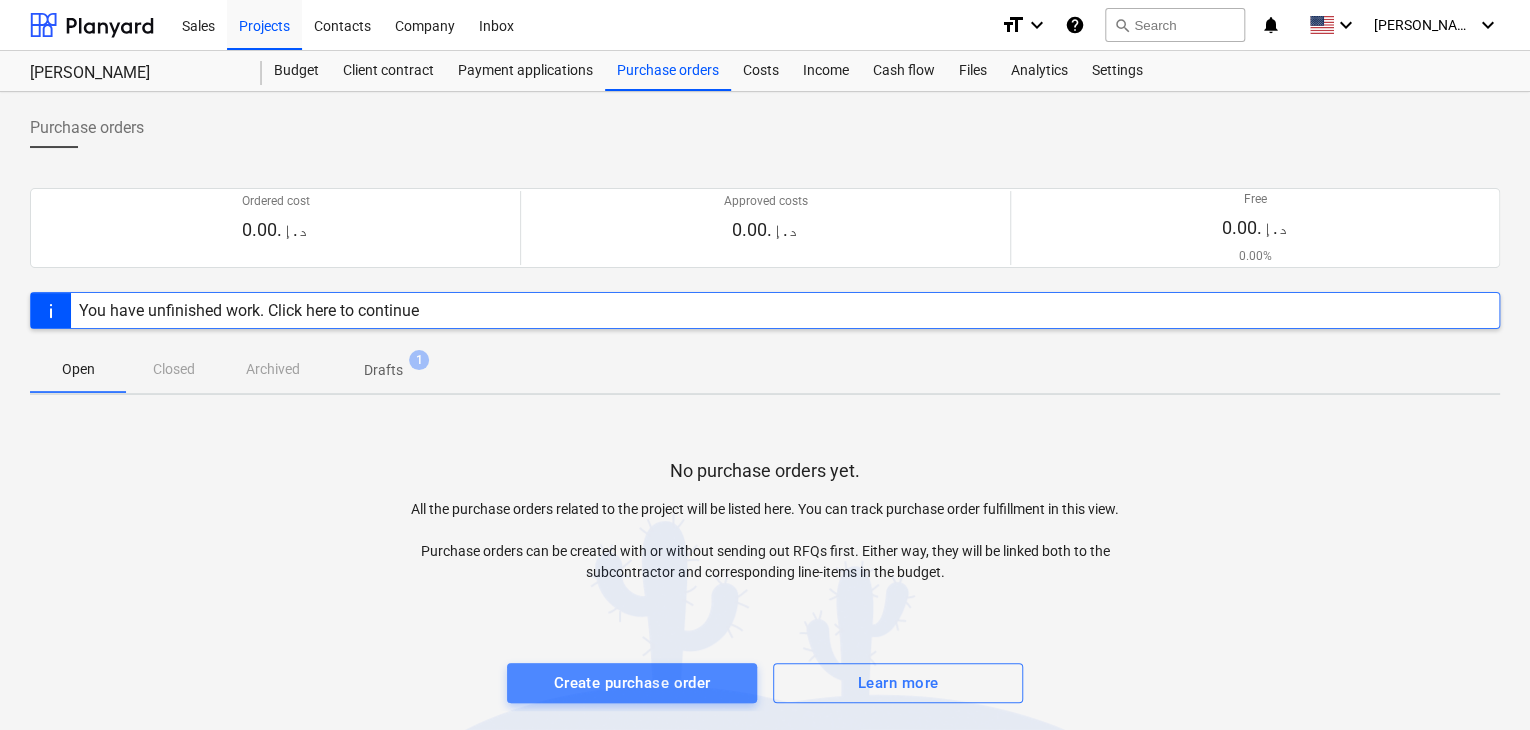 click on "Create purchase order" at bounding box center [632, 683] 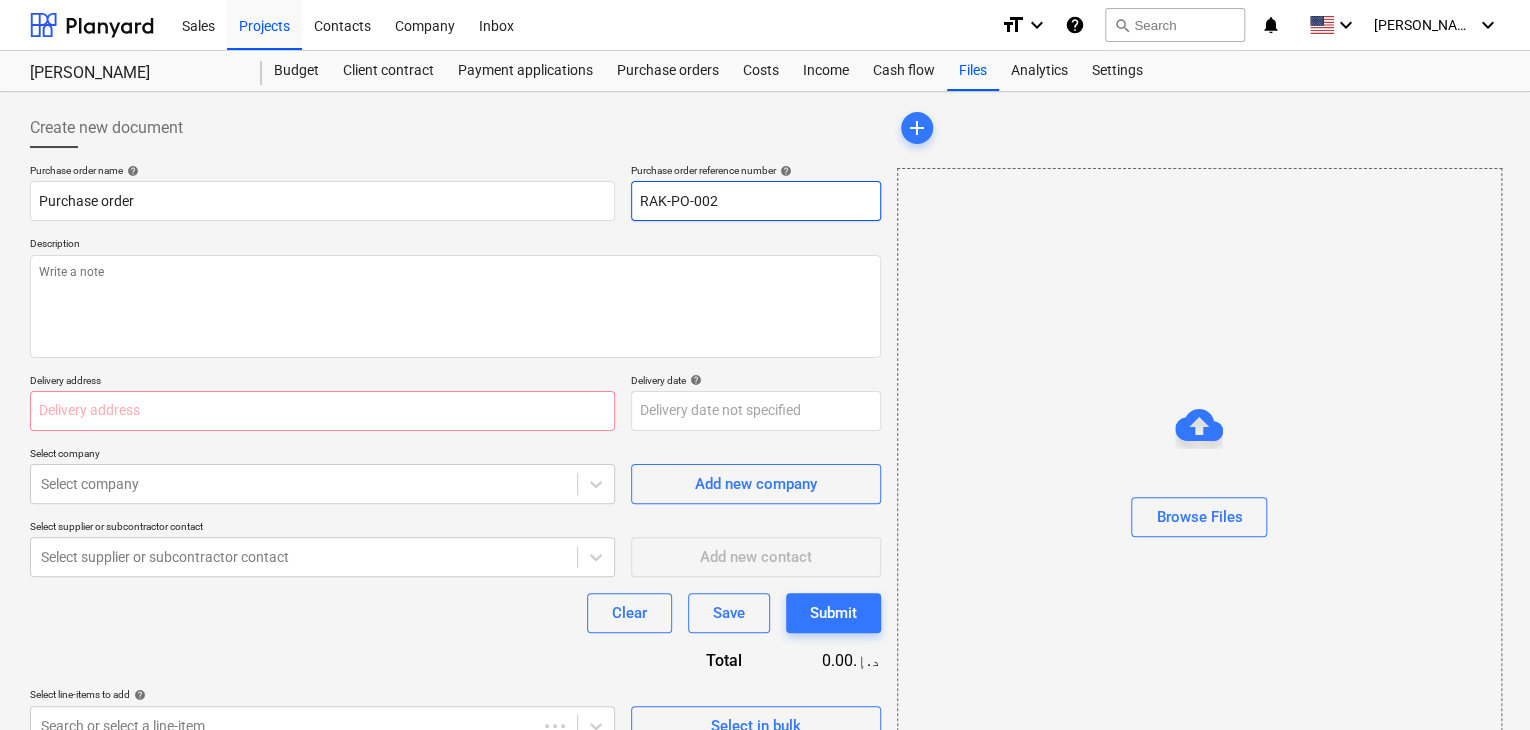 drag, startPoint x: 741, startPoint y: 197, endPoint x: 566, endPoint y: 177, distance: 176.13914 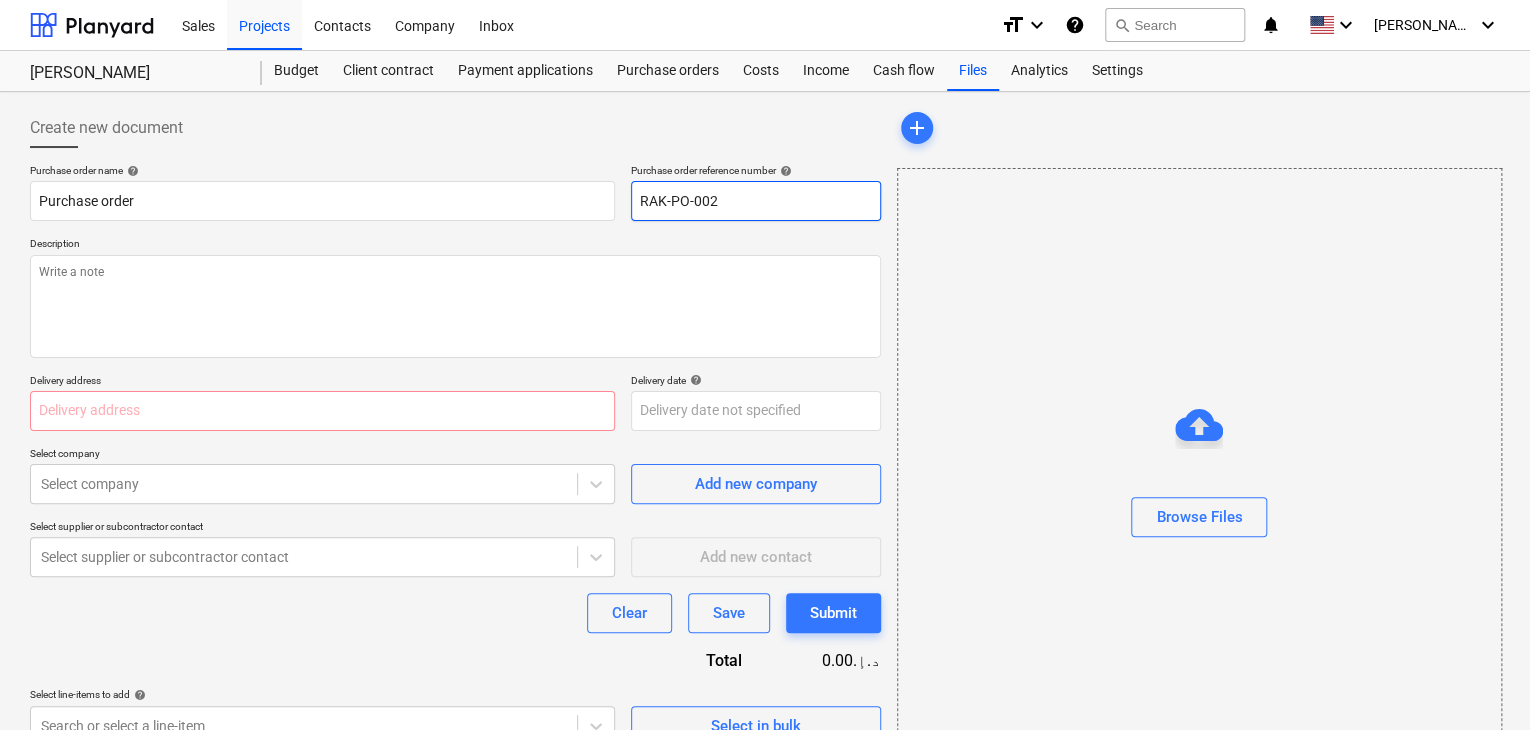 type on "x" 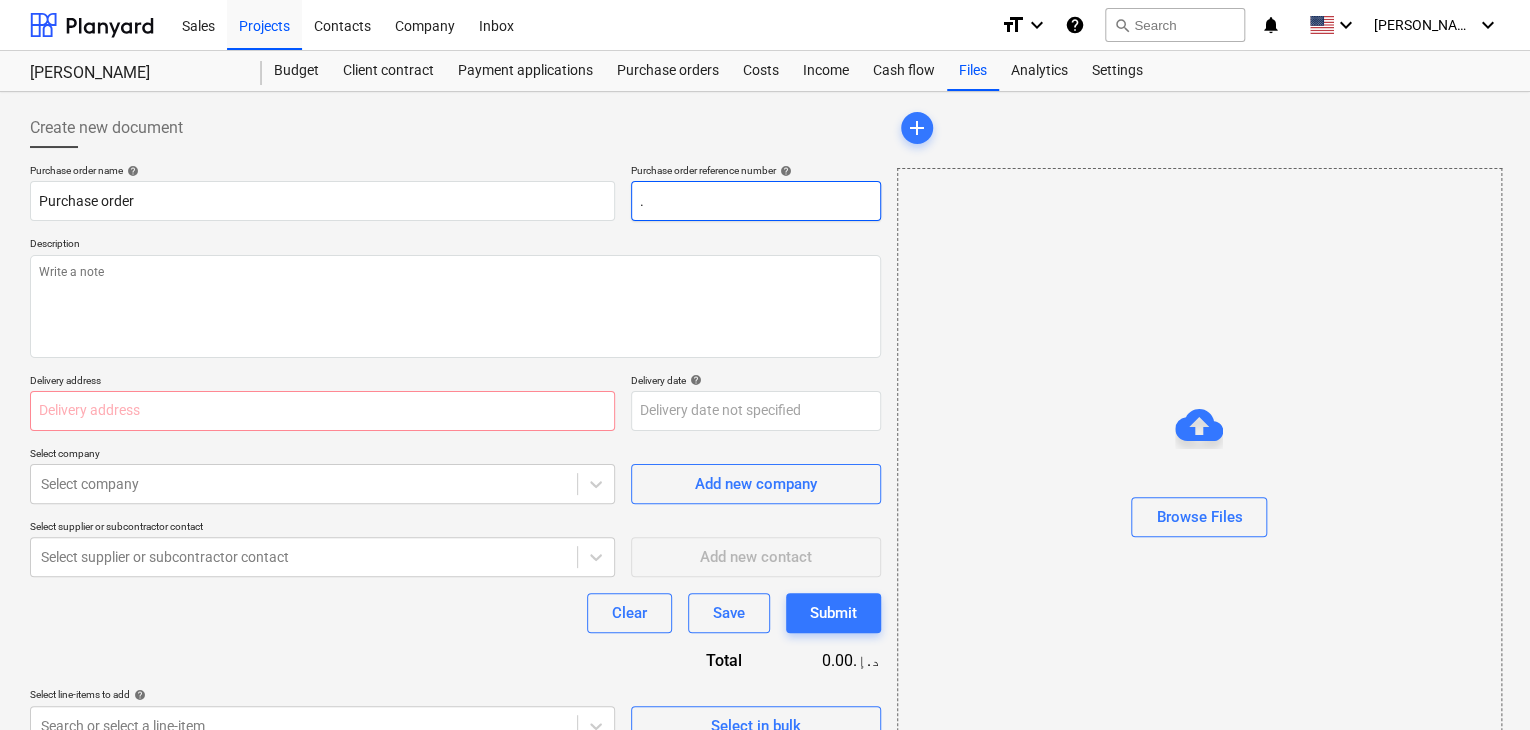 type on "x" 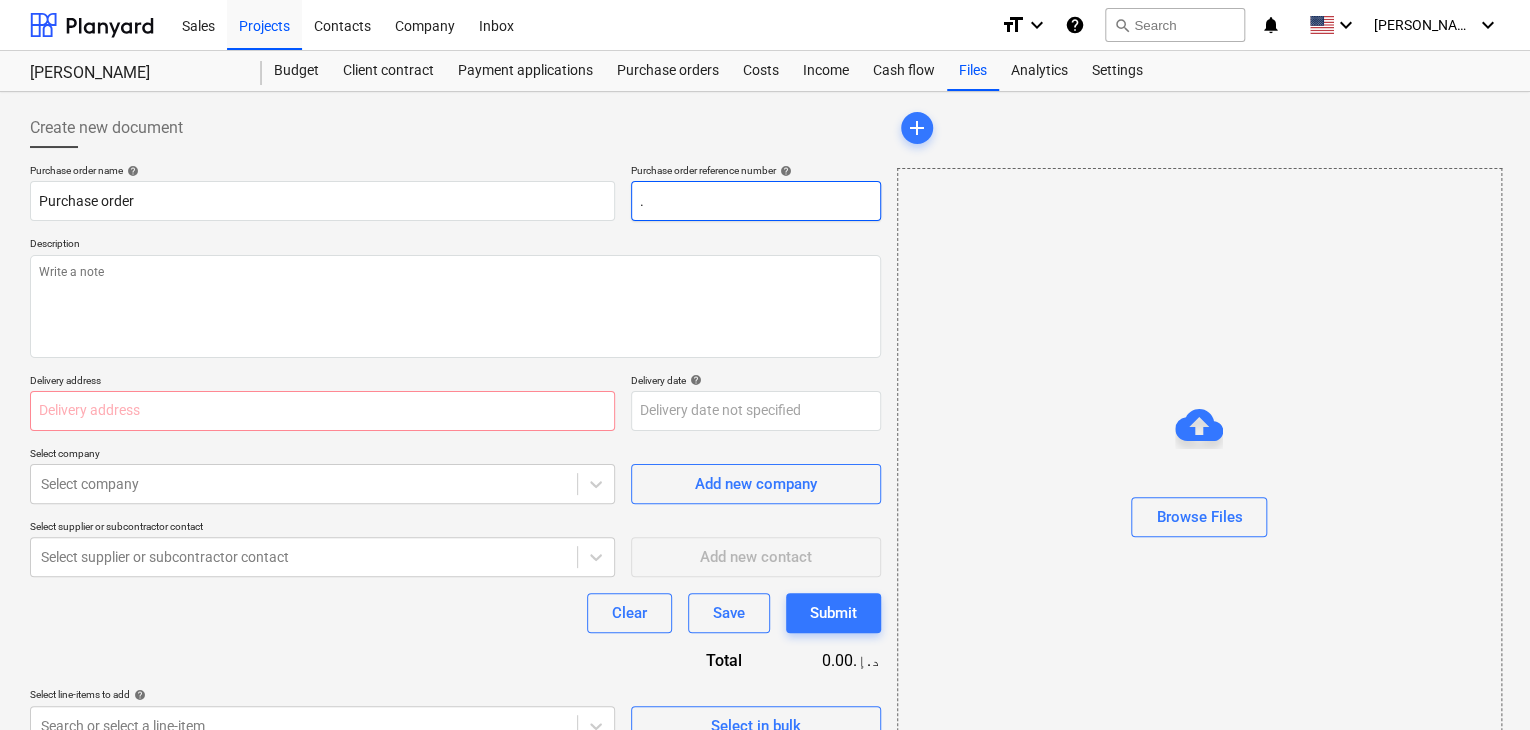 type on ".L" 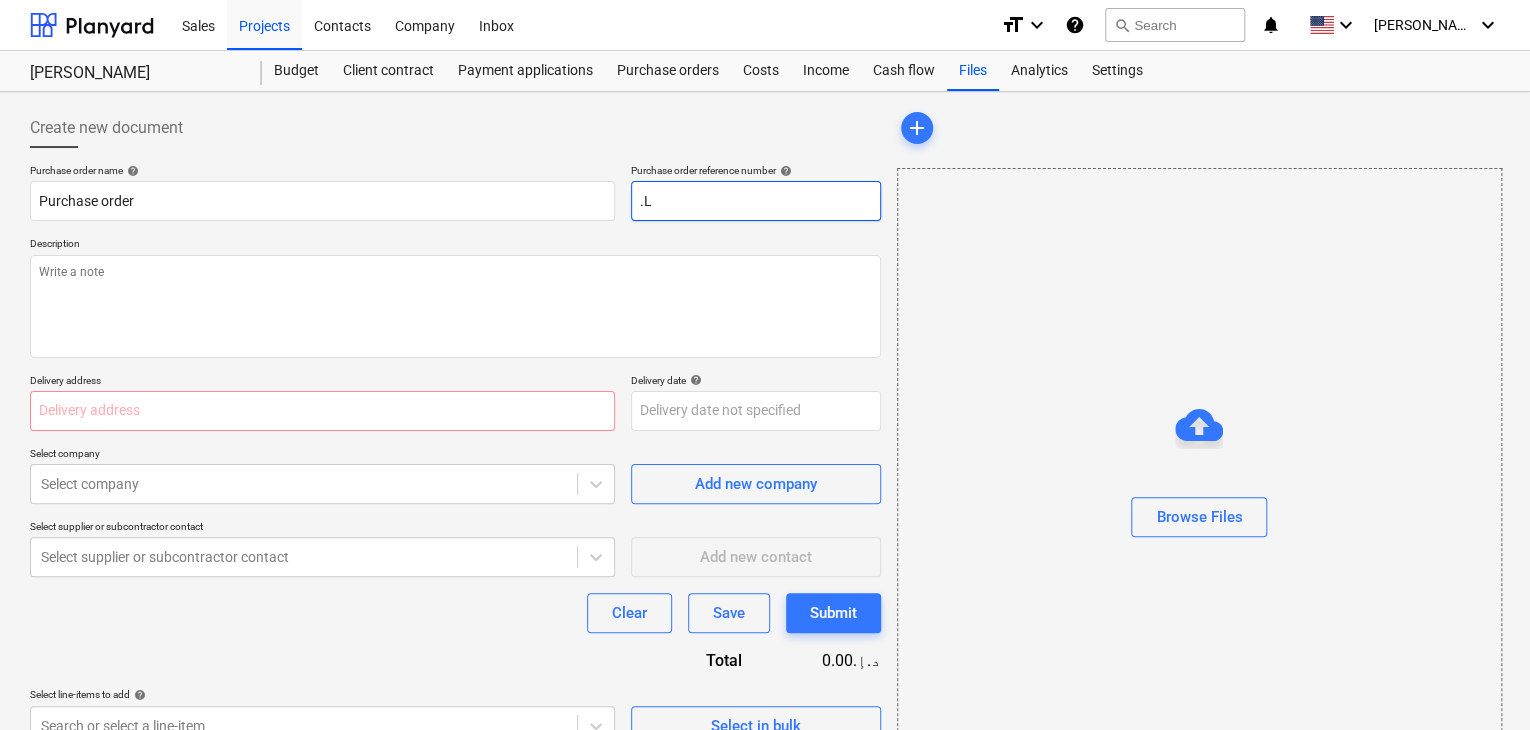 type on "x" 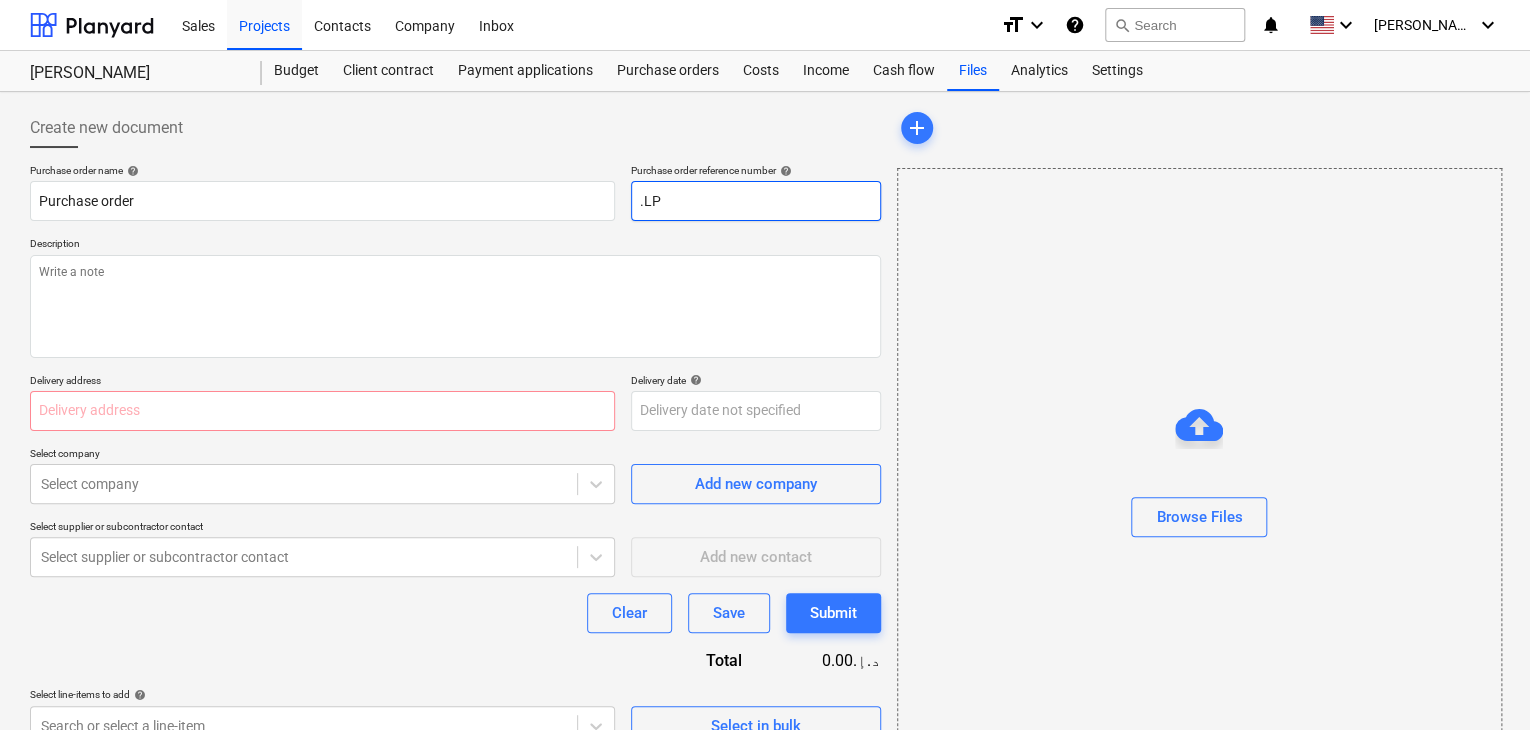 type on "x" 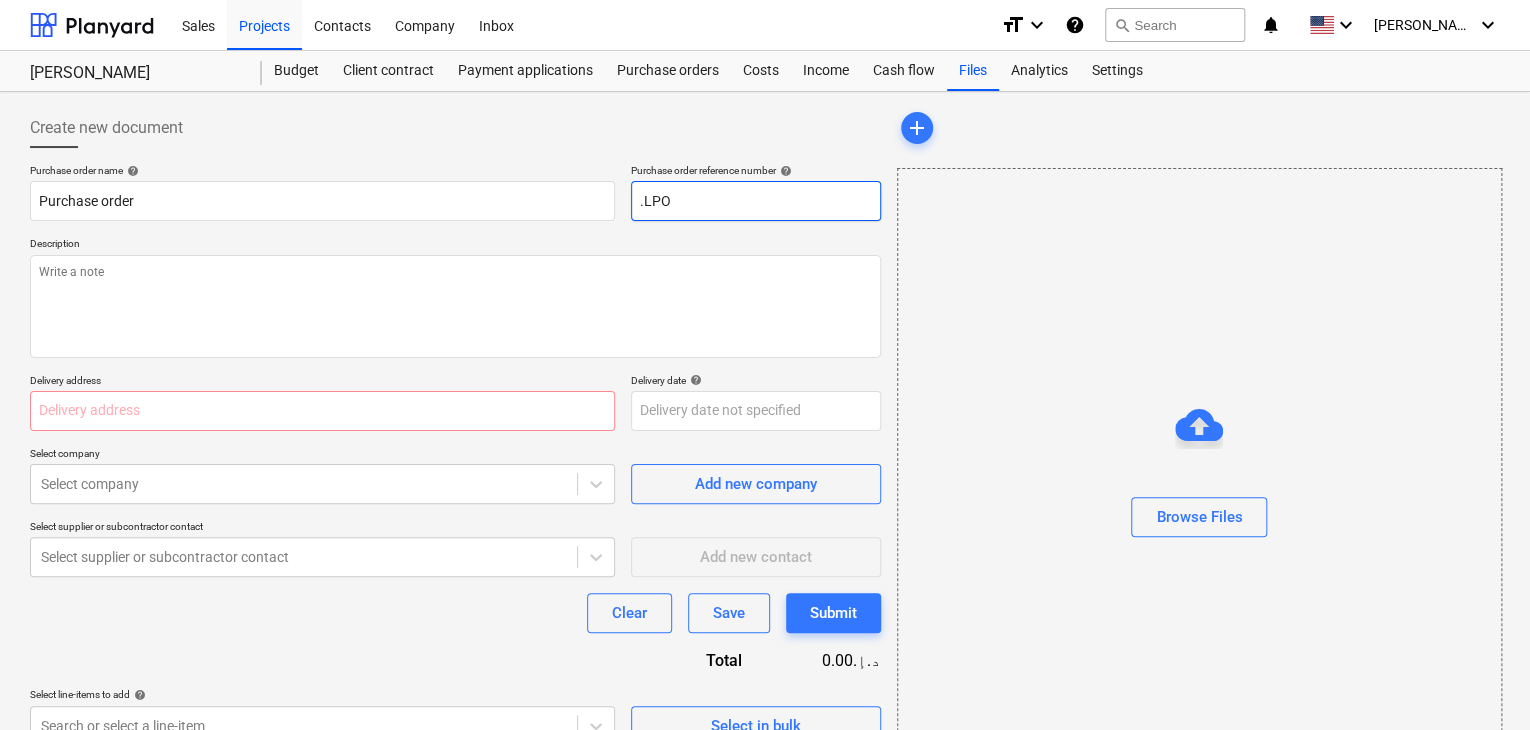 type on "x" 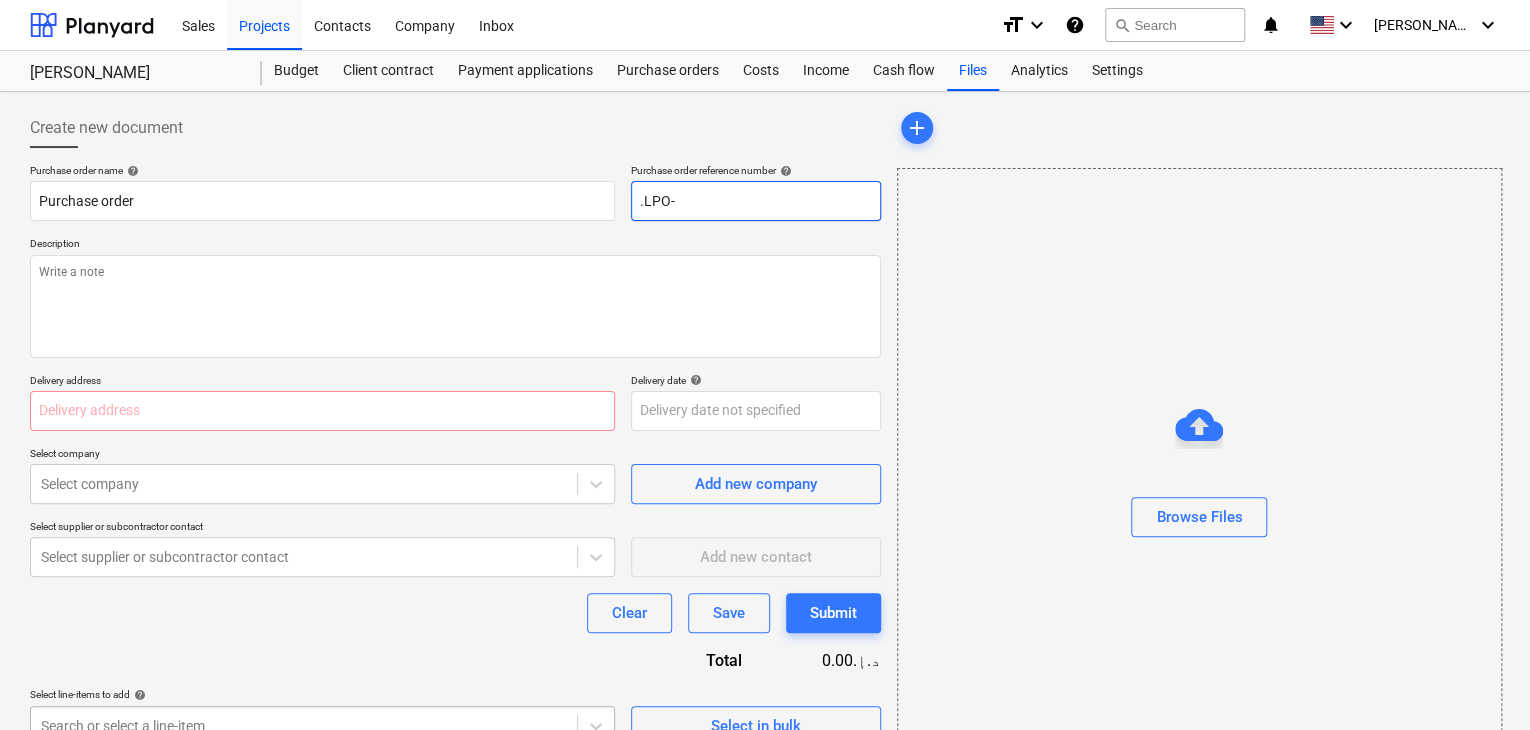 type on ".LPO-" 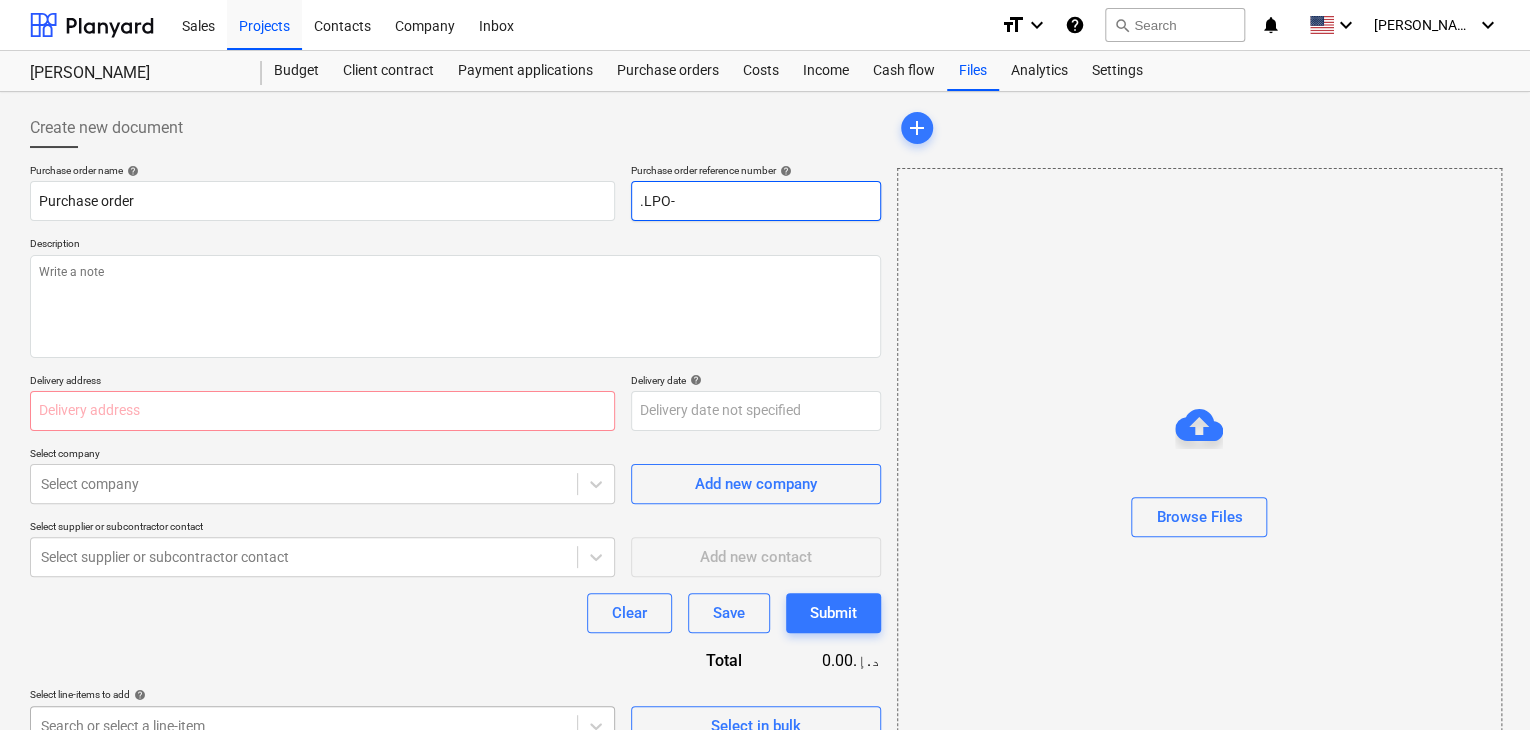 type on "x" 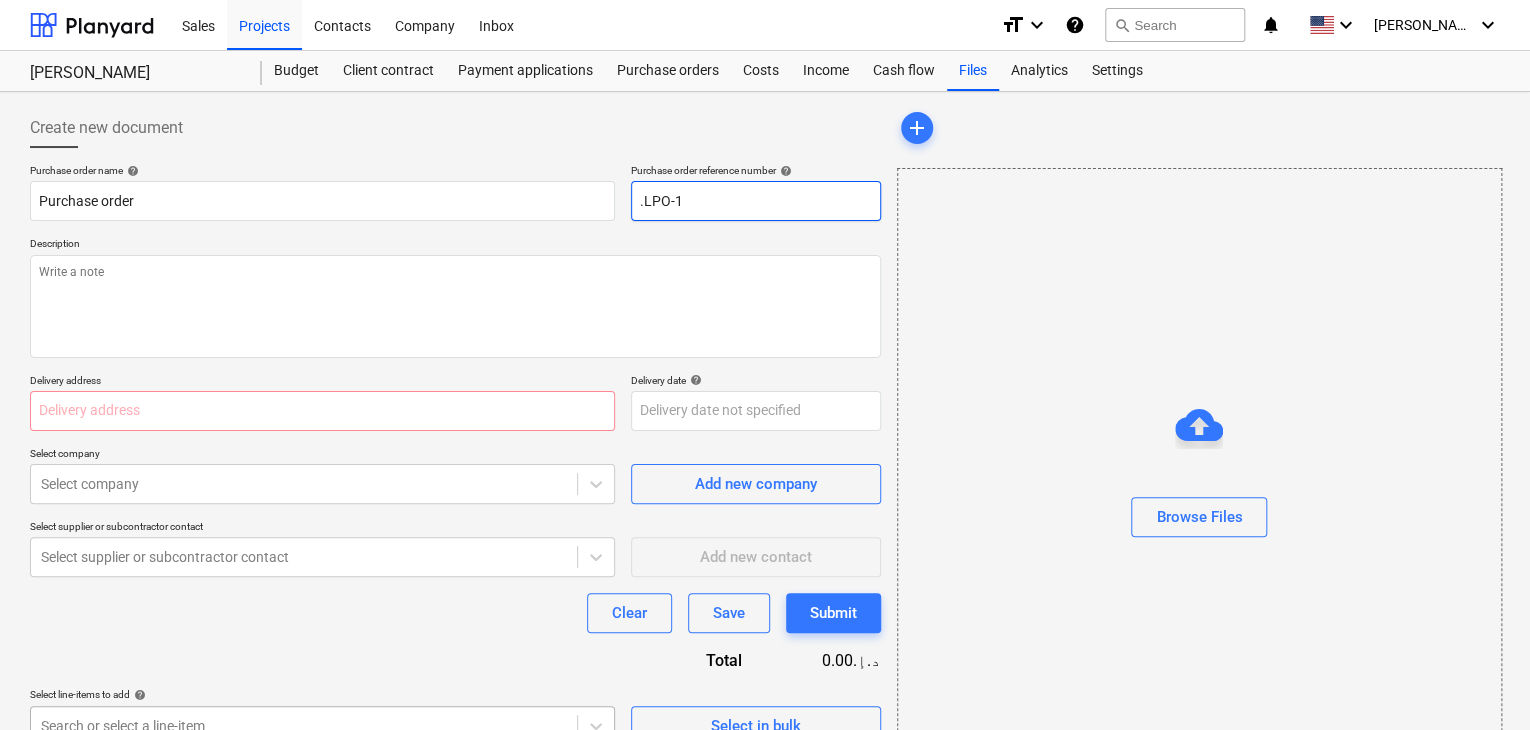type on "x" 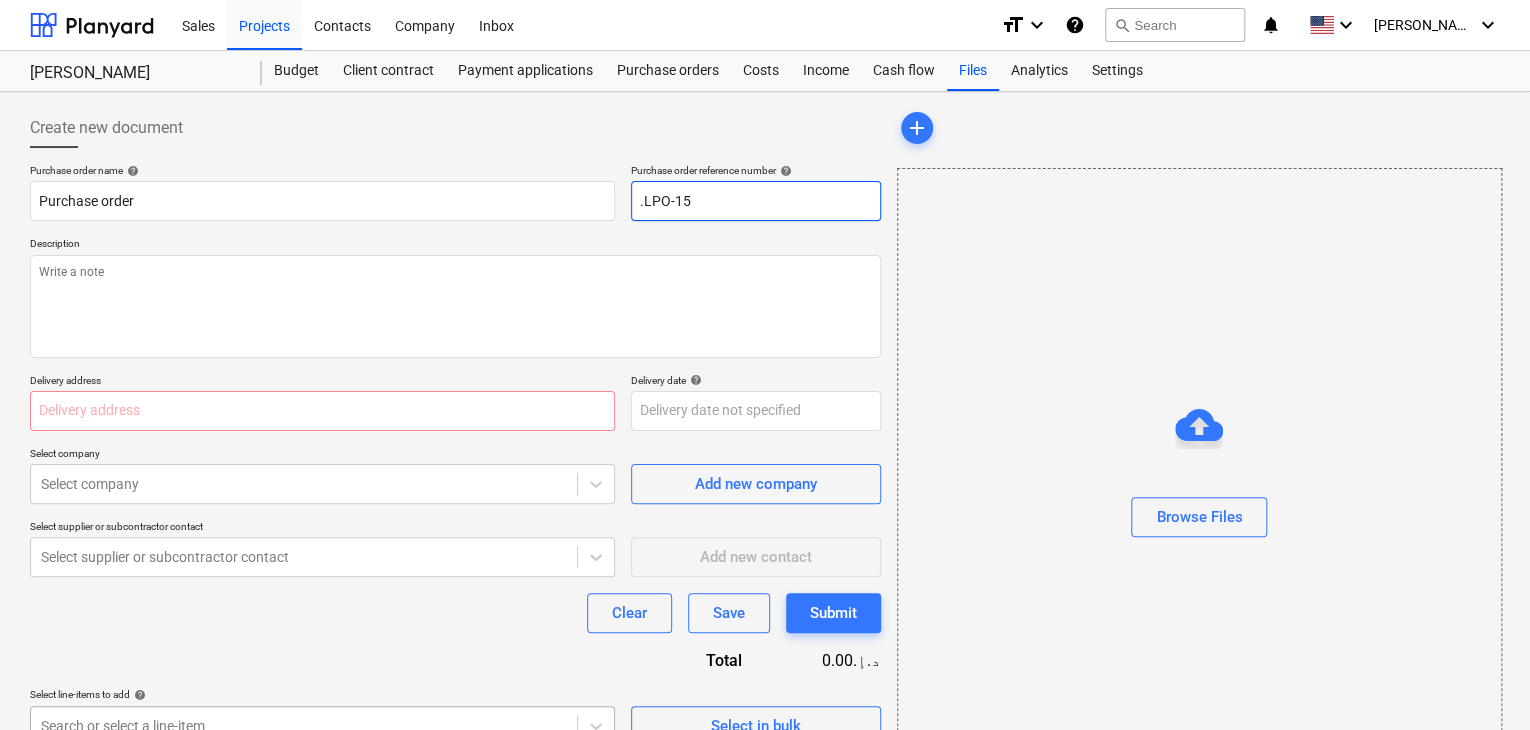 type on "x" 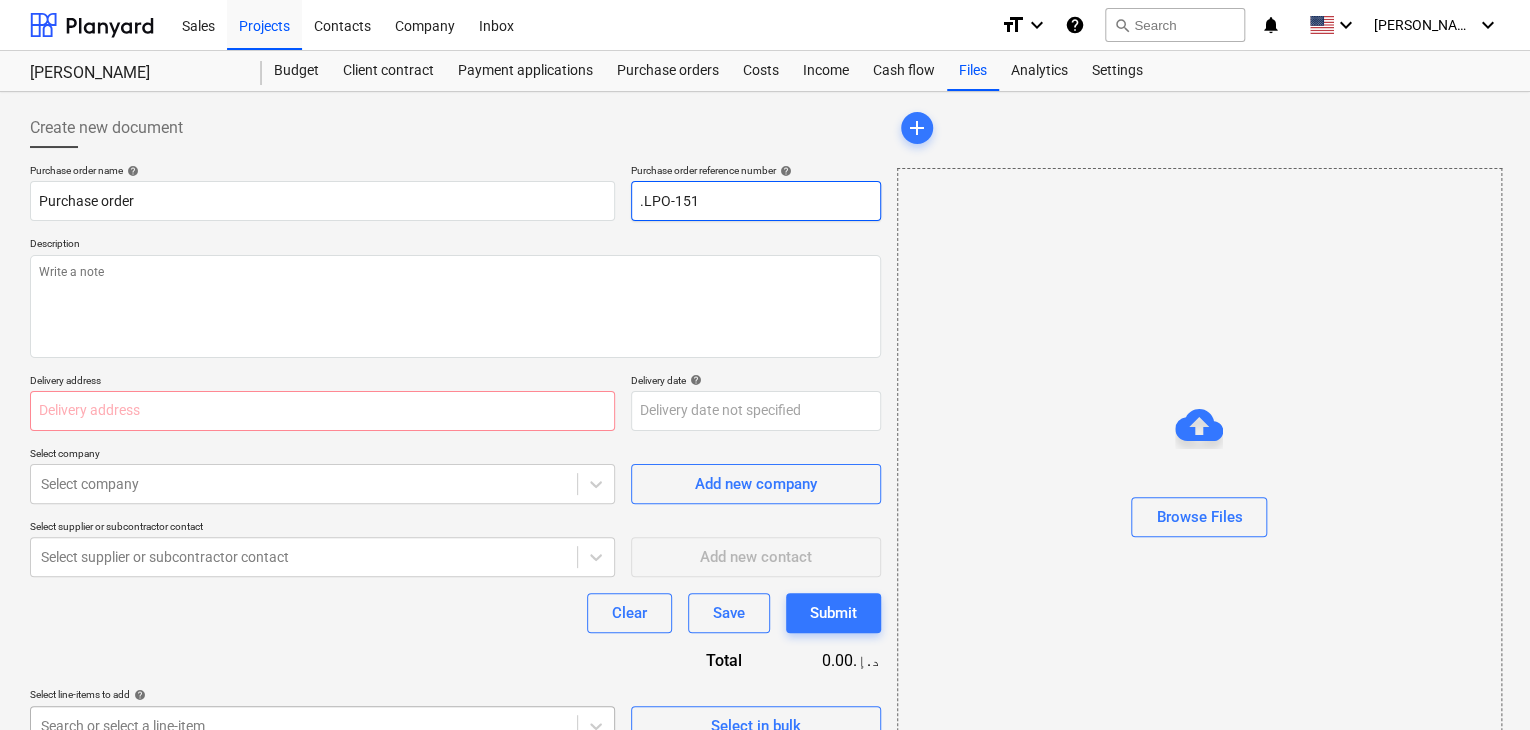 type on "x" 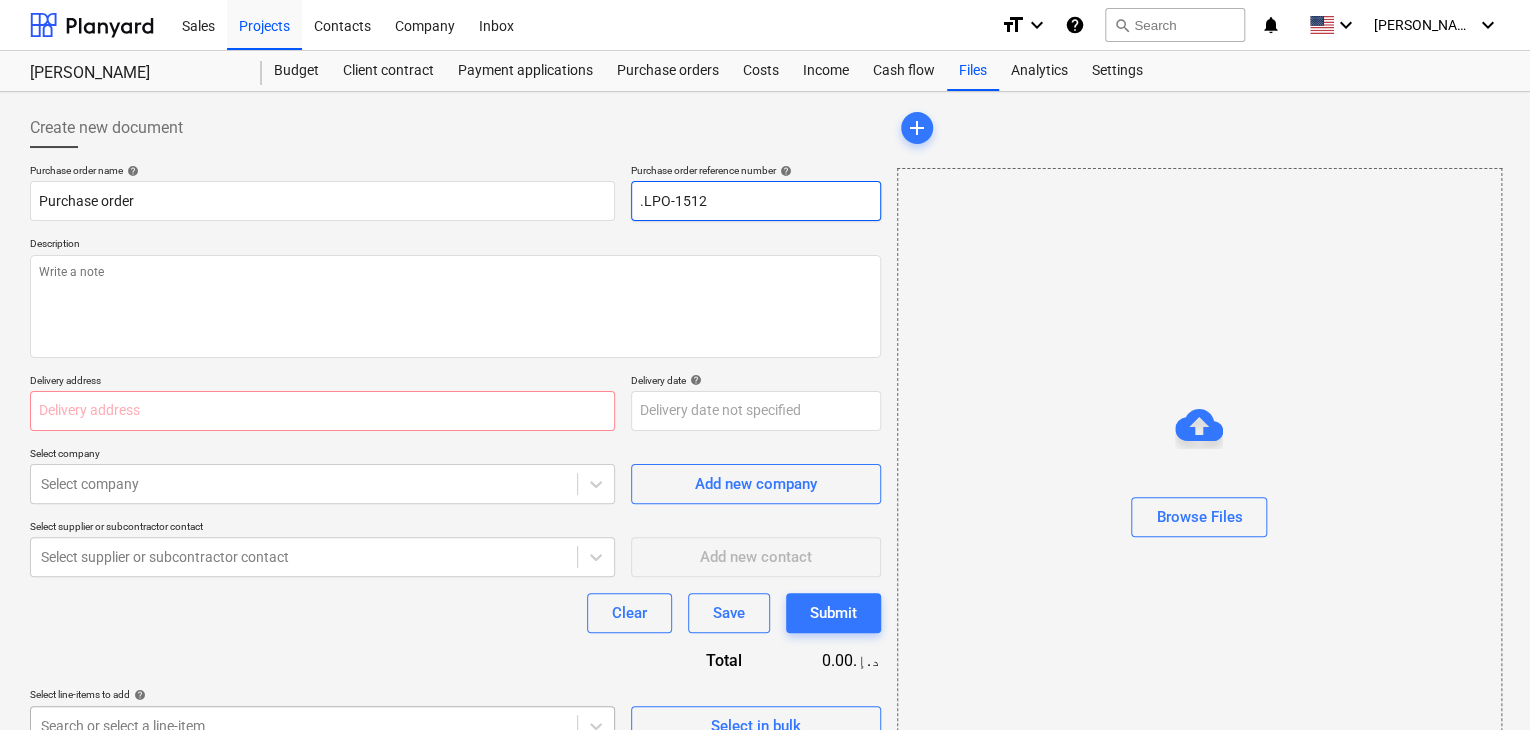 type on "x" 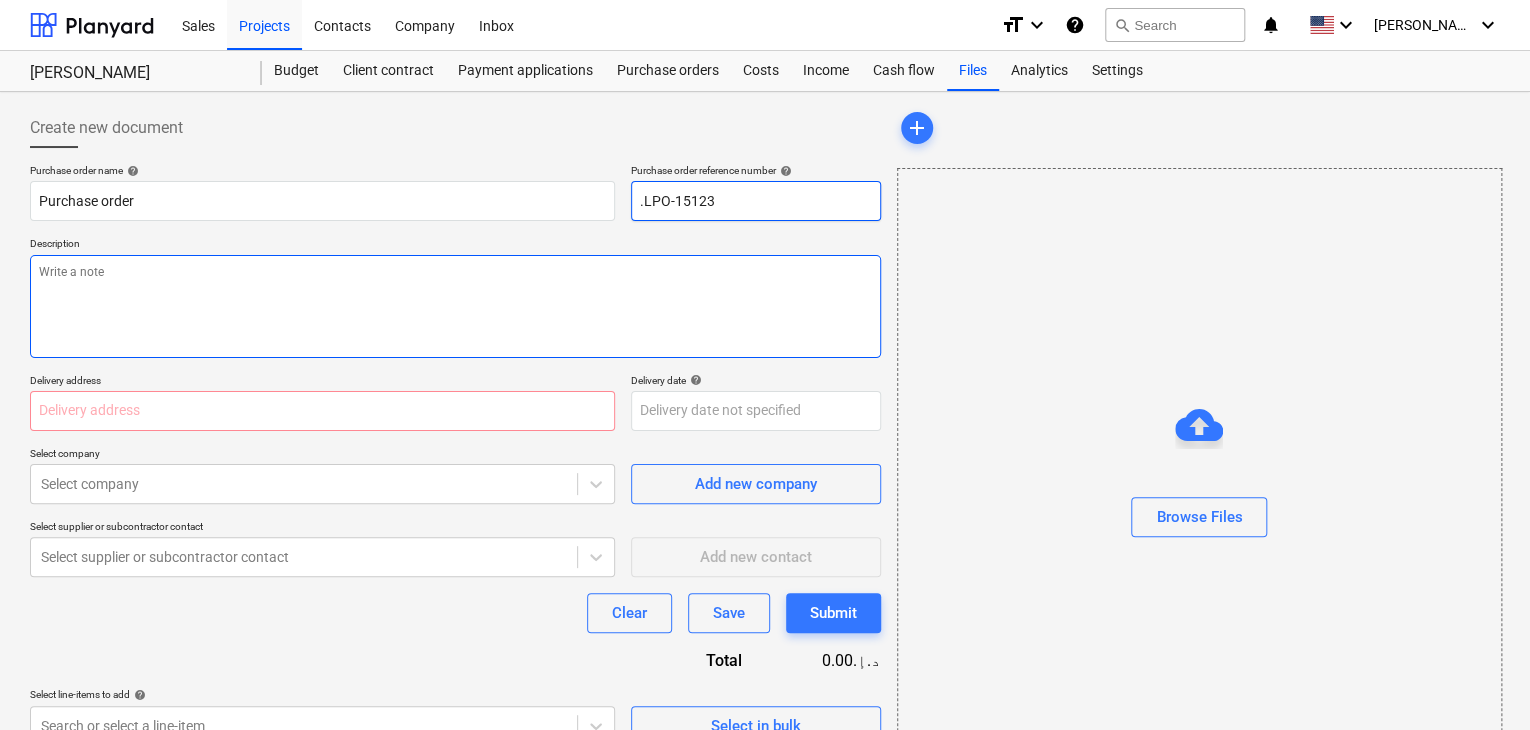 type on ".LPO-15123" 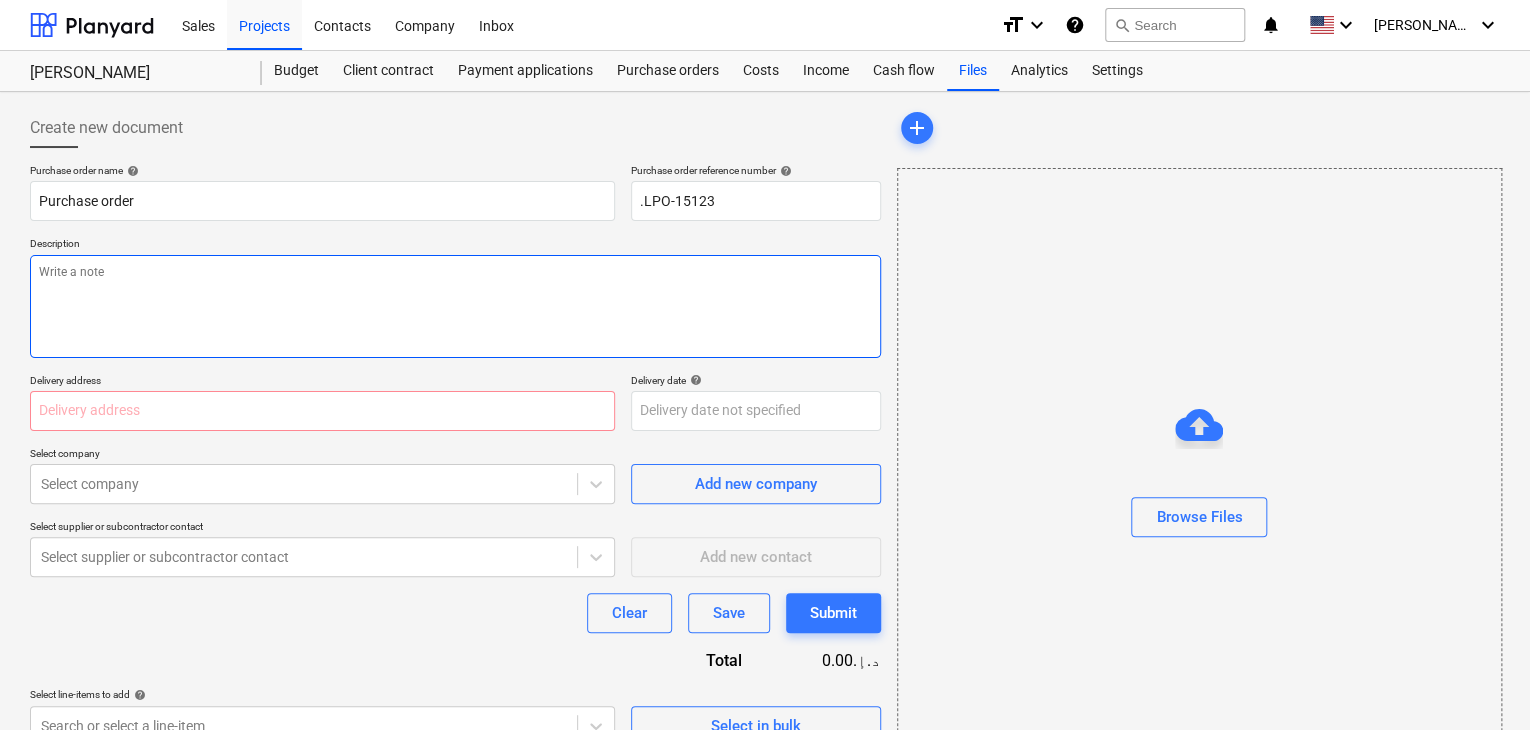 click at bounding box center (455, 306) 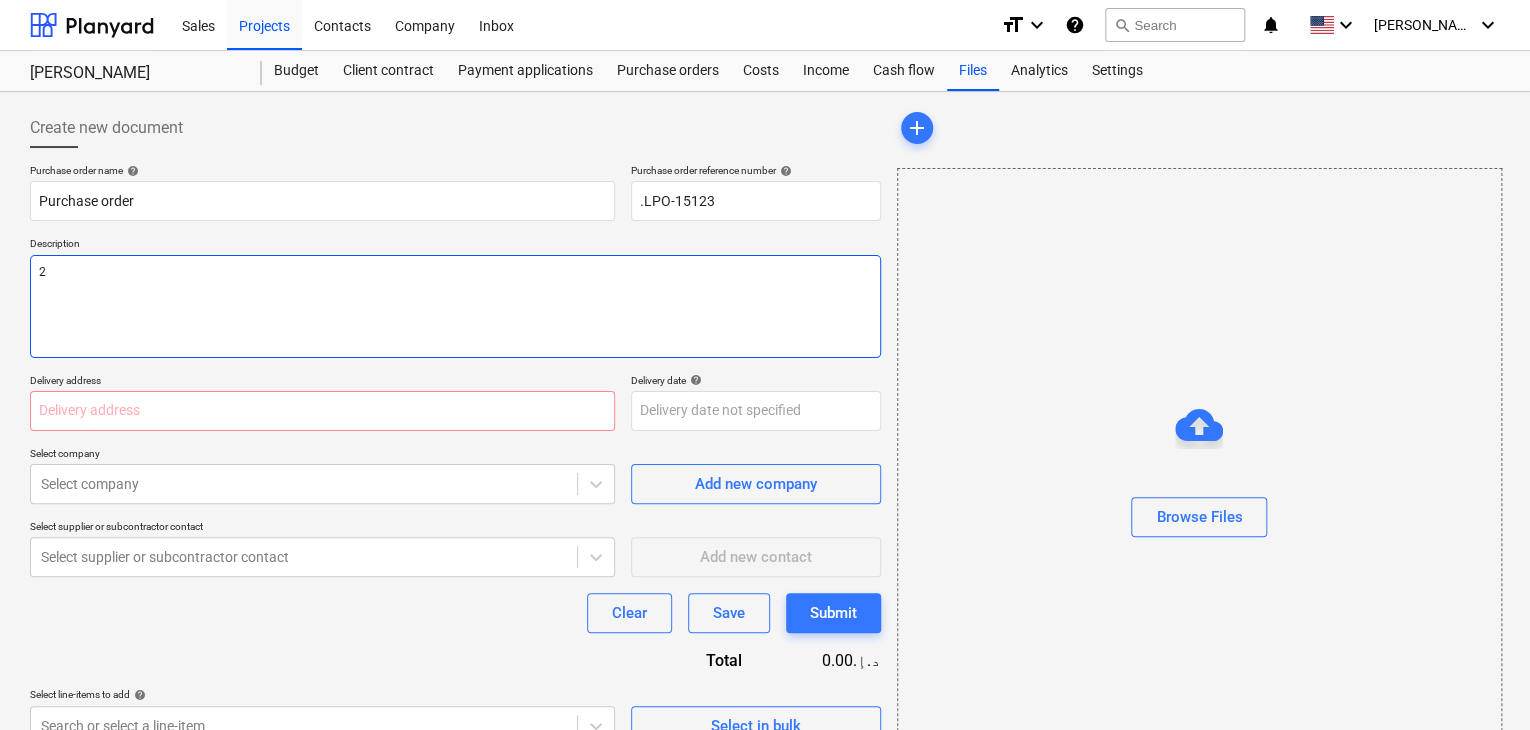 type on "x" 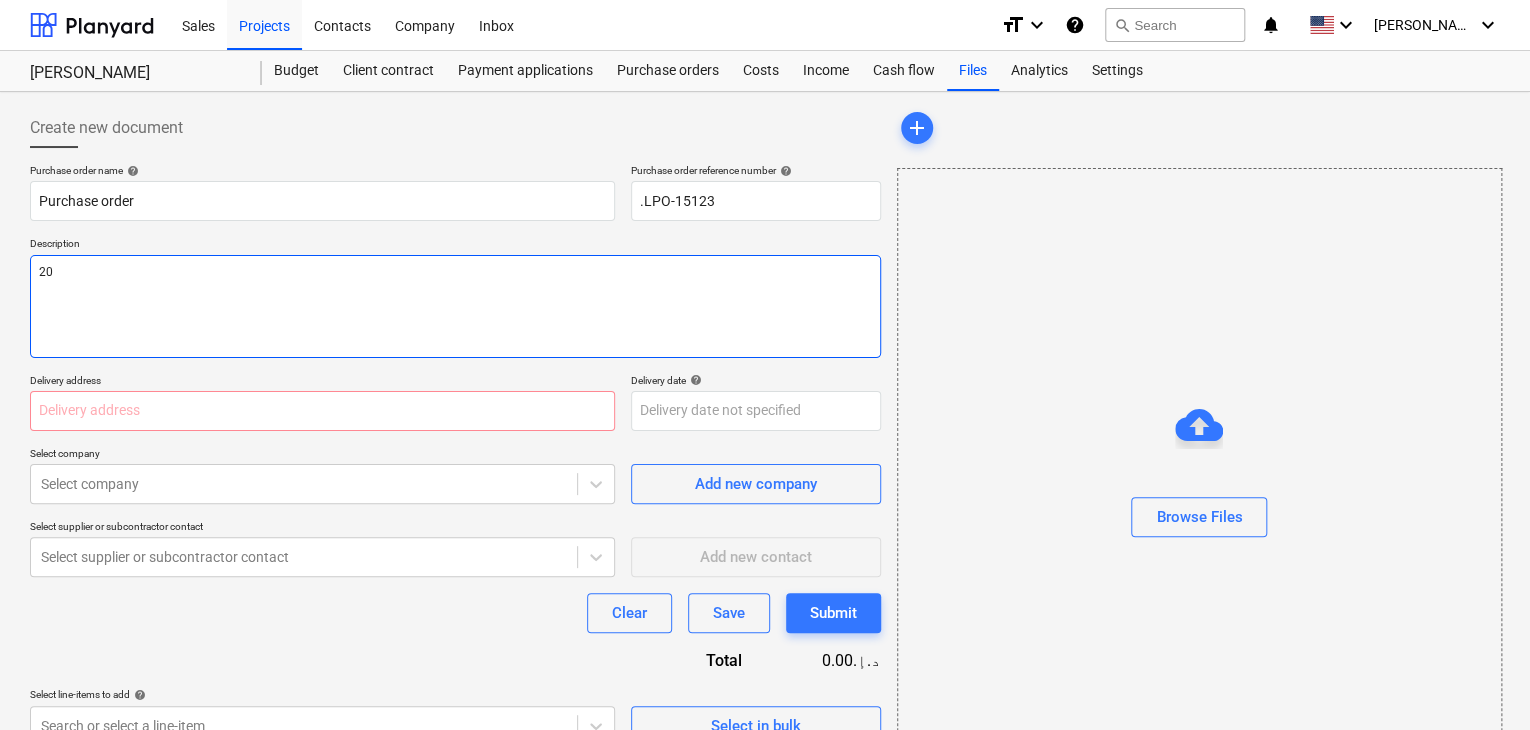 type on "x" 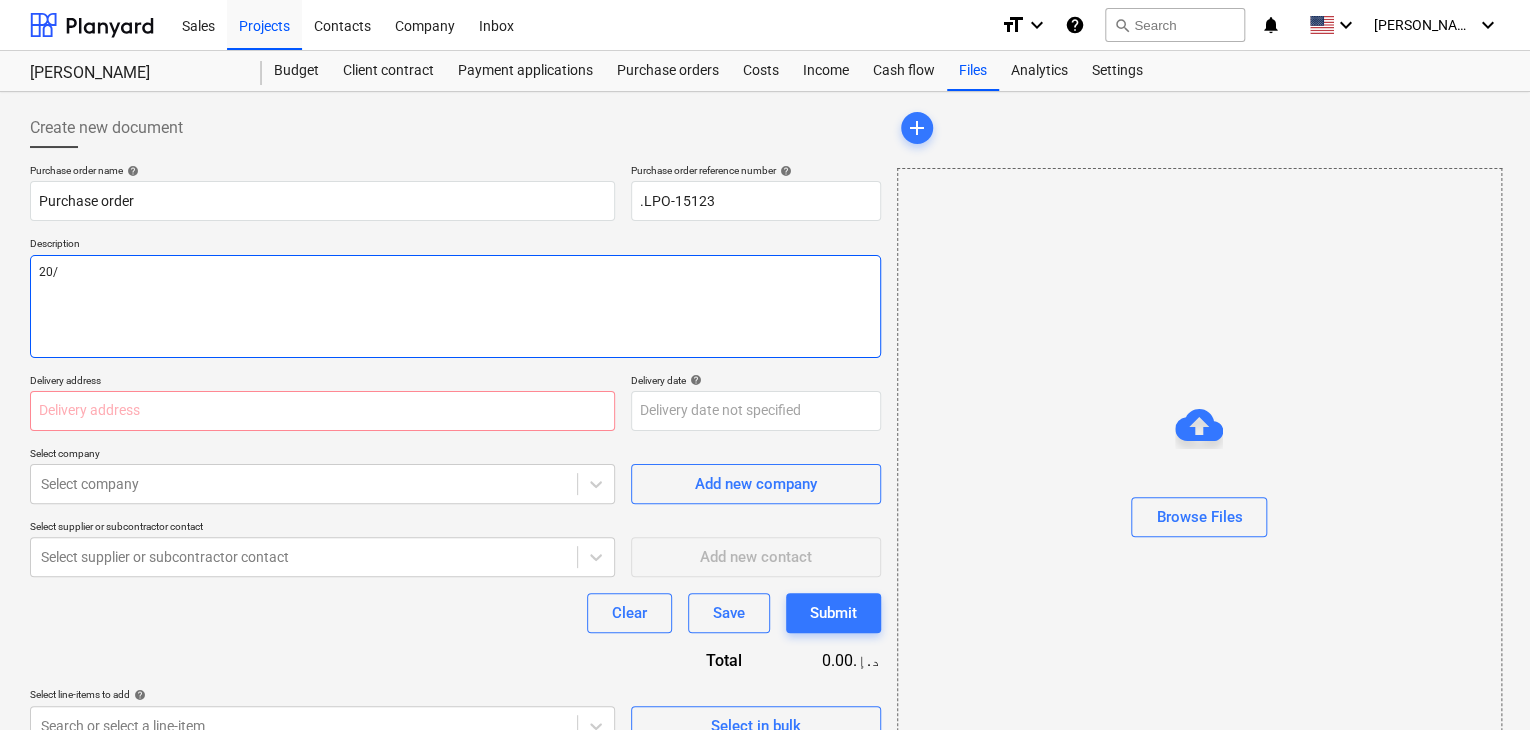type on "x" 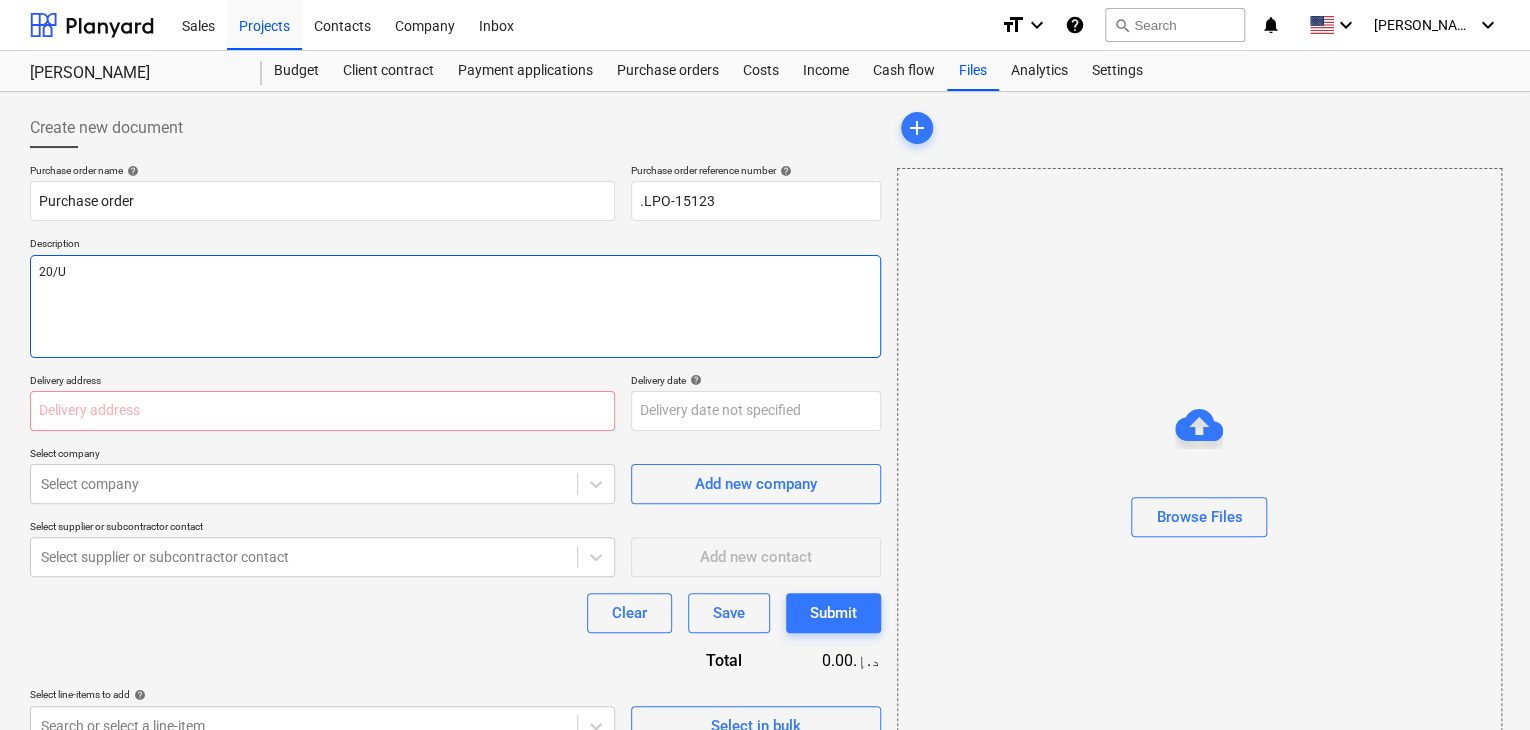 type on "x" 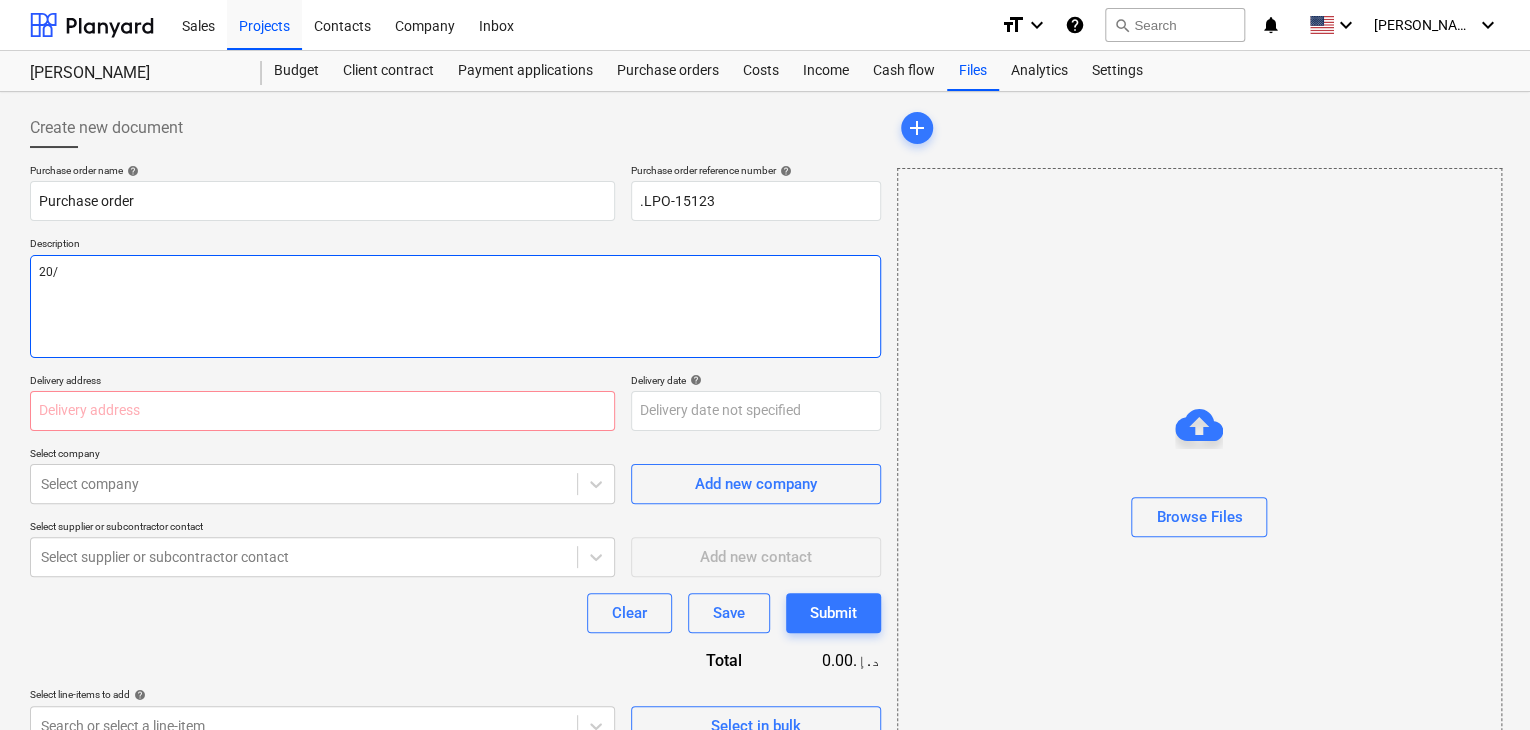 type on "x" 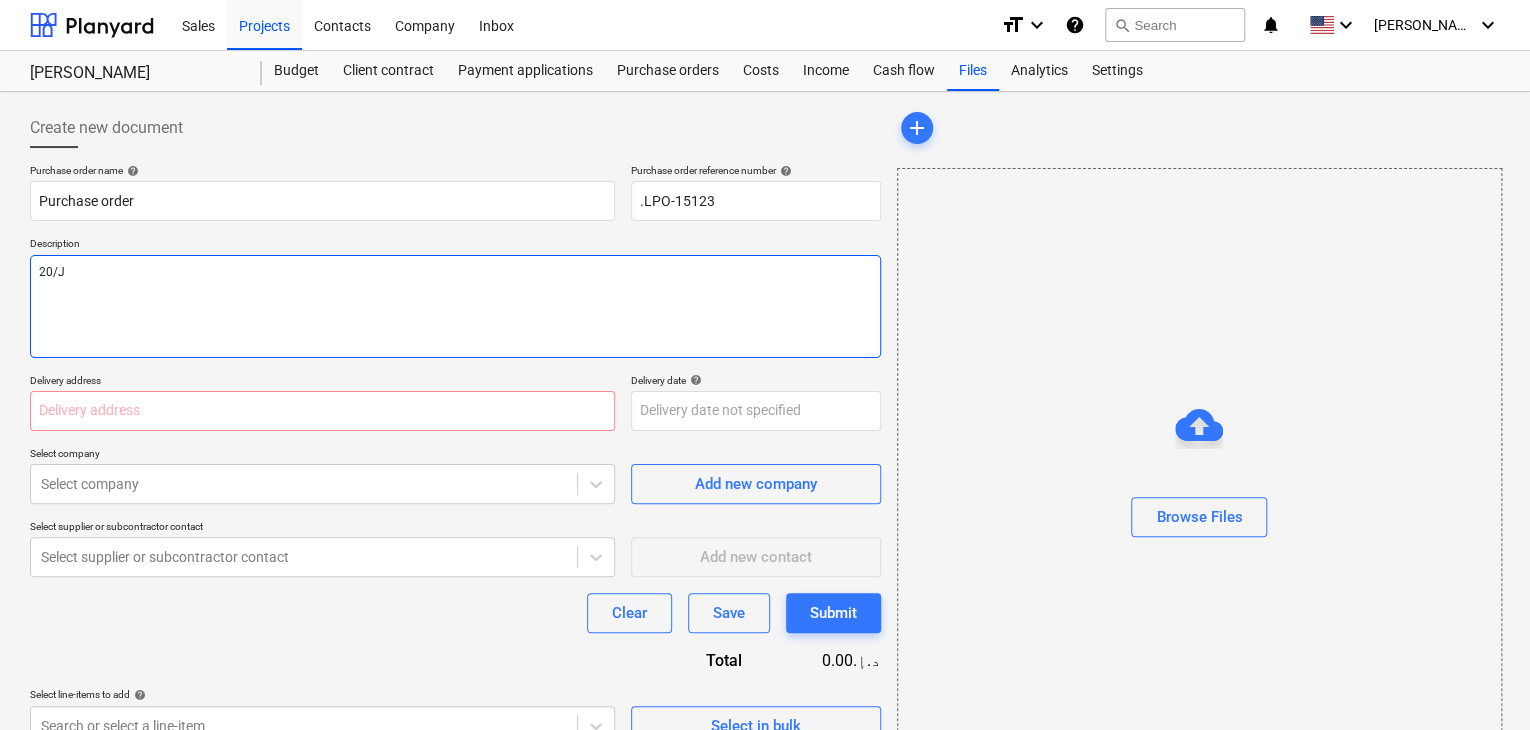 type on "x" 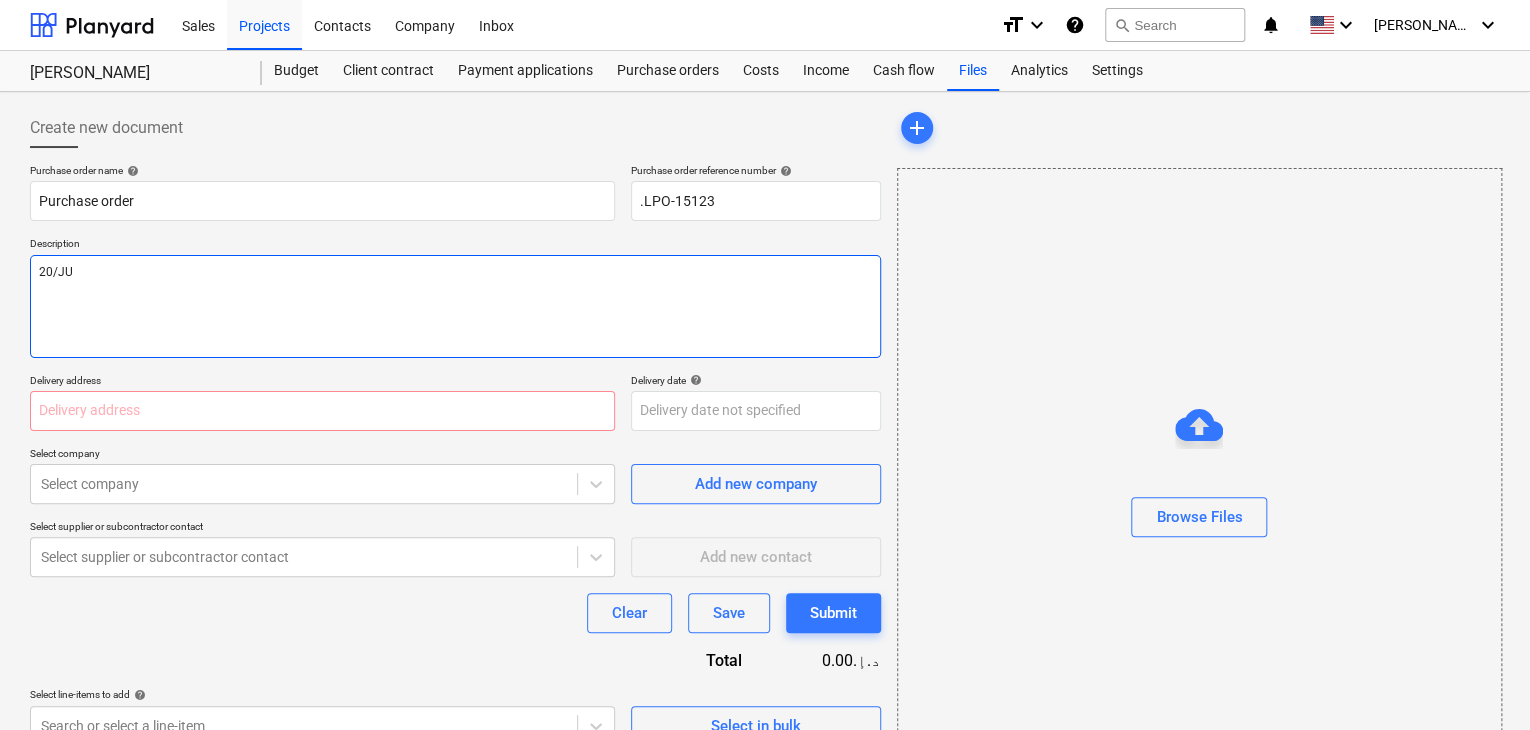 type on "x" 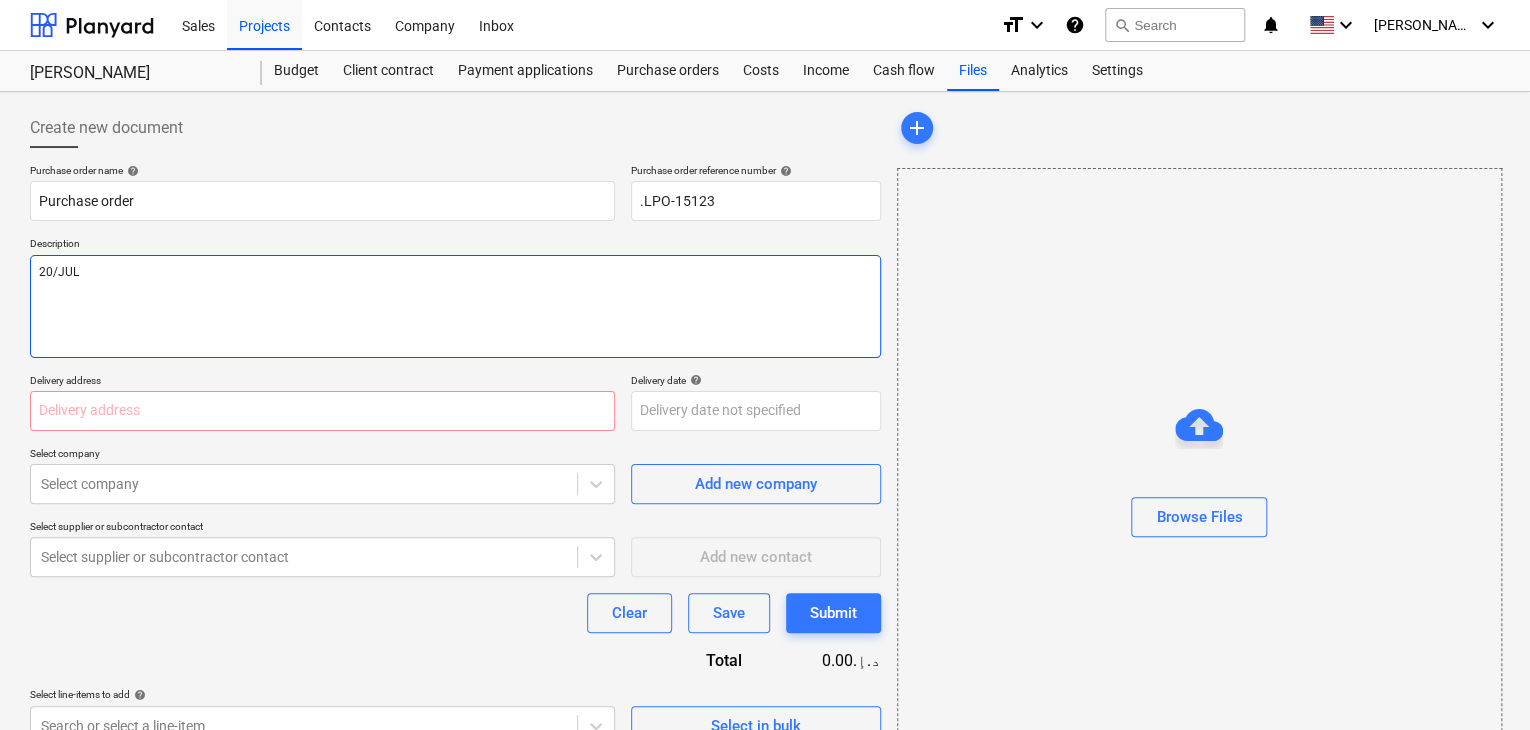 type on "x" 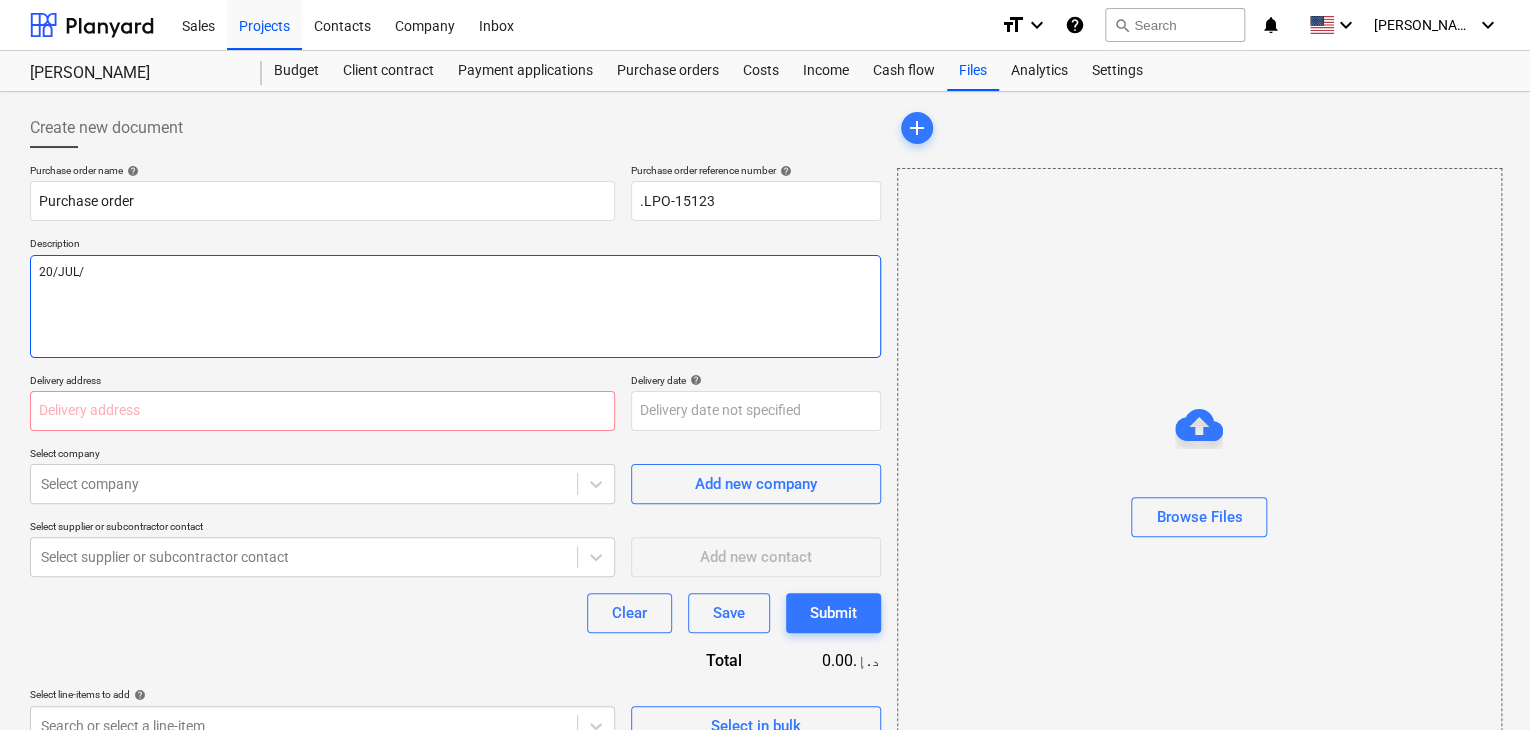 type on "x" 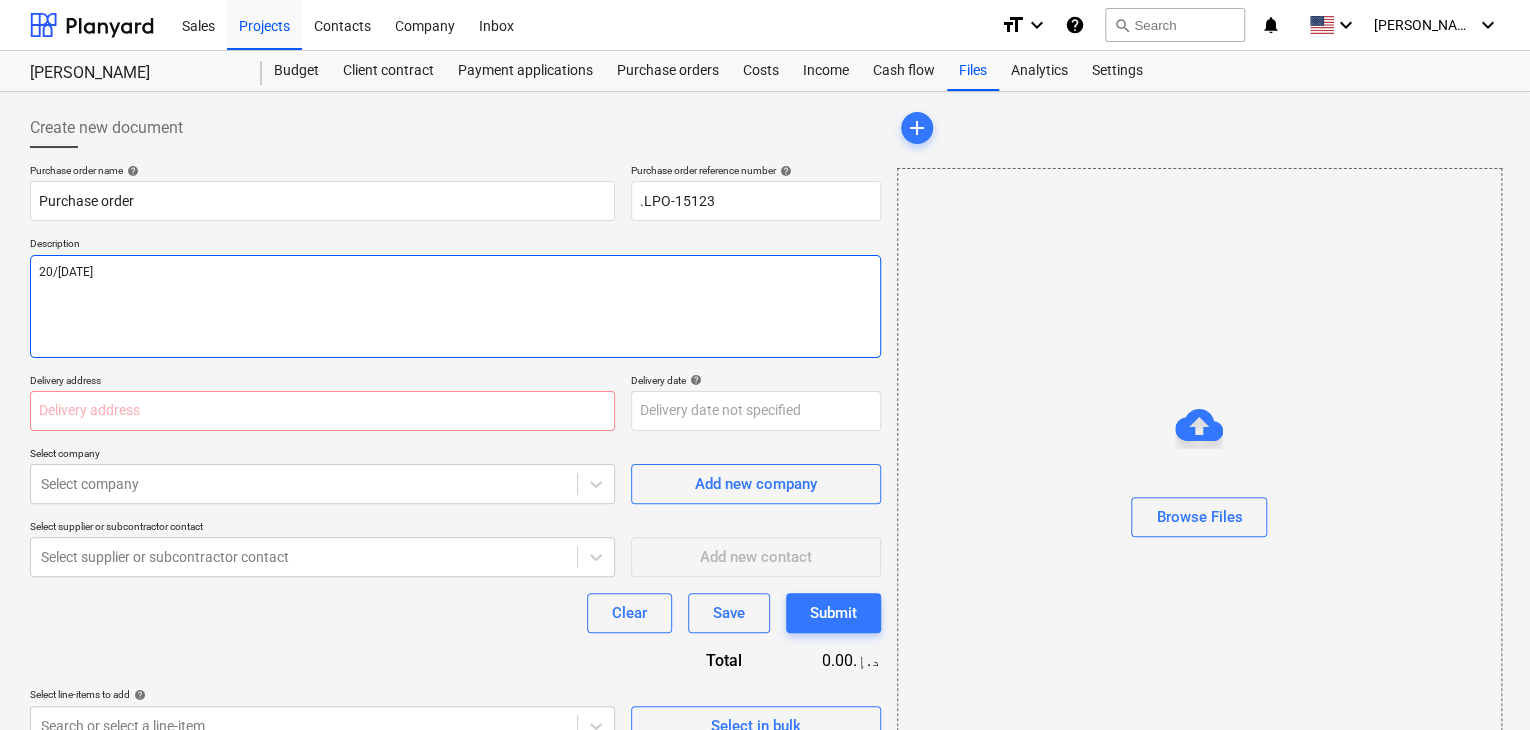 type on "x" 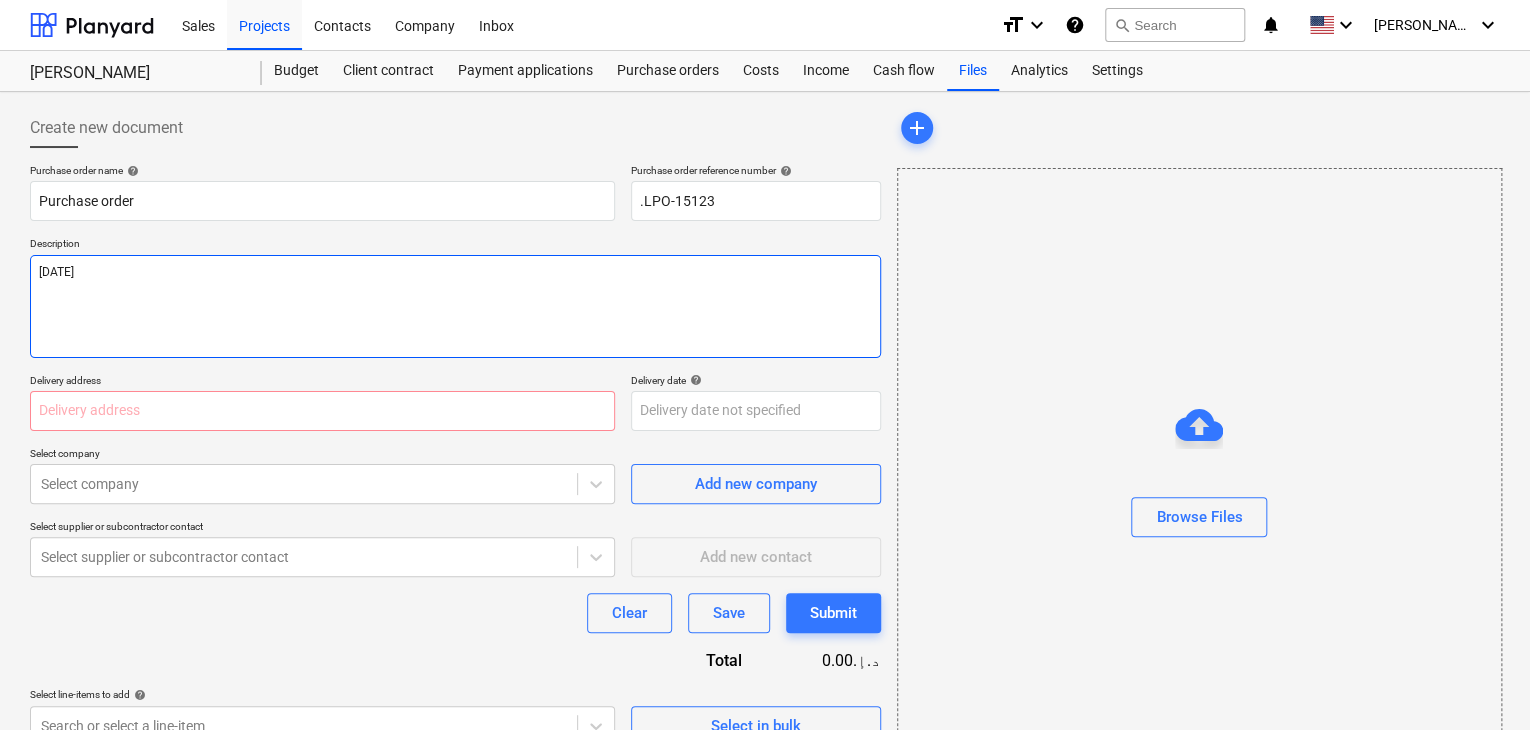 type on "x" 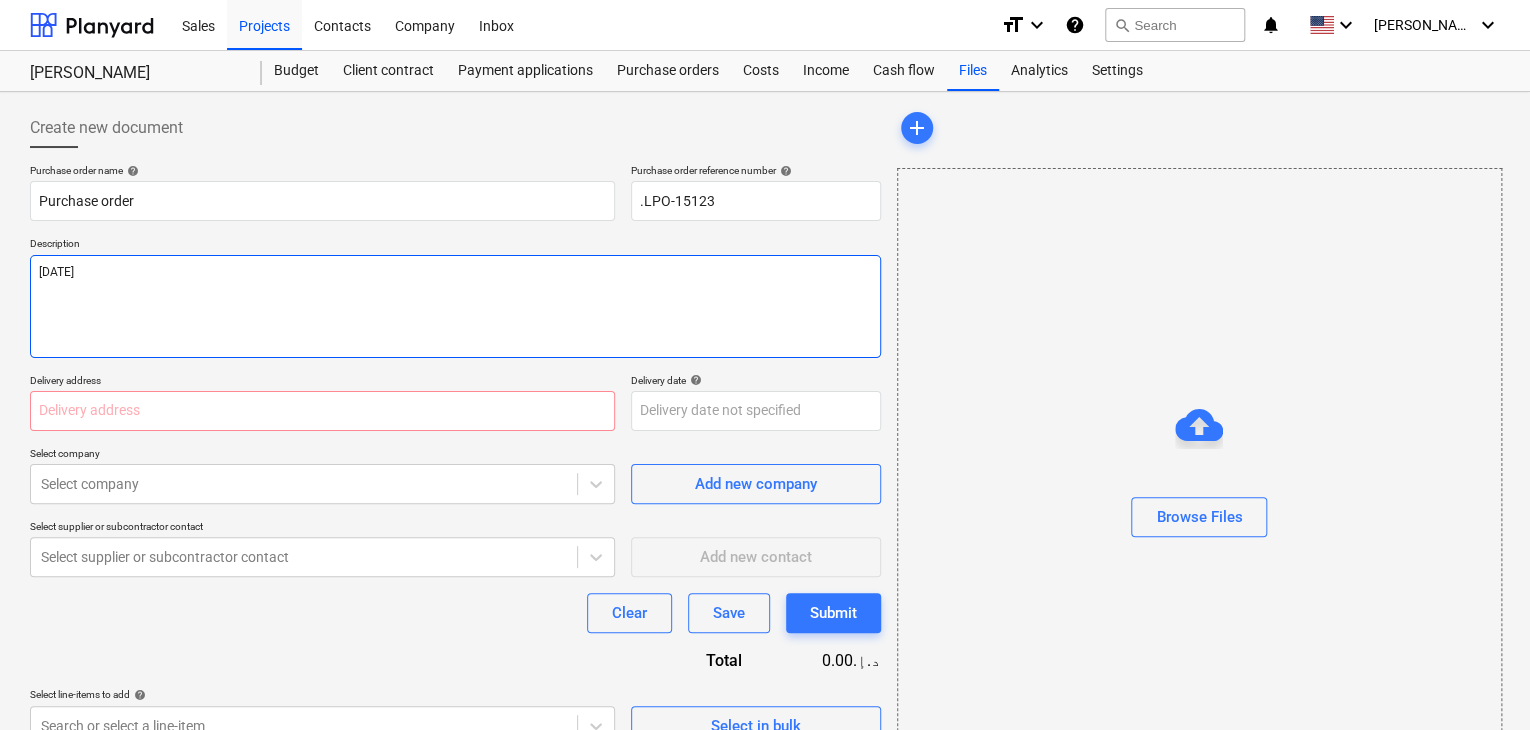 type on "[DATE]" 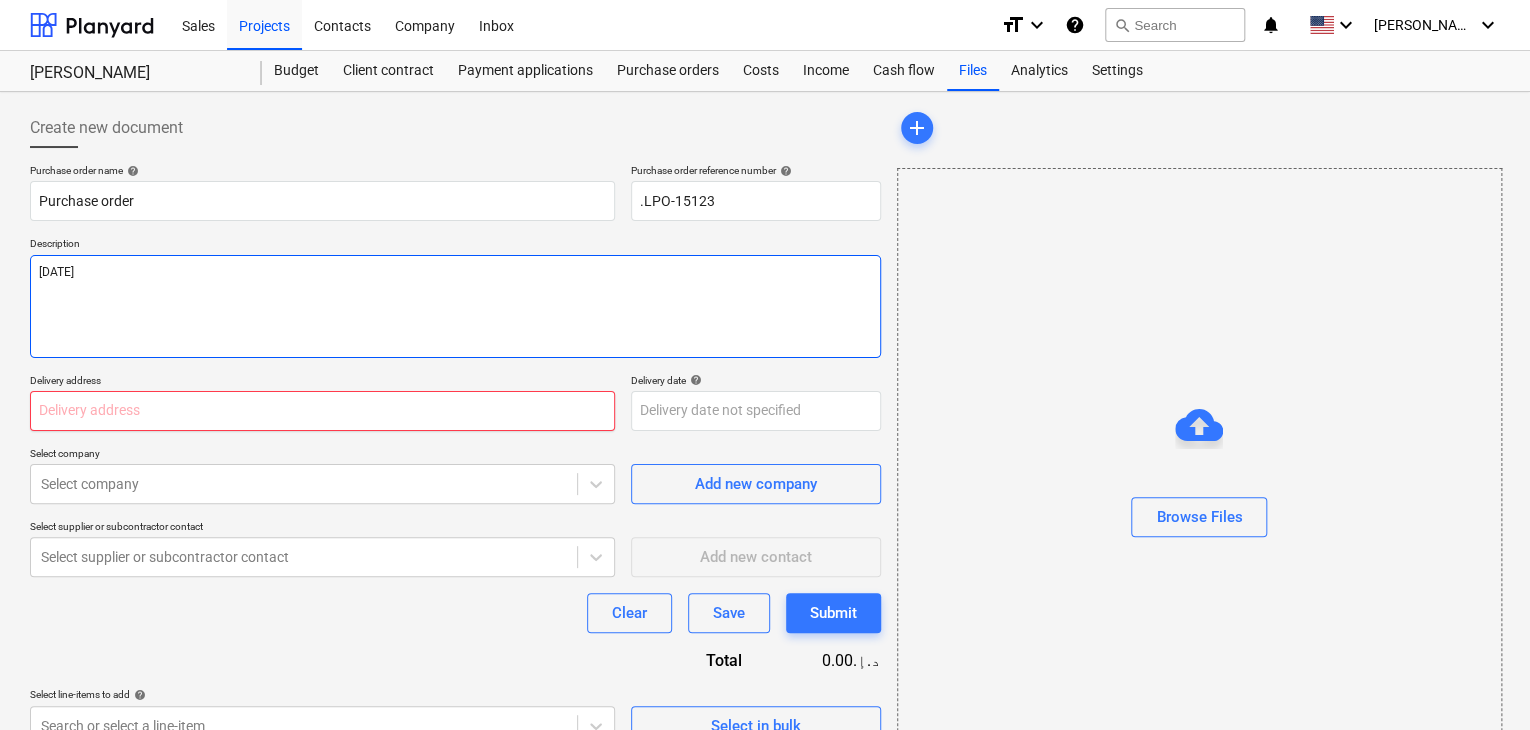 type on "[DATE]" 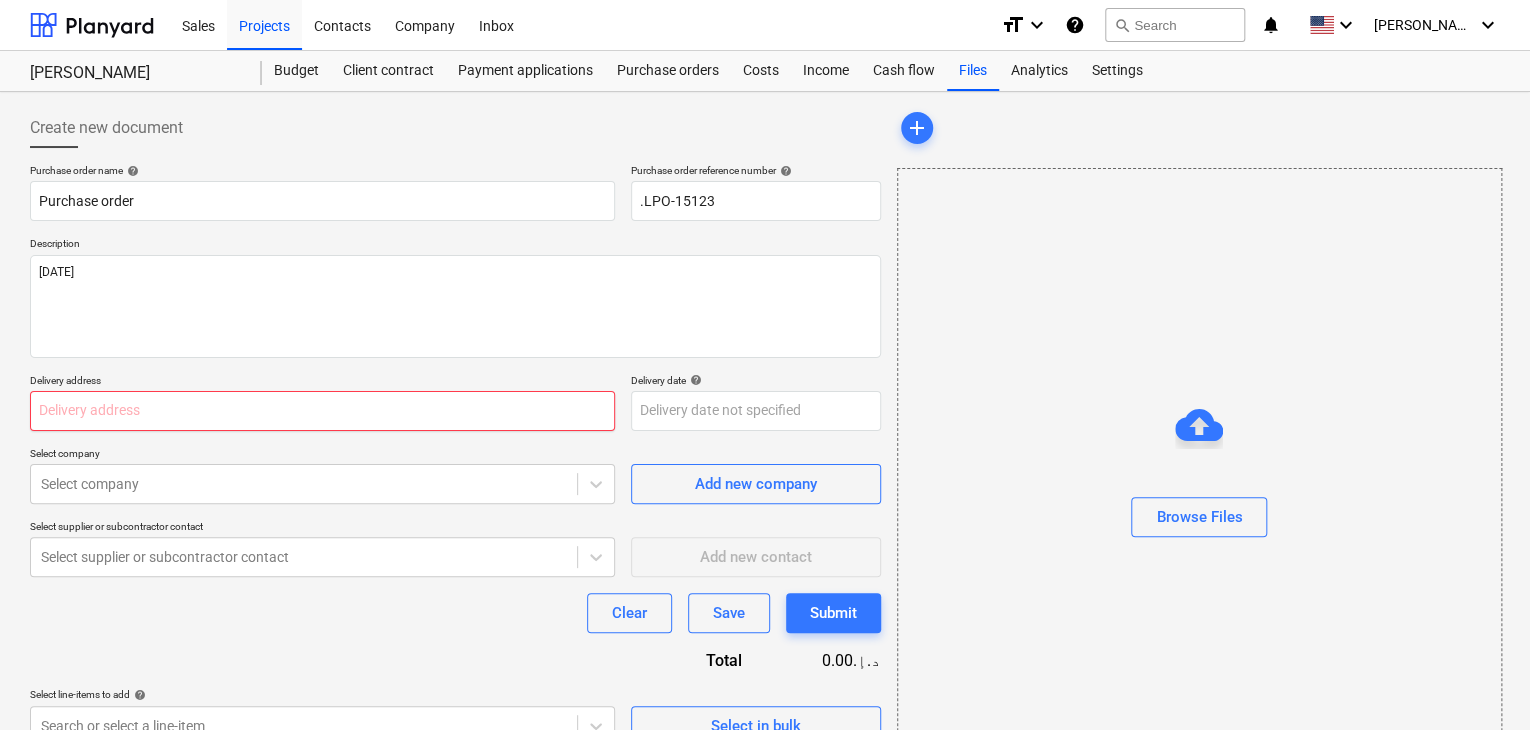 click at bounding box center (322, 411) 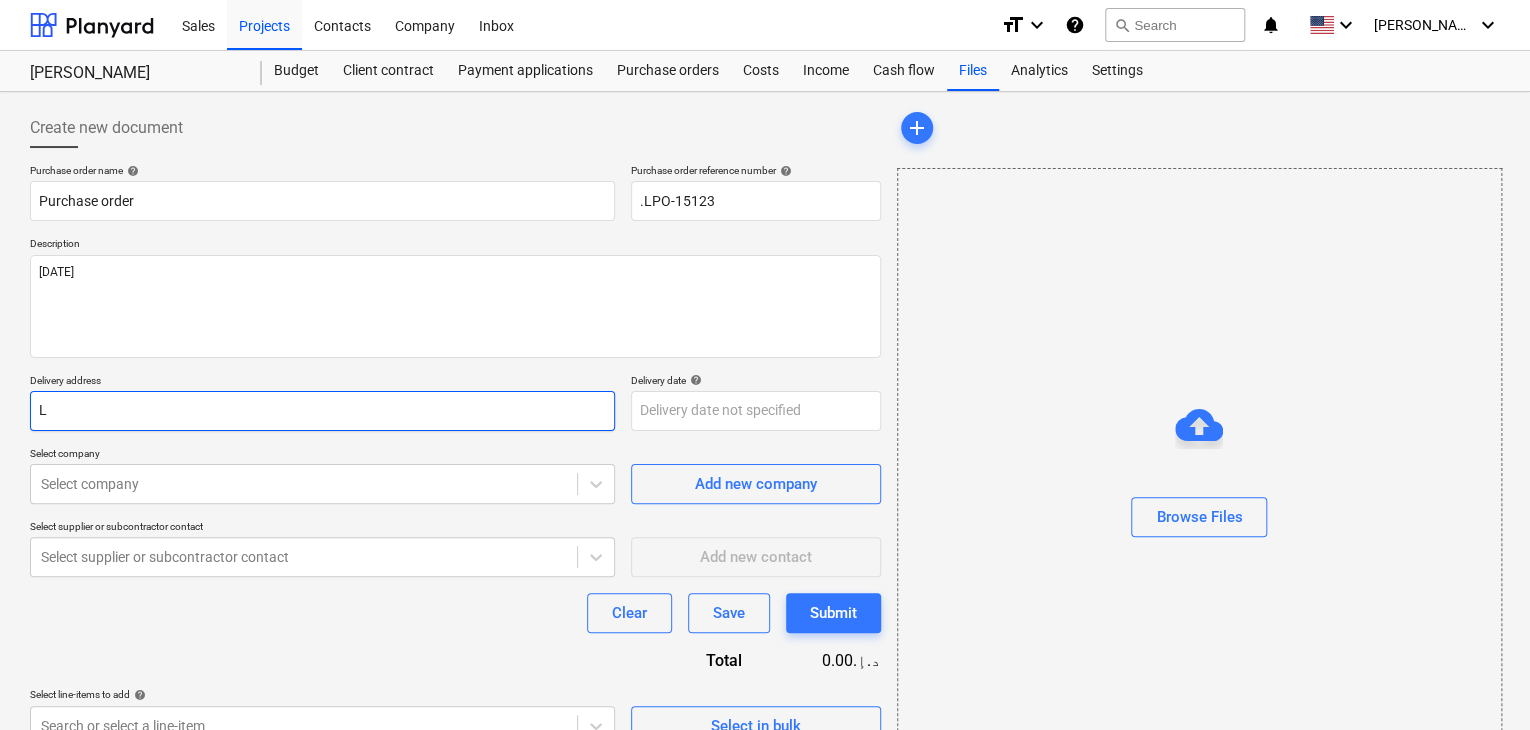 type on "x" 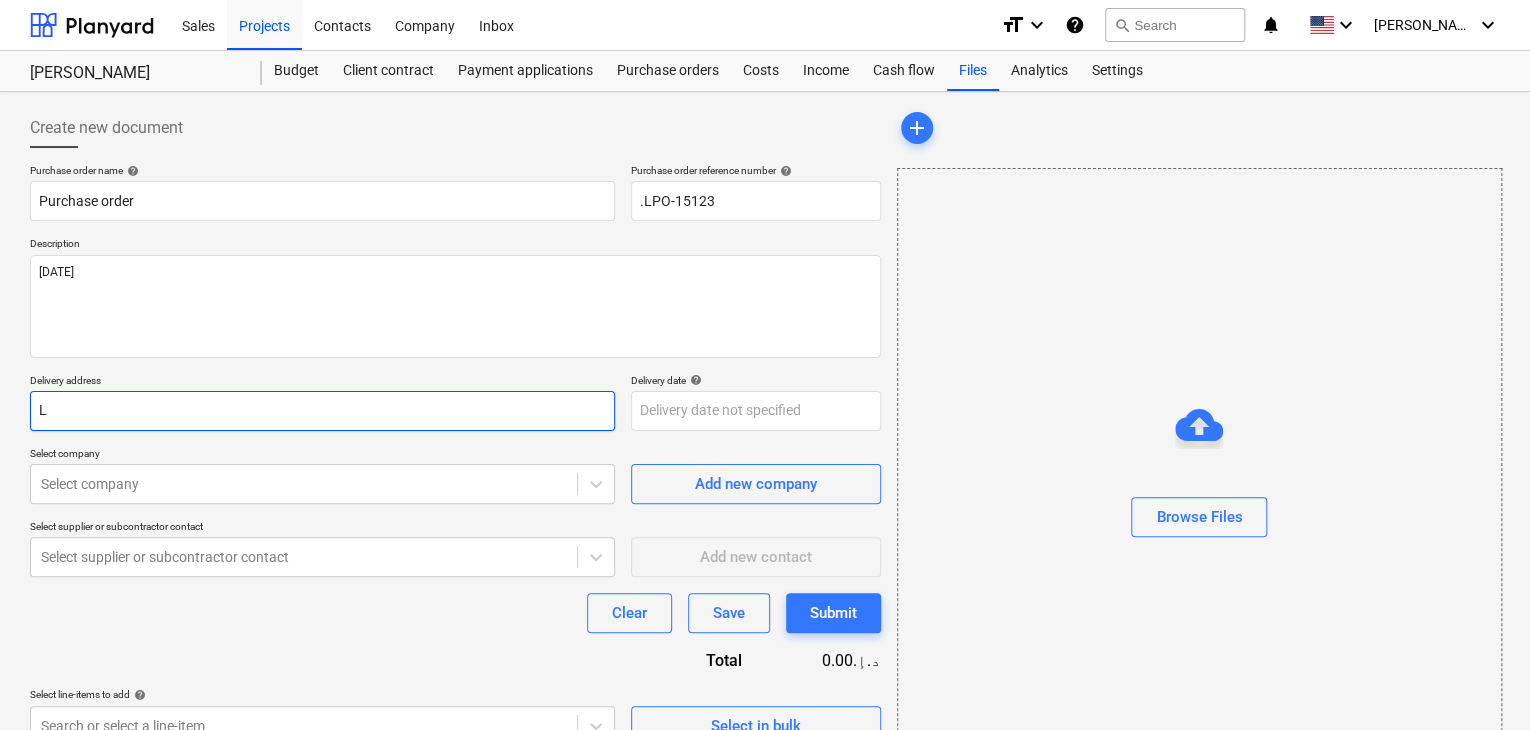 type on "LU" 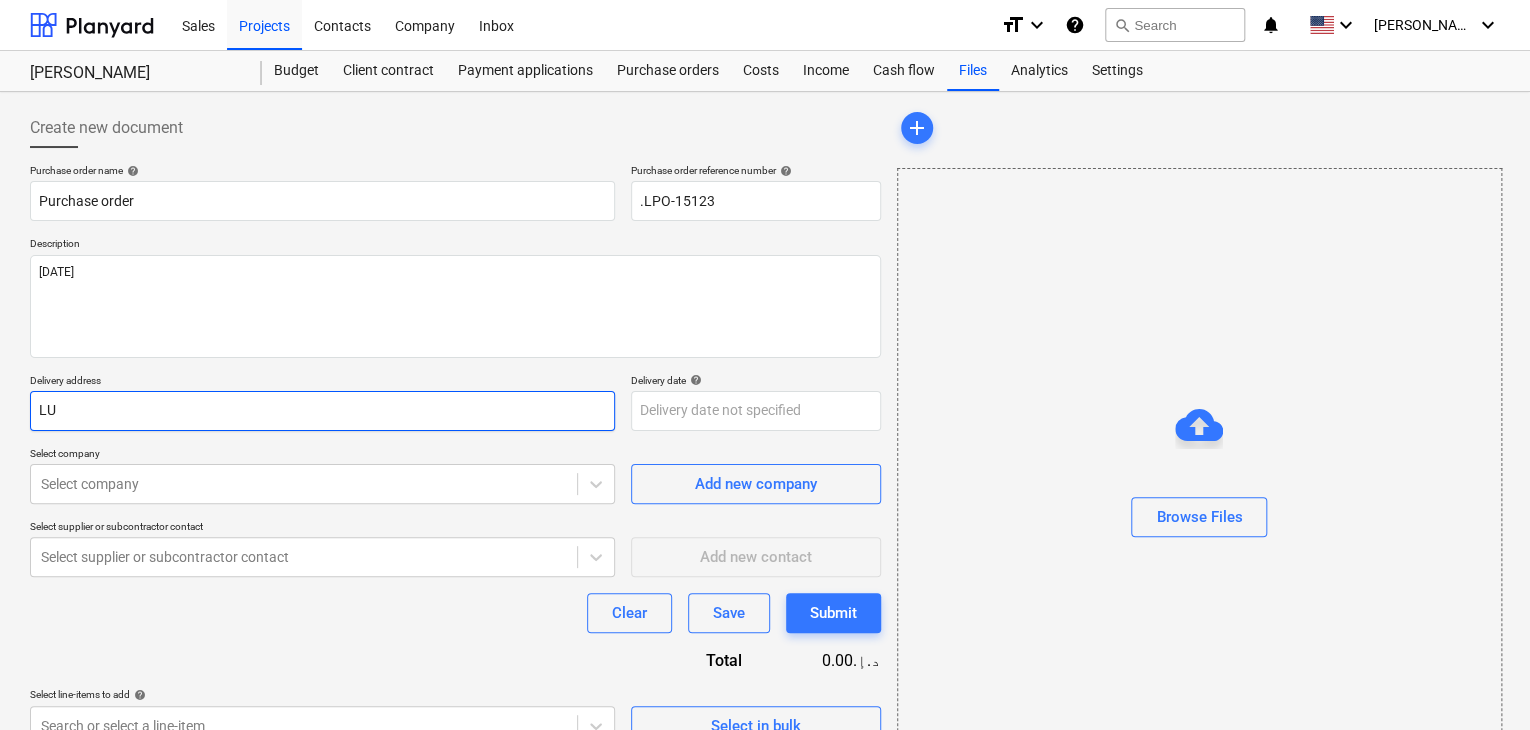 type on "x" 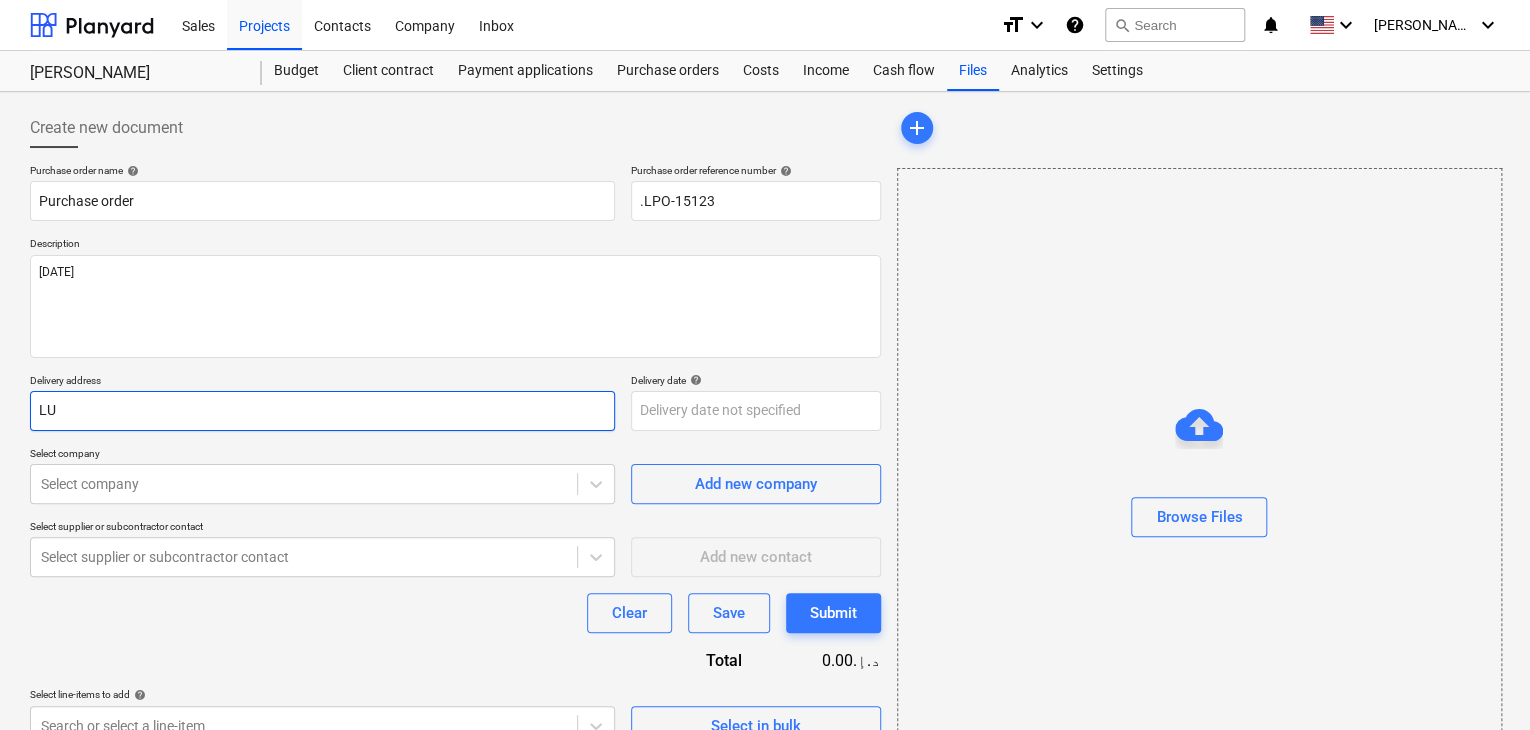 type on "LUC" 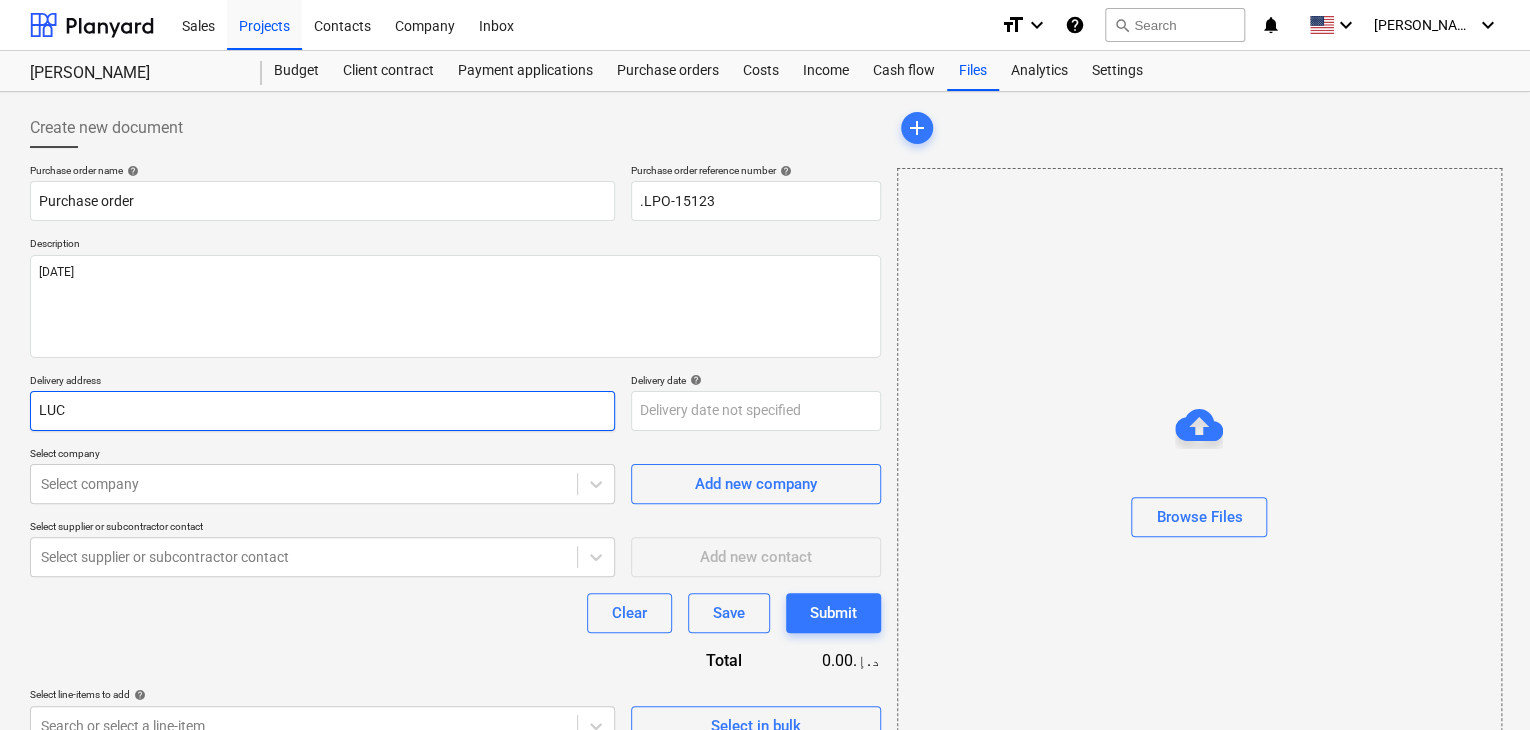 type on "x" 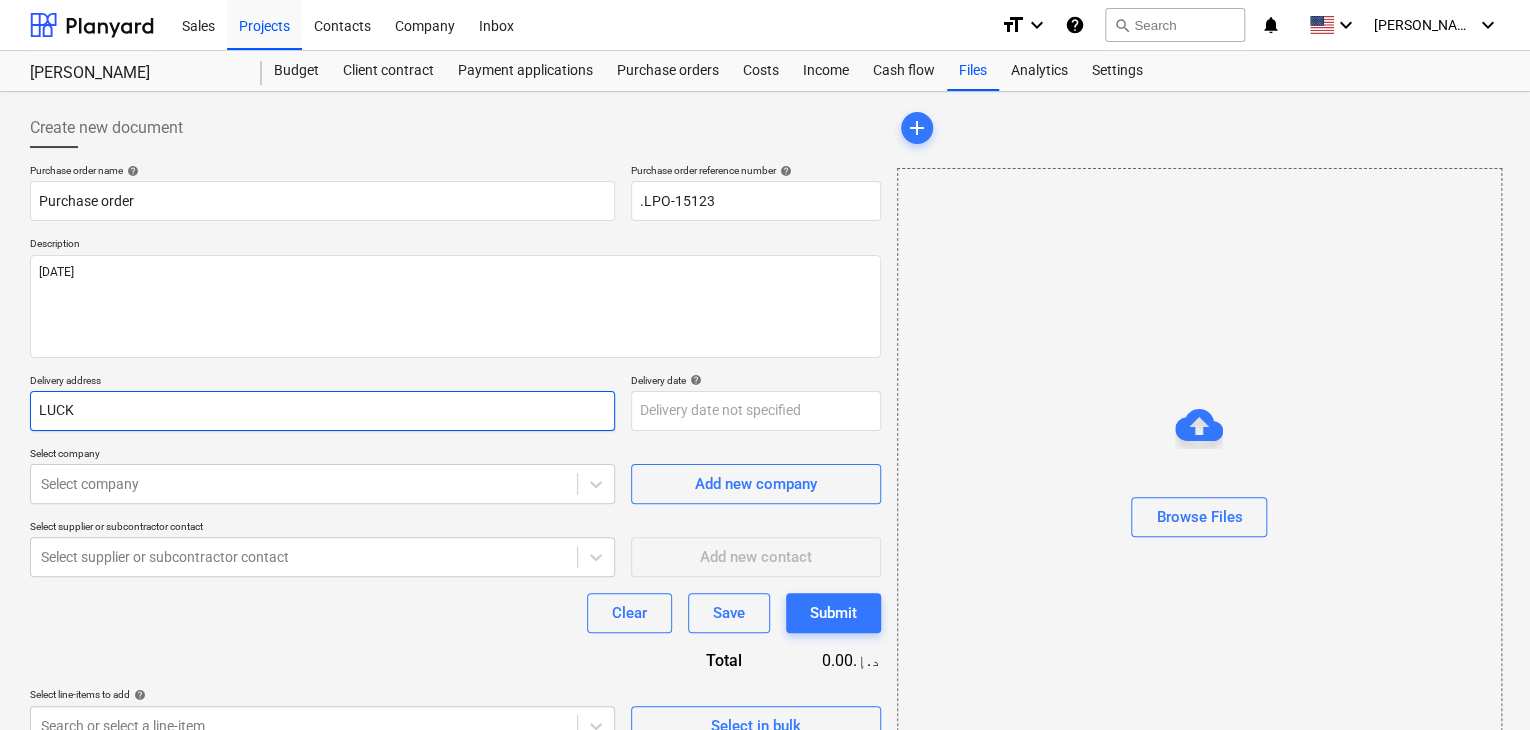 type on "x" 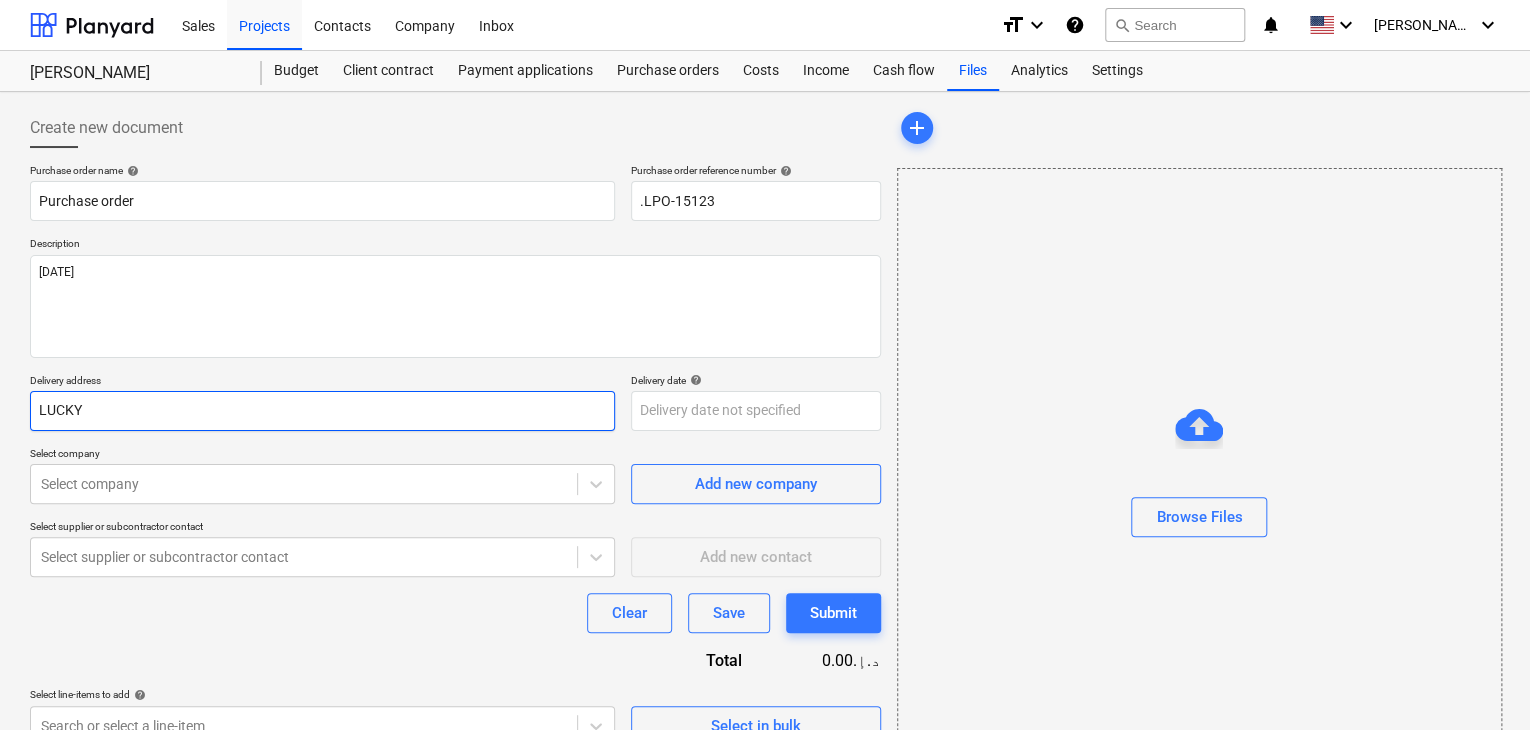 type on "x" 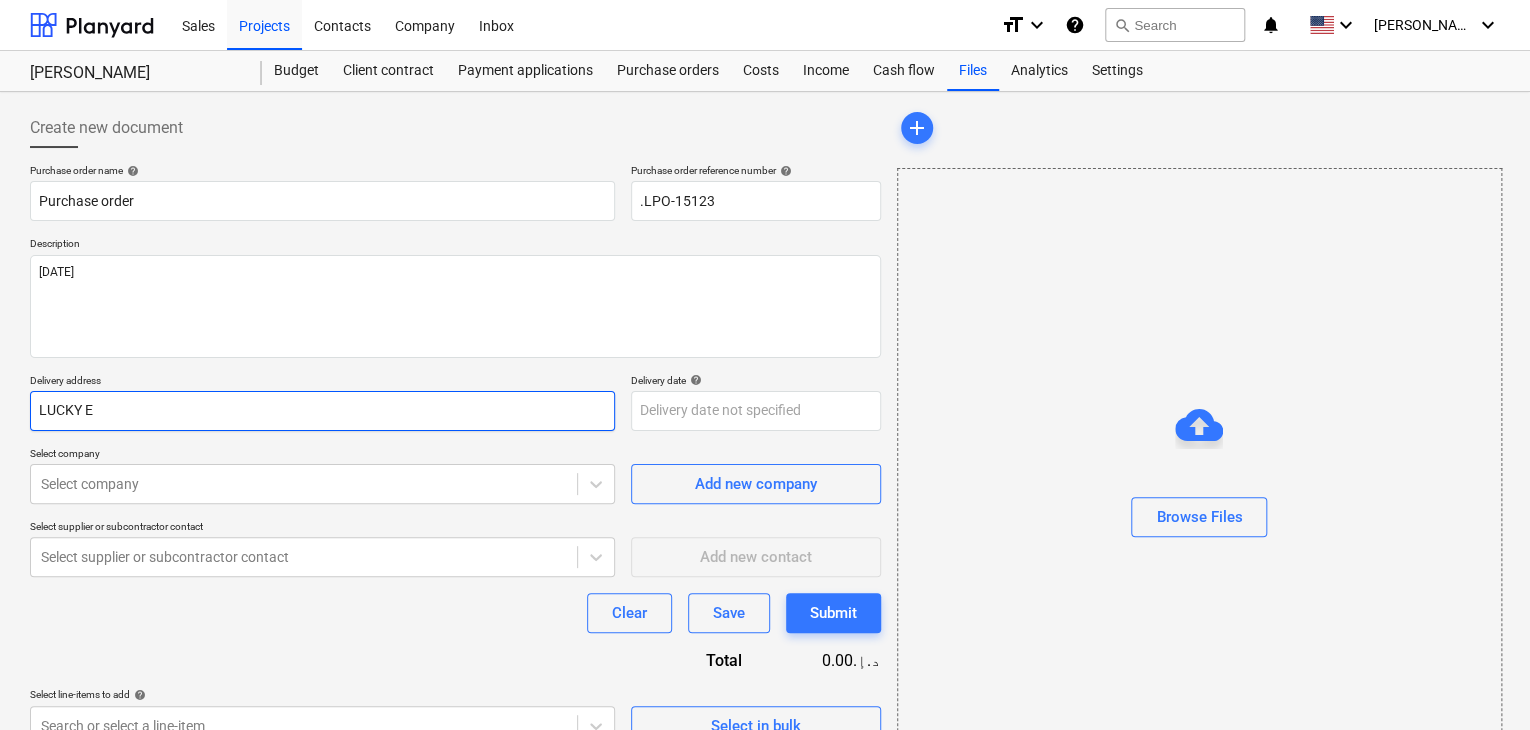 type on "LUCKY EN" 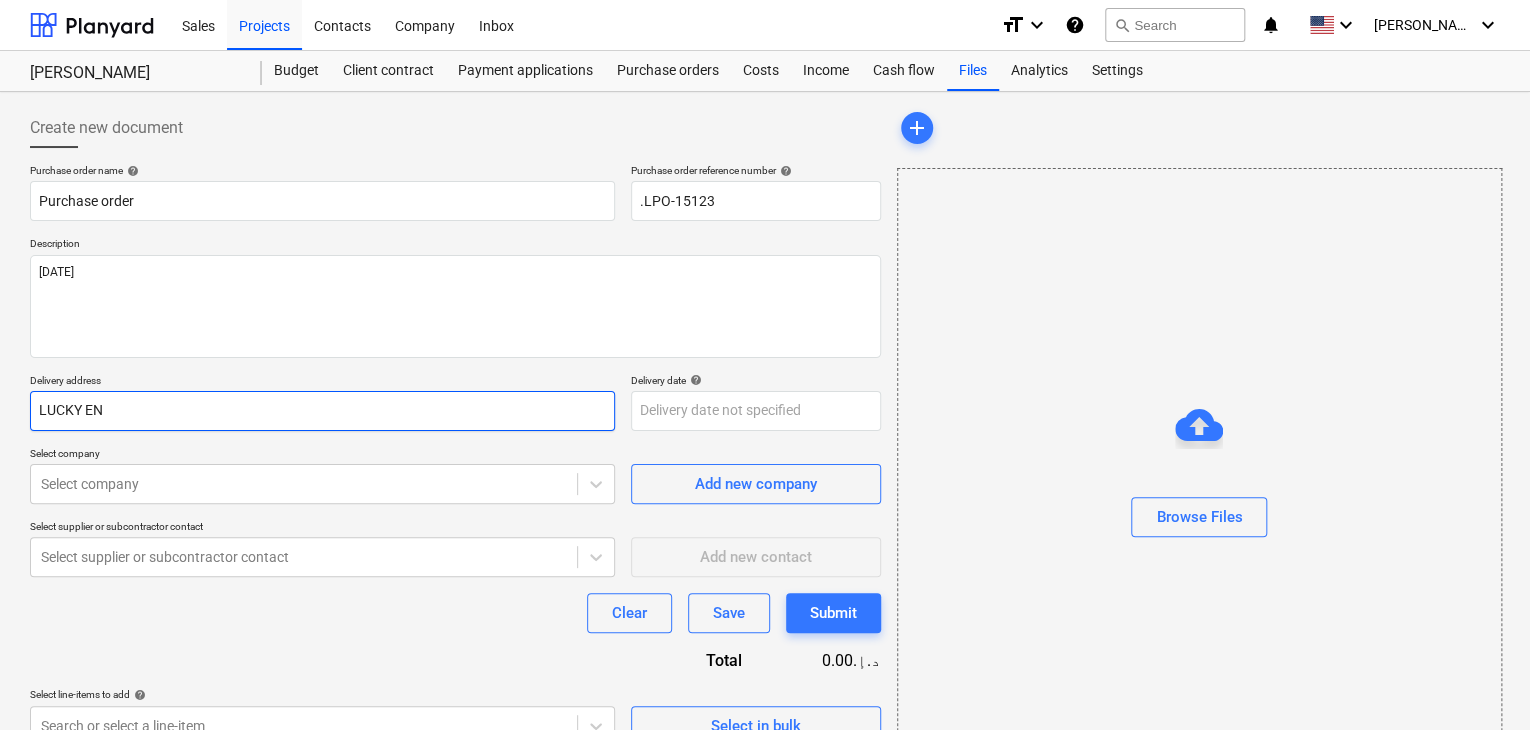 type on "x" 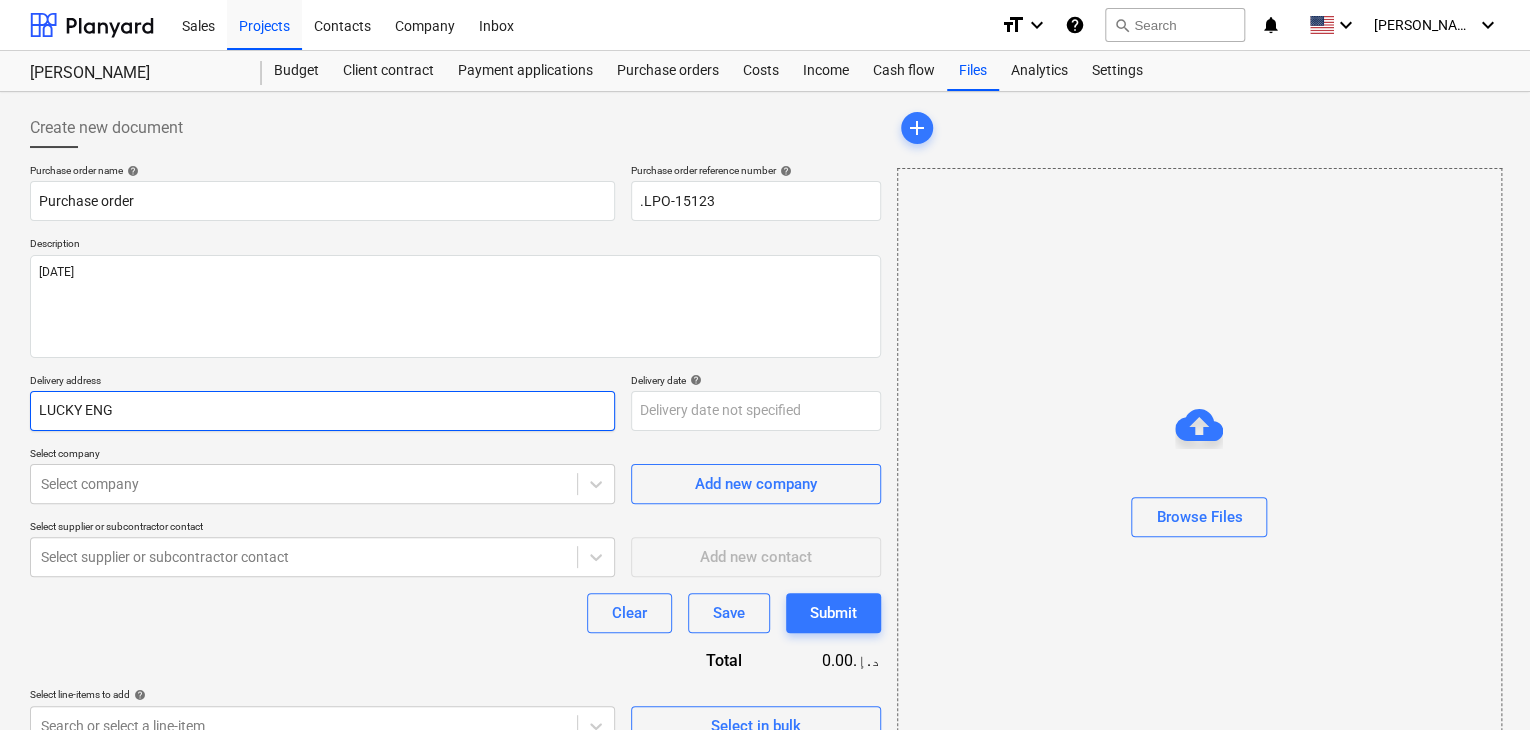 type on "x" 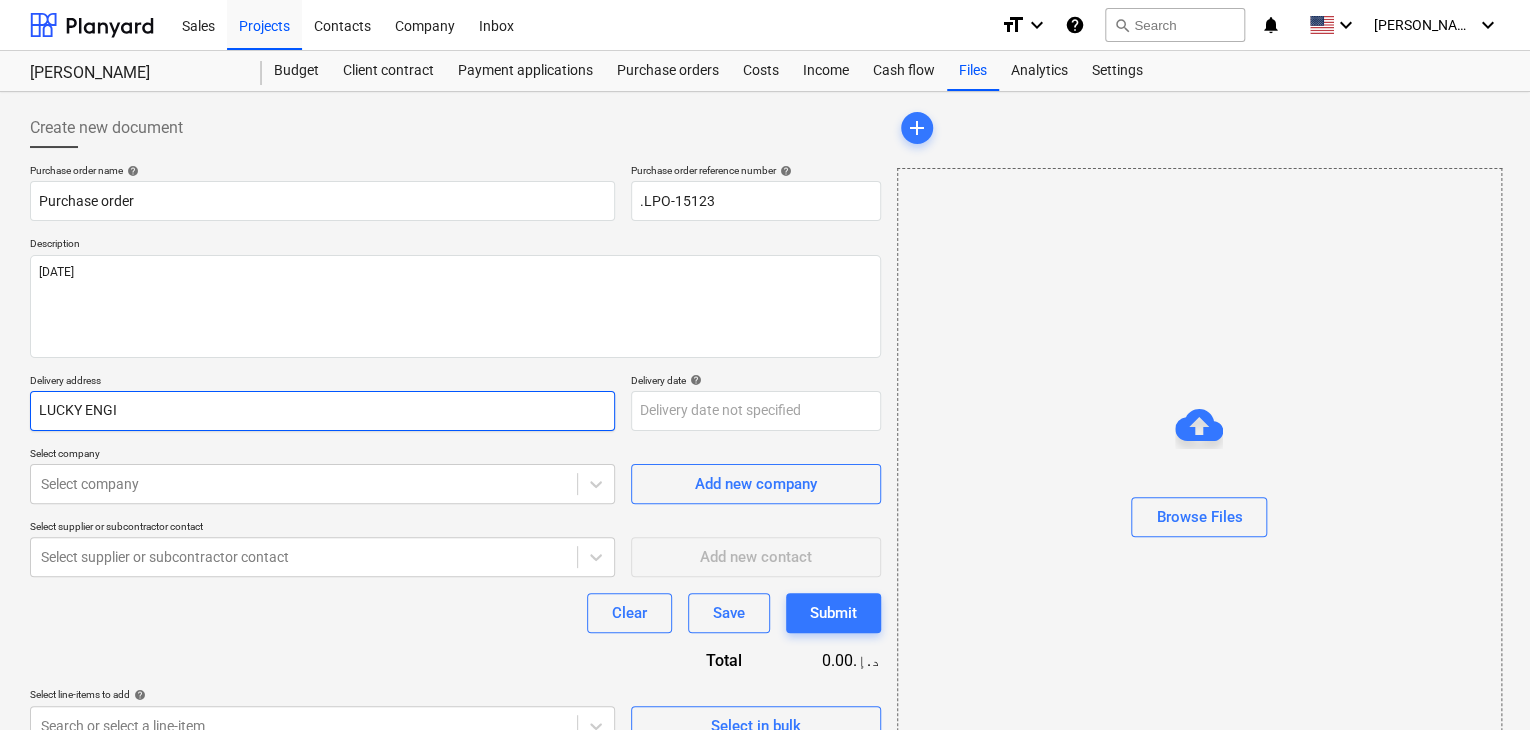 type on "x" 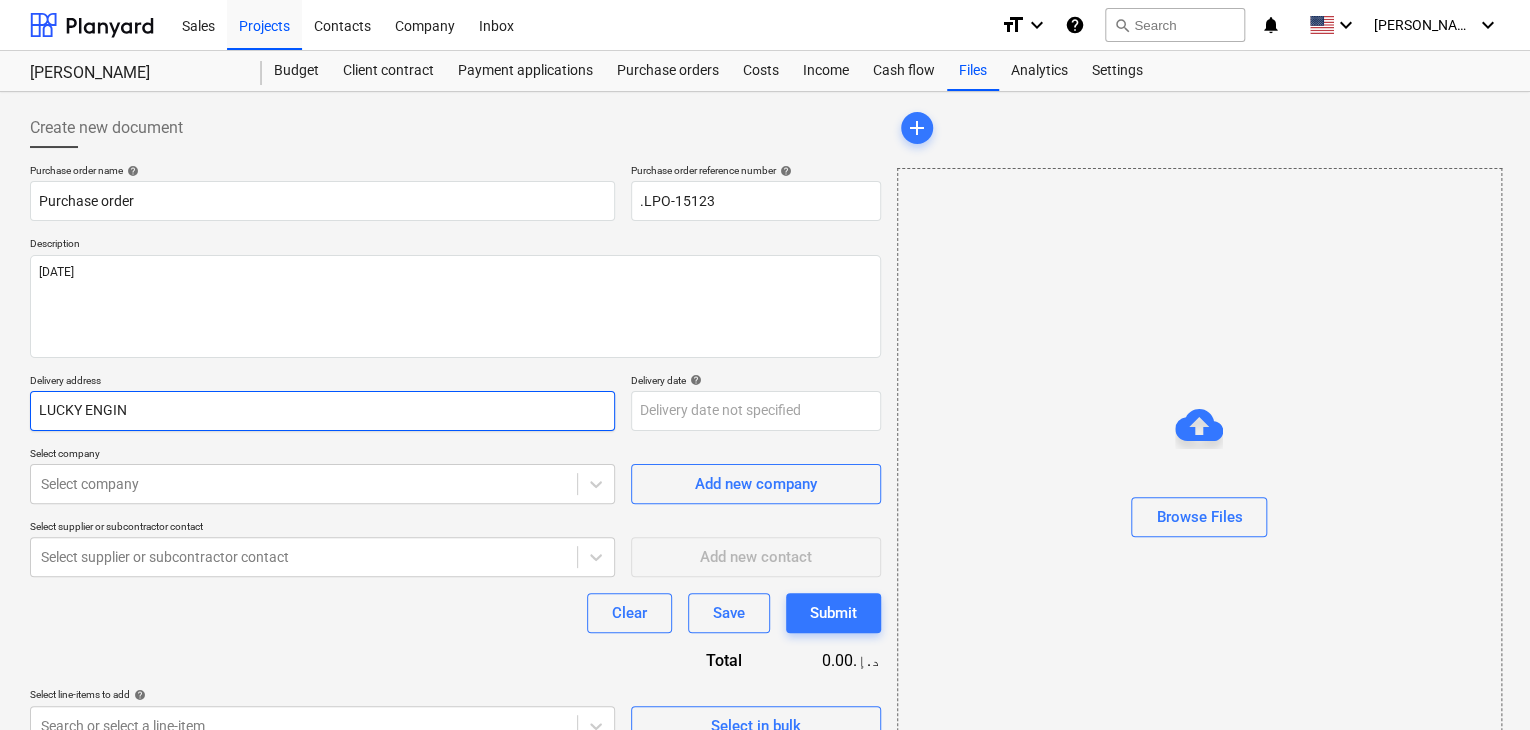type on "x" 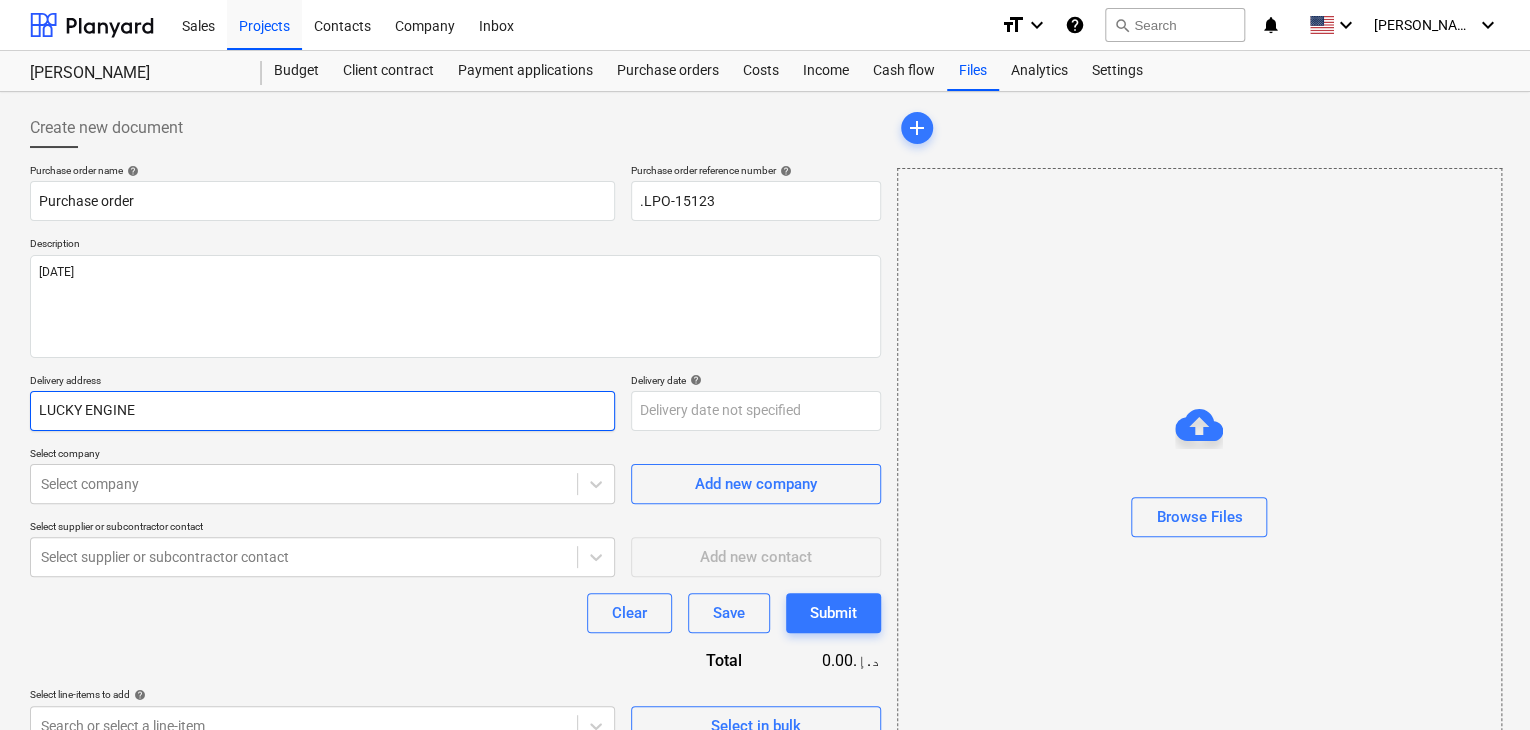 type on "x" 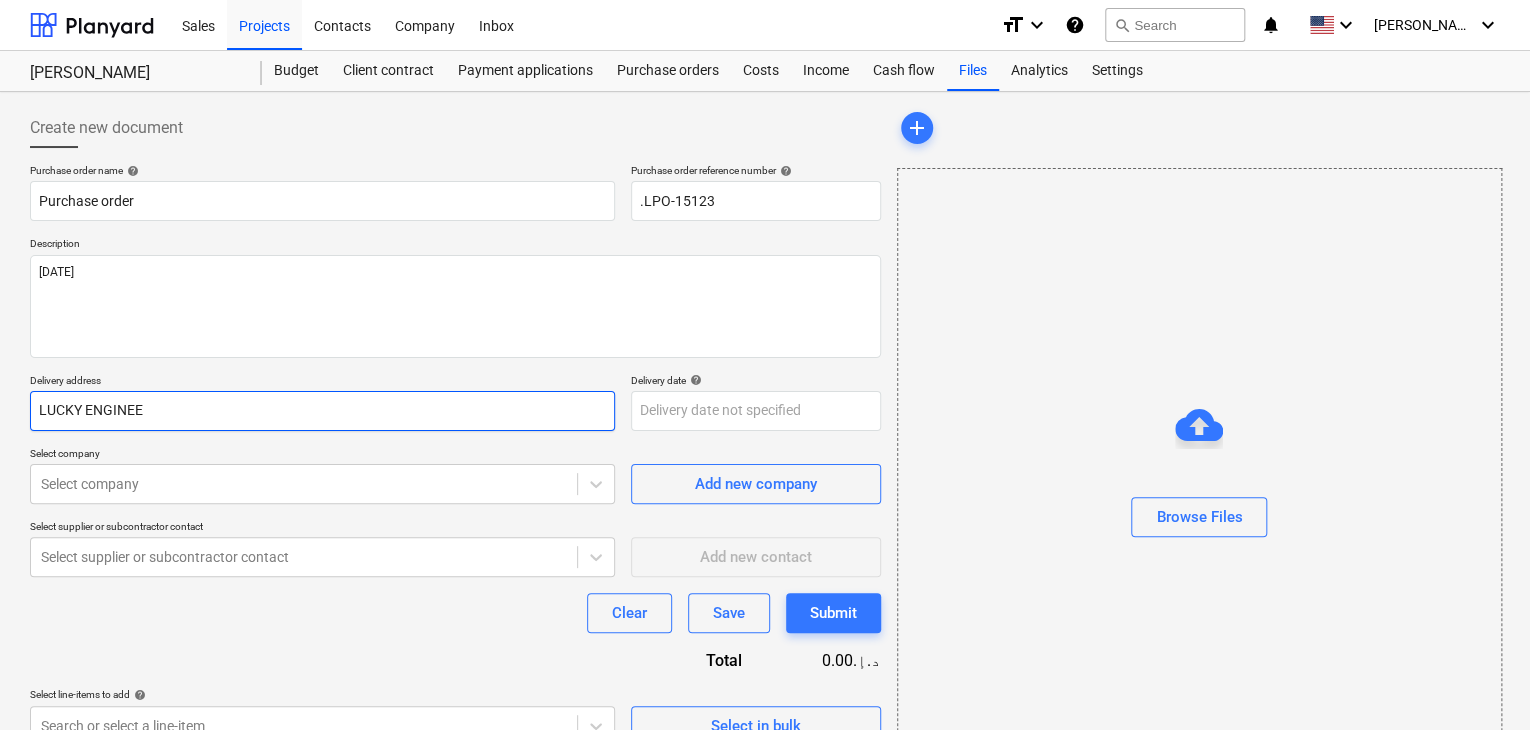 type on "x" 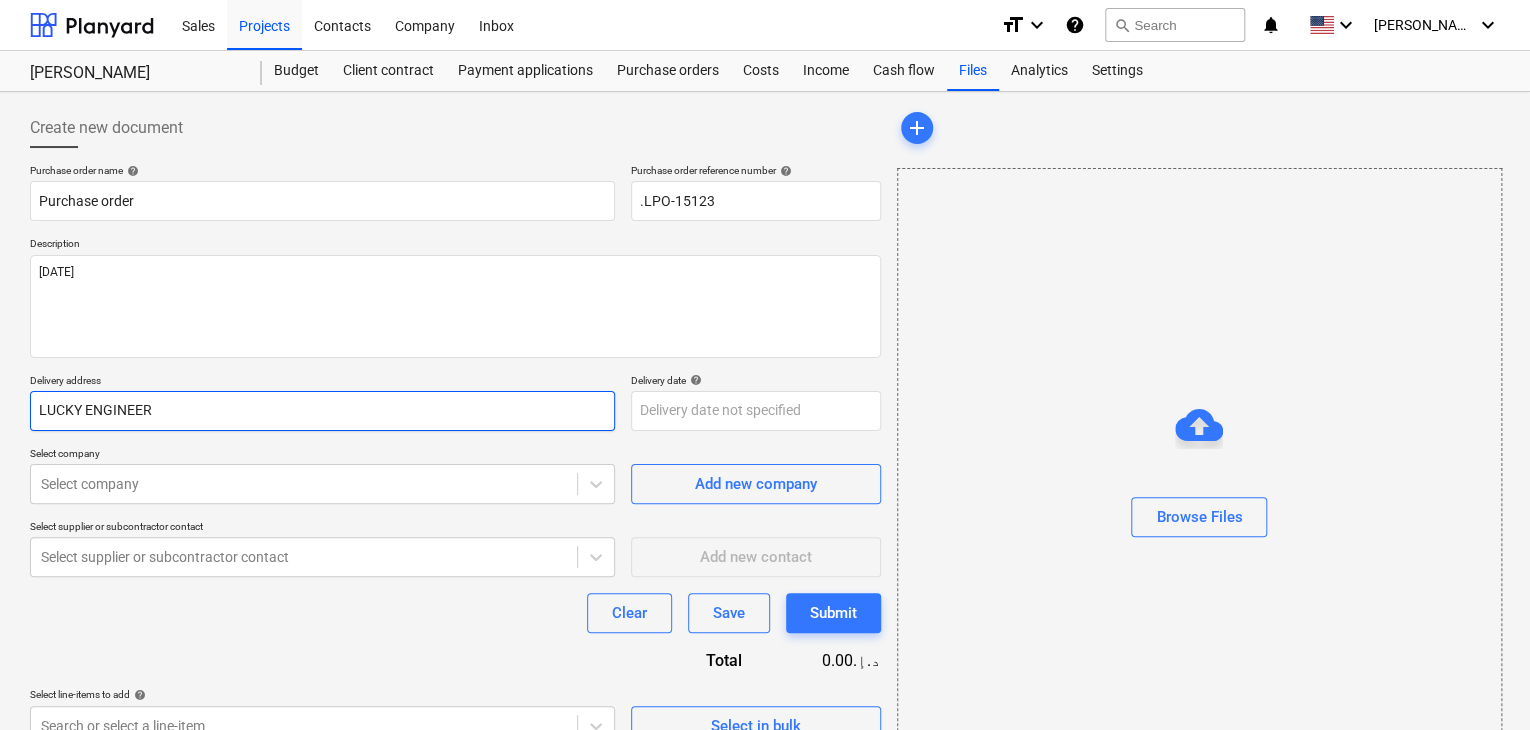 type on "x" 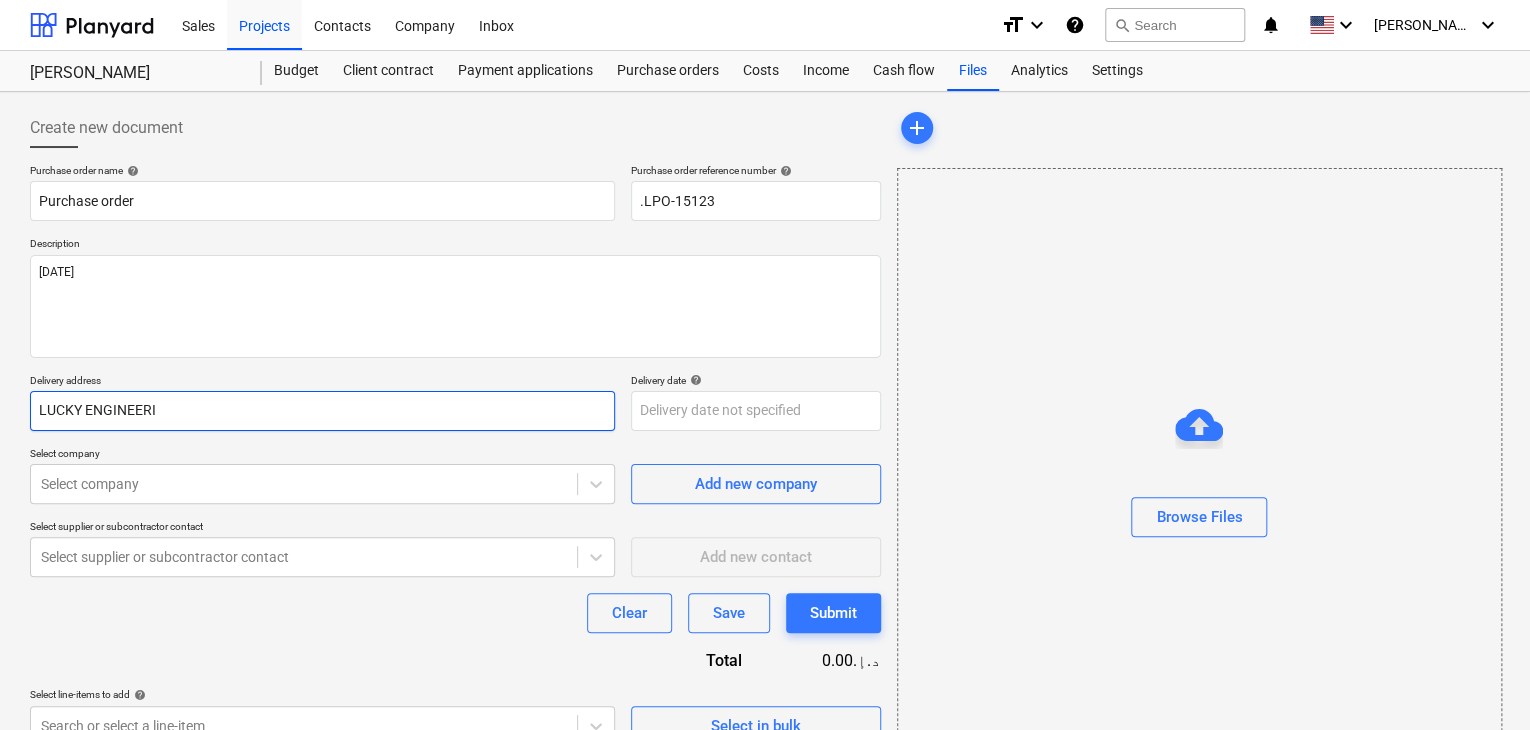 type on "x" 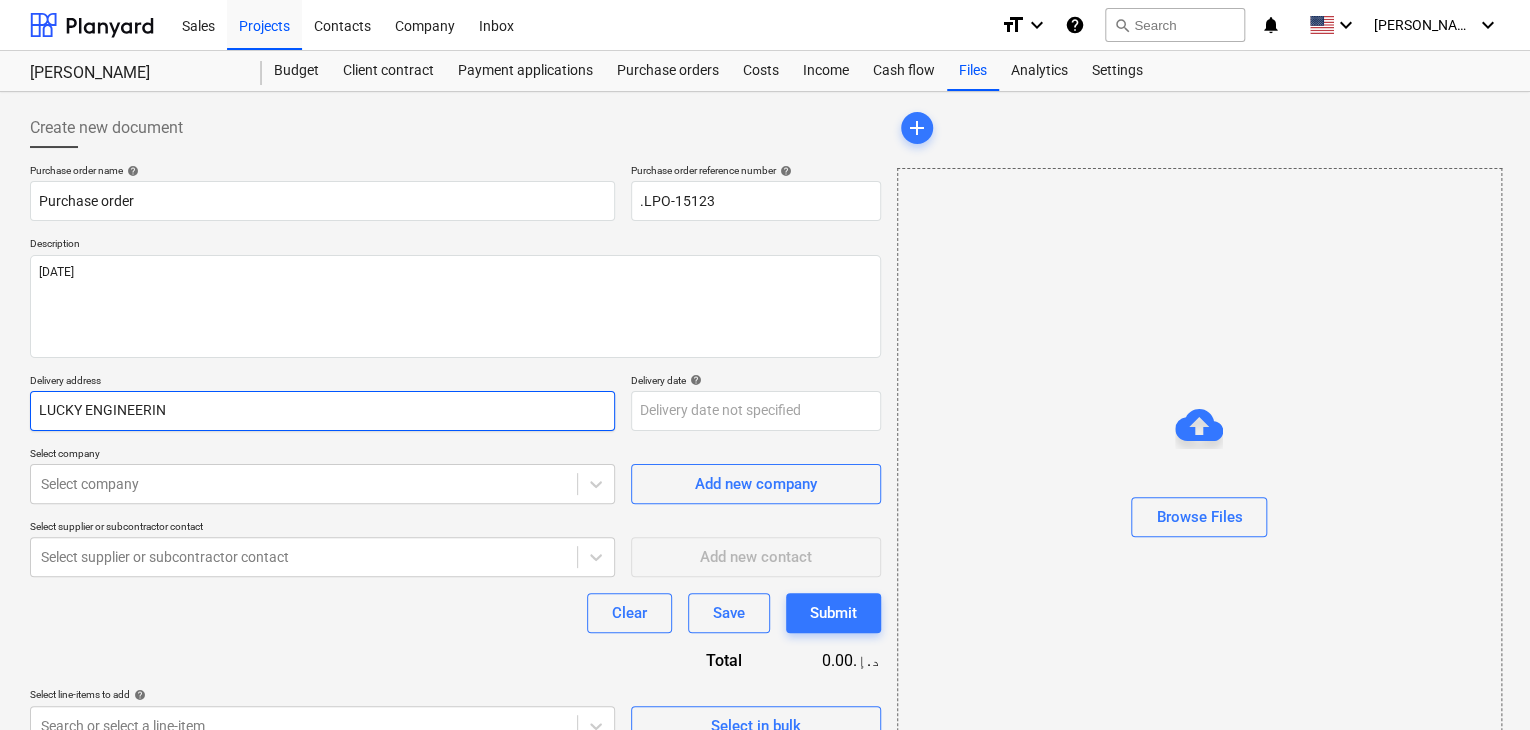 type on "x" 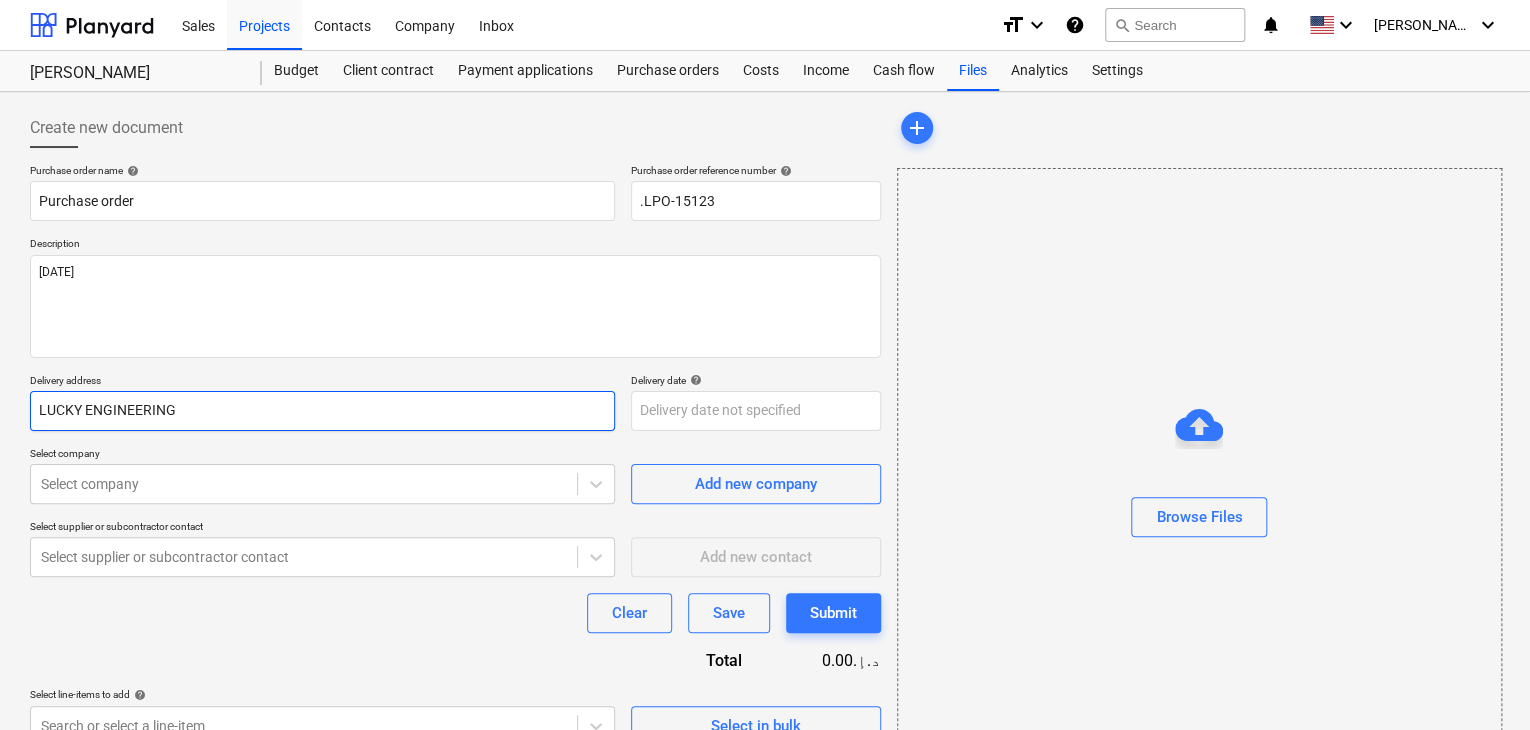 type on "x" 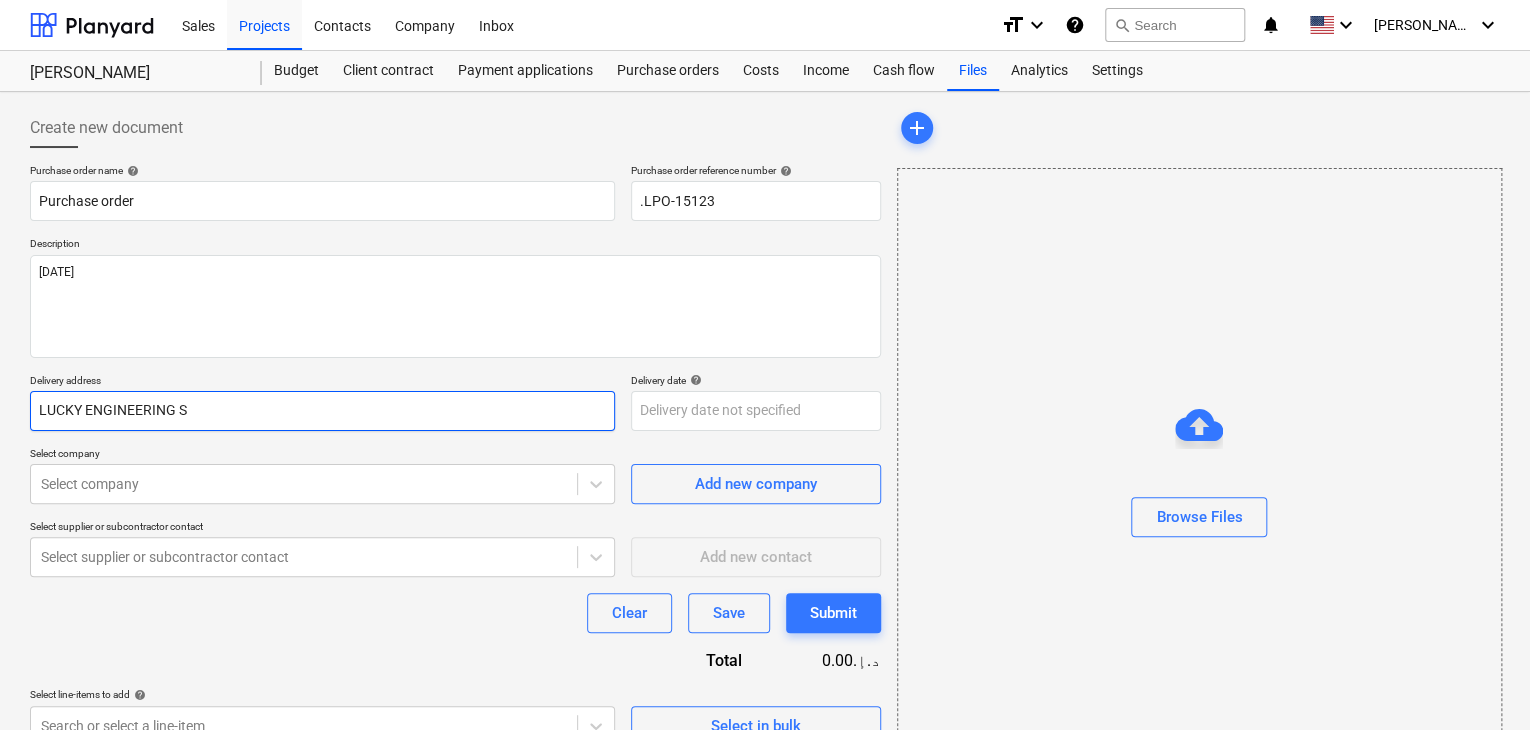 type on "x" 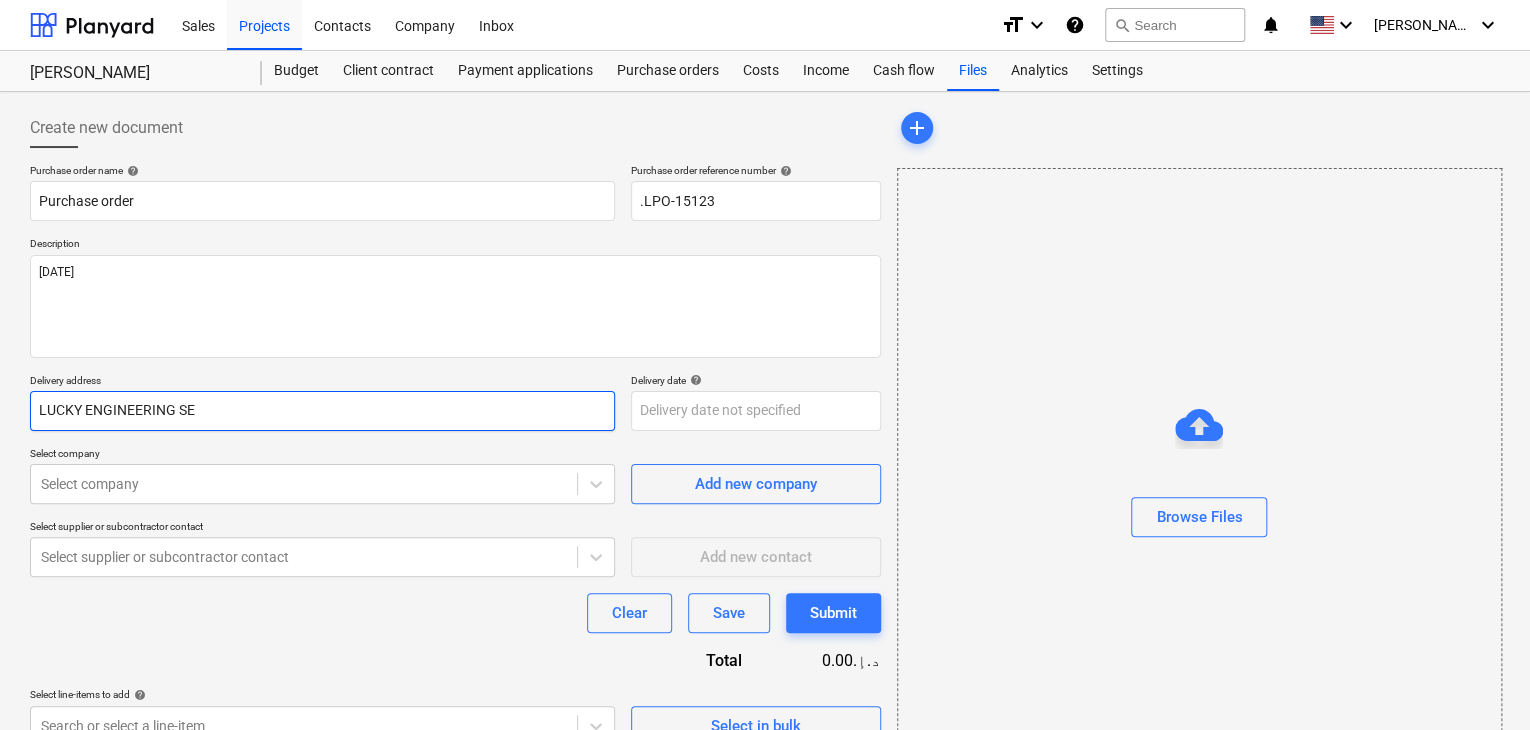 type on "x" 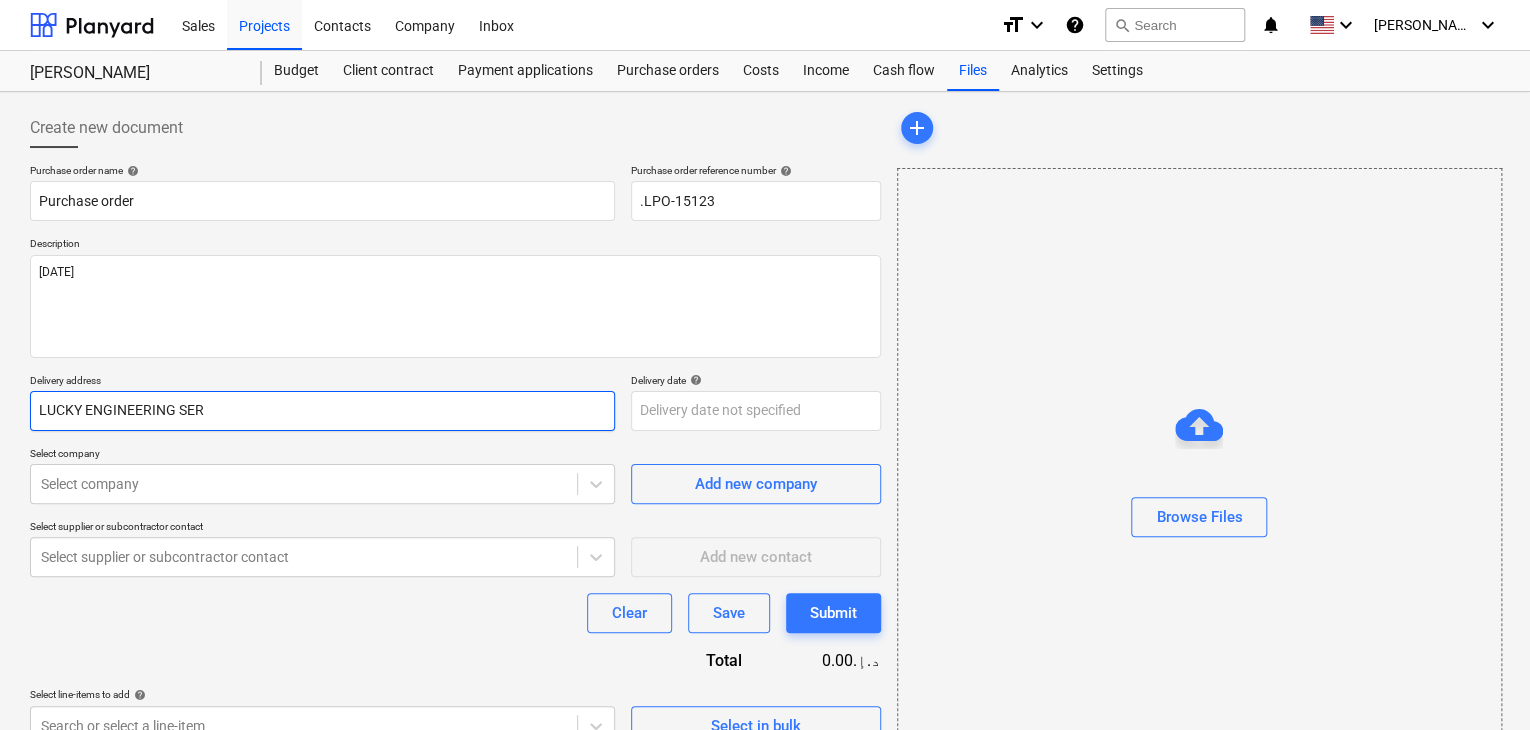 type on "x" 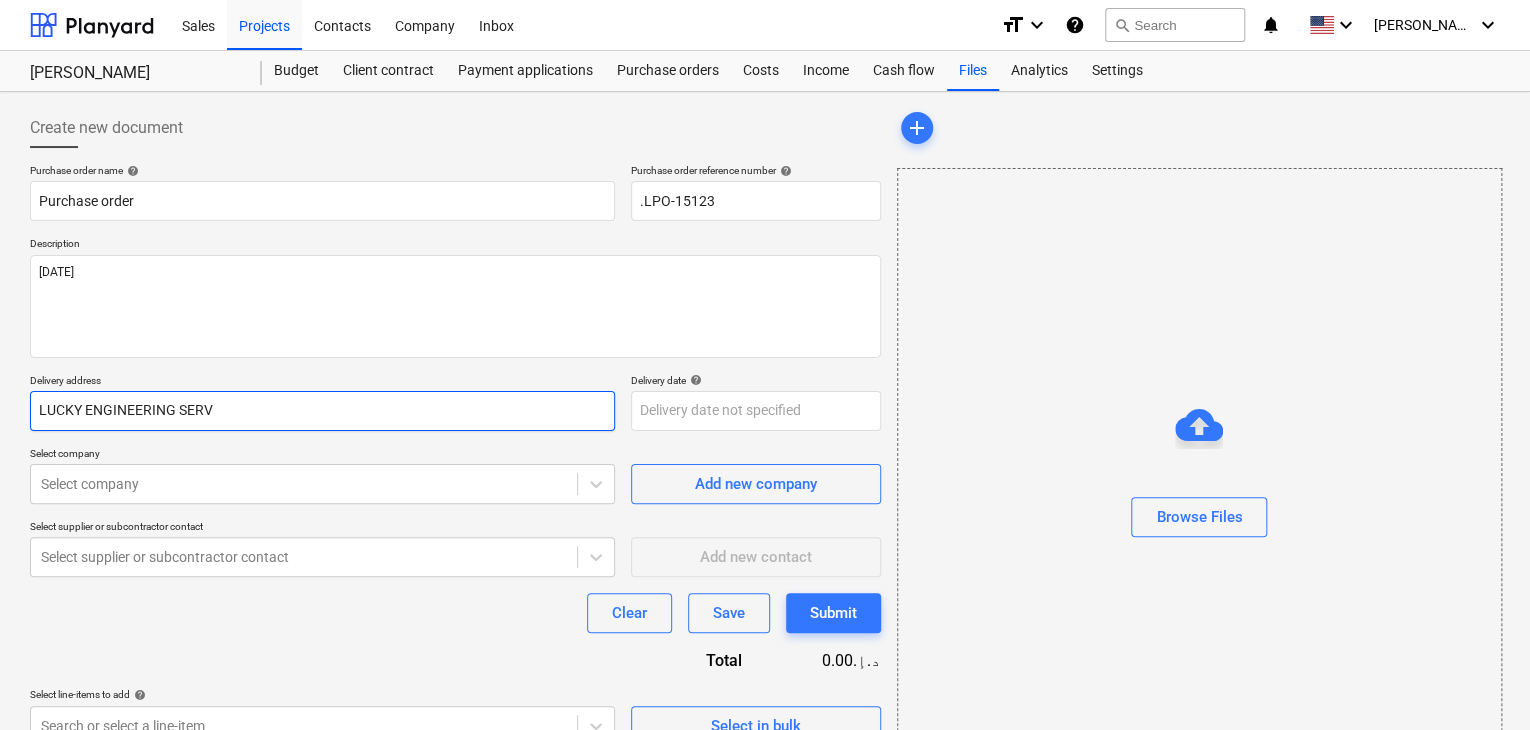 type on "x" 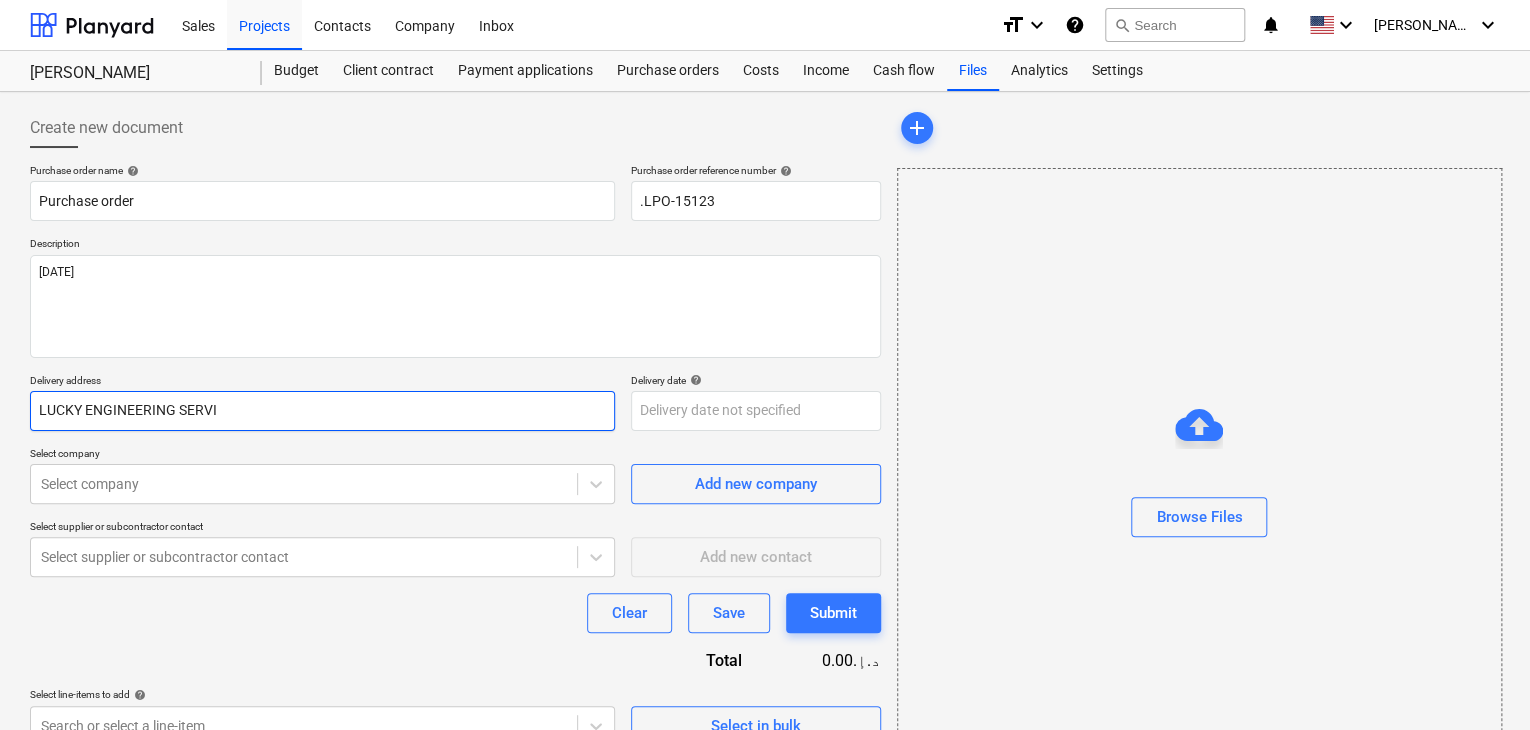 type on "x" 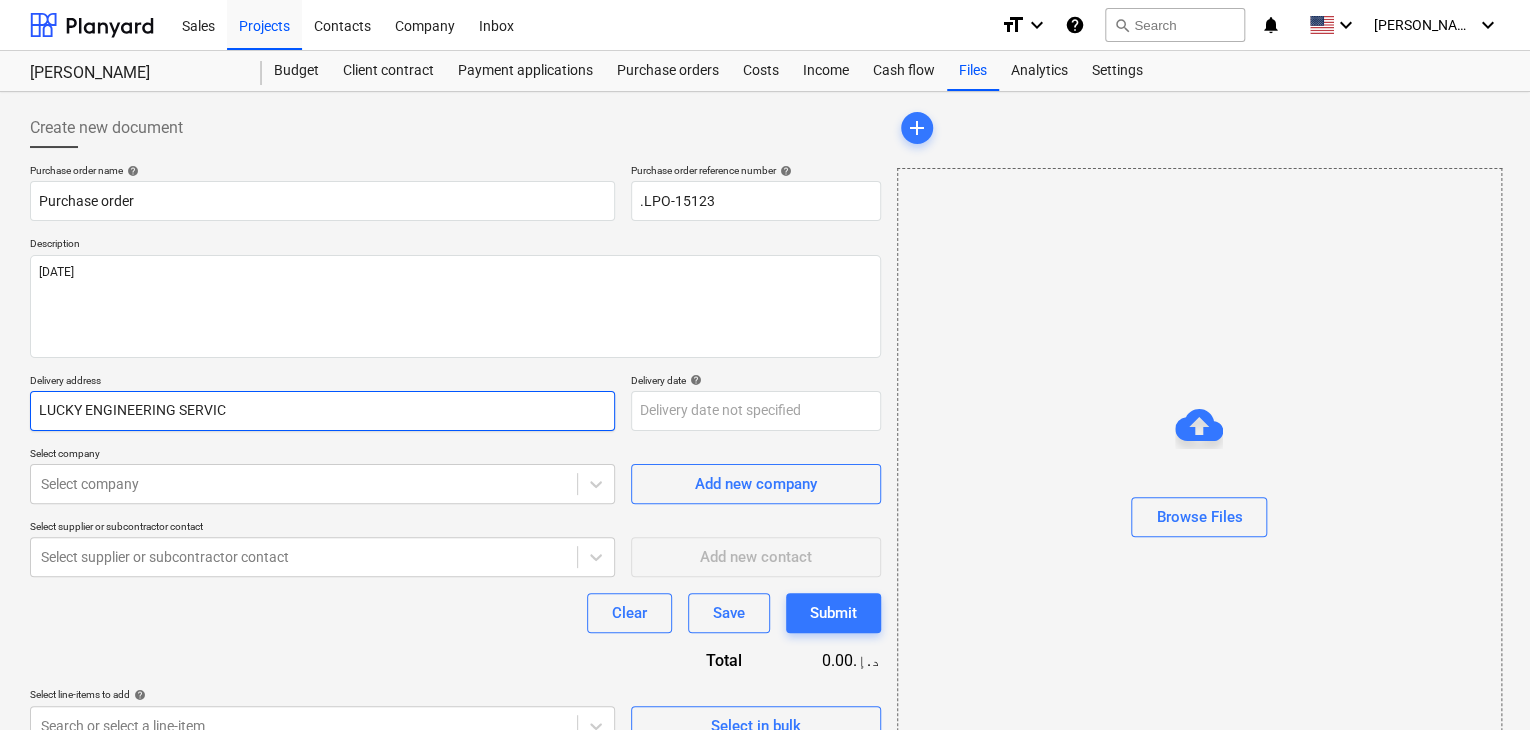 type on "x" 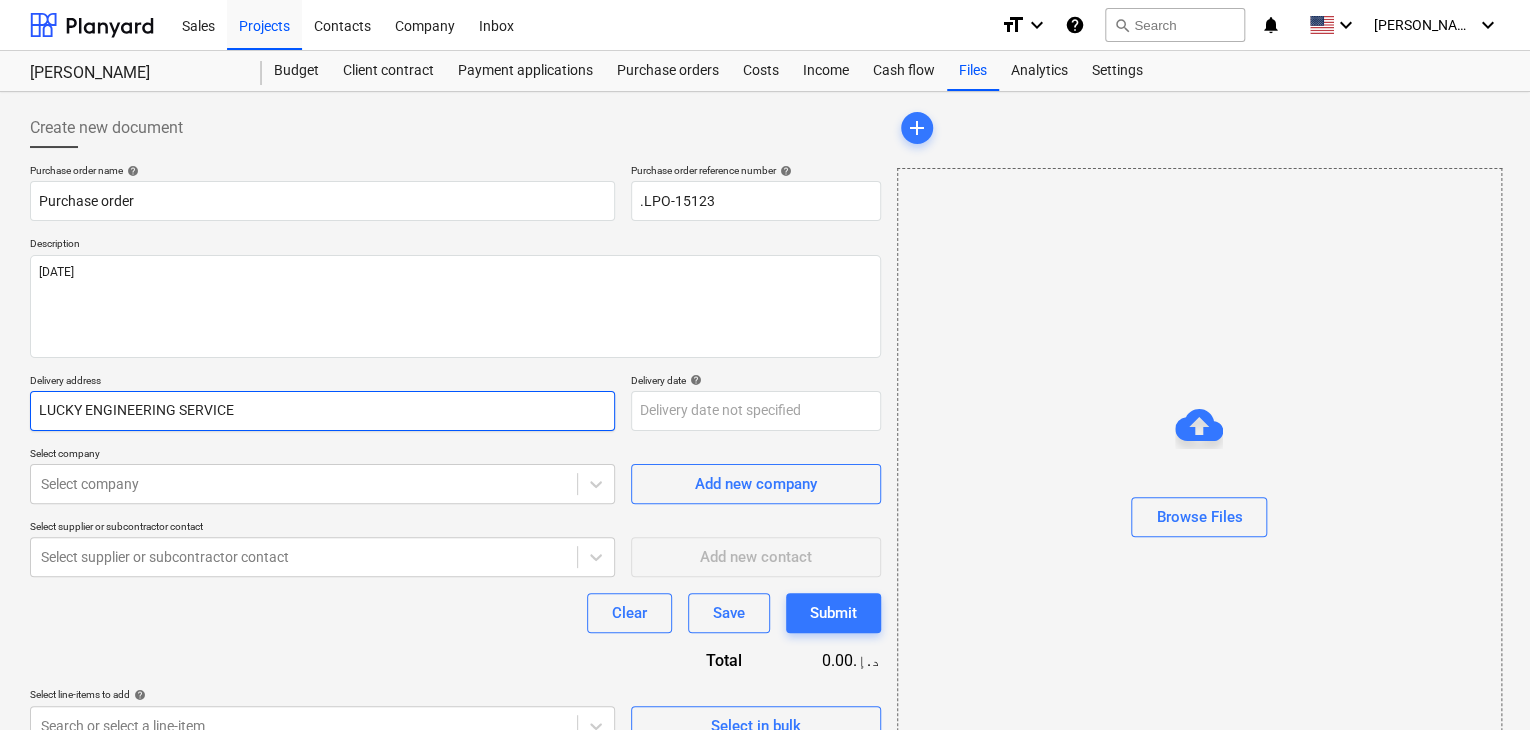 type on "x" 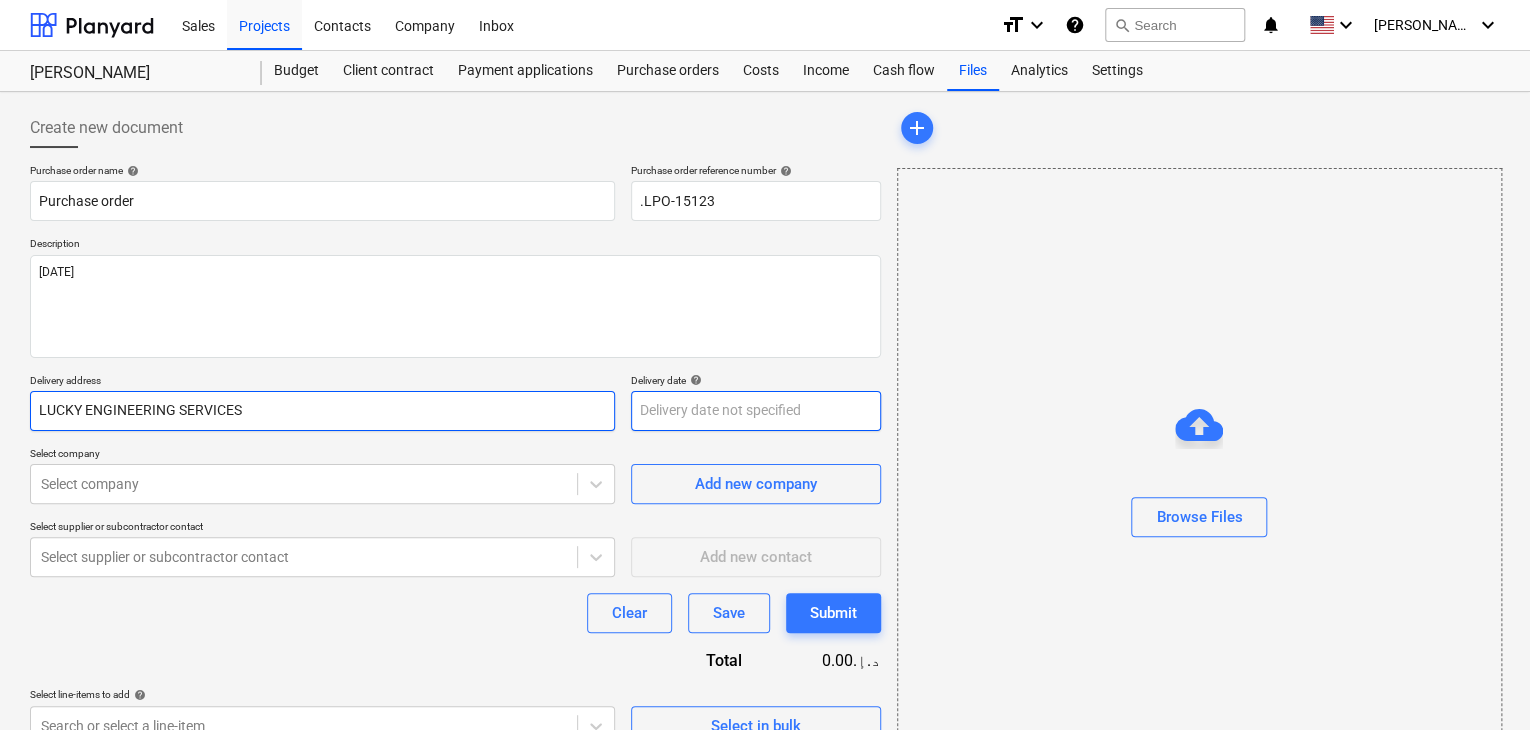 type 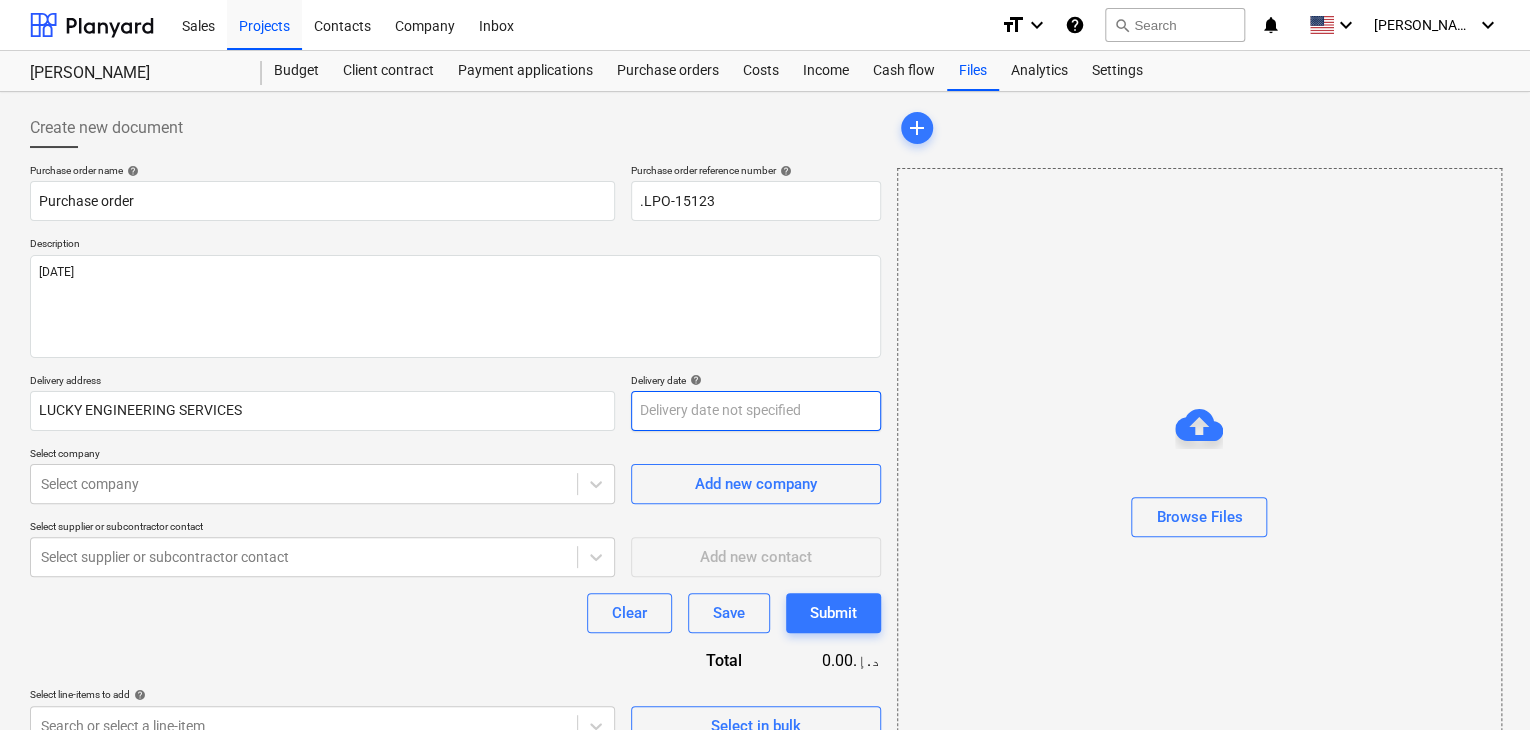 click on "Sales Projects Contacts Company Inbox format_size keyboard_arrow_down help search Search notifications 0 keyboard_arrow_down [PERSON_NAME] keyboard_arrow_down [PERSON_NAME]  Budget Client contract Payment applications Purchase orders Costs Income Cash flow Files Analytics Settings Create new document Purchase order name help Purchase order Purchase order reference number help .LPO-15123 Description [DATE] Delivery address LUCKY ENGINEERING SERVICES Delivery date help Press the down arrow key to interact with the calendar and
select a date. Press the question mark key to get the keyboard shortcuts for changing dates. Select company Select company Add new company Select supplier or subcontractor contact Select supplier or subcontractor contact Add new contact Clear Save Submit Total 0.00د.إ.‏ Select line-items to add help Search or select a line-item Select in bulk add Browse Files
x" at bounding box center (765, 365) 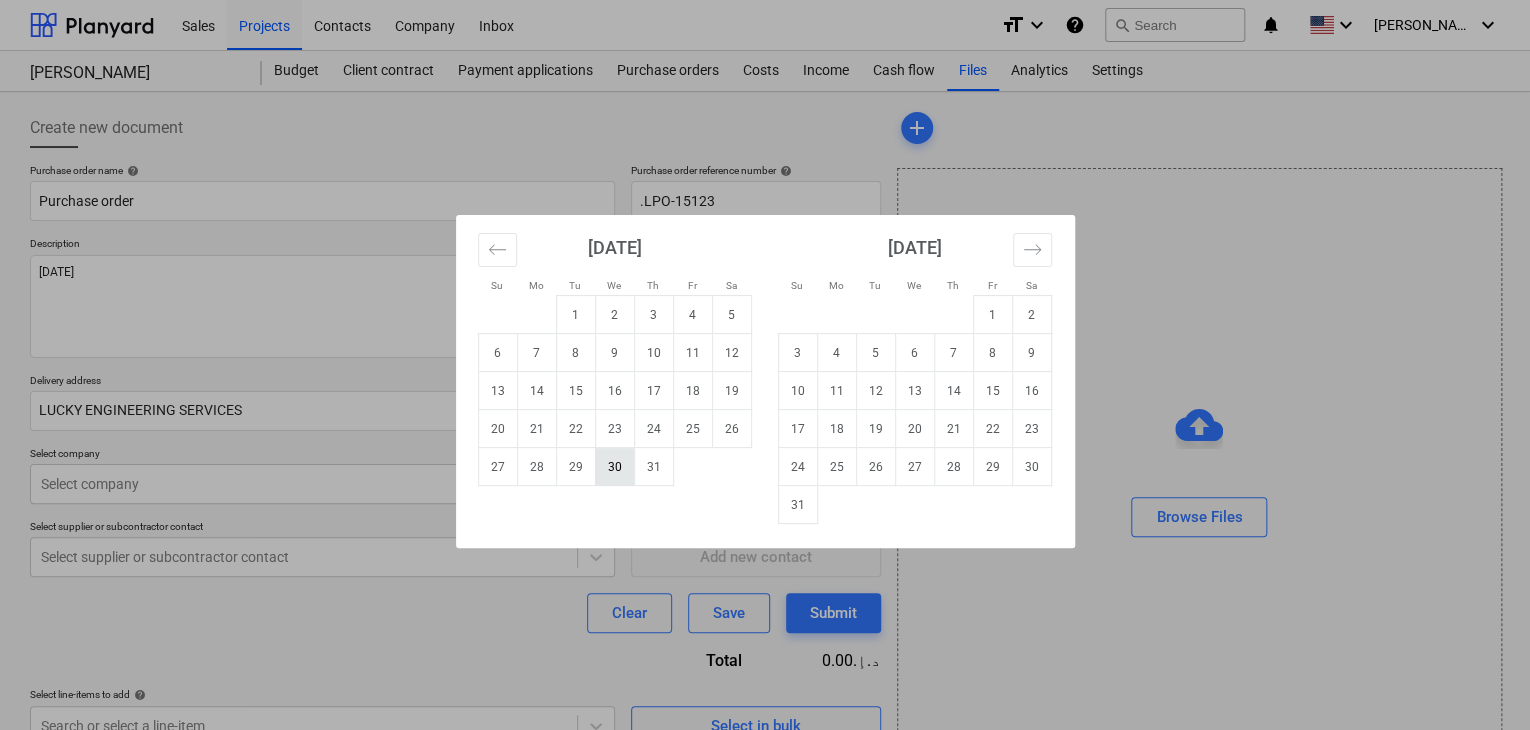 click on "30" at bounding box center (614, 467) 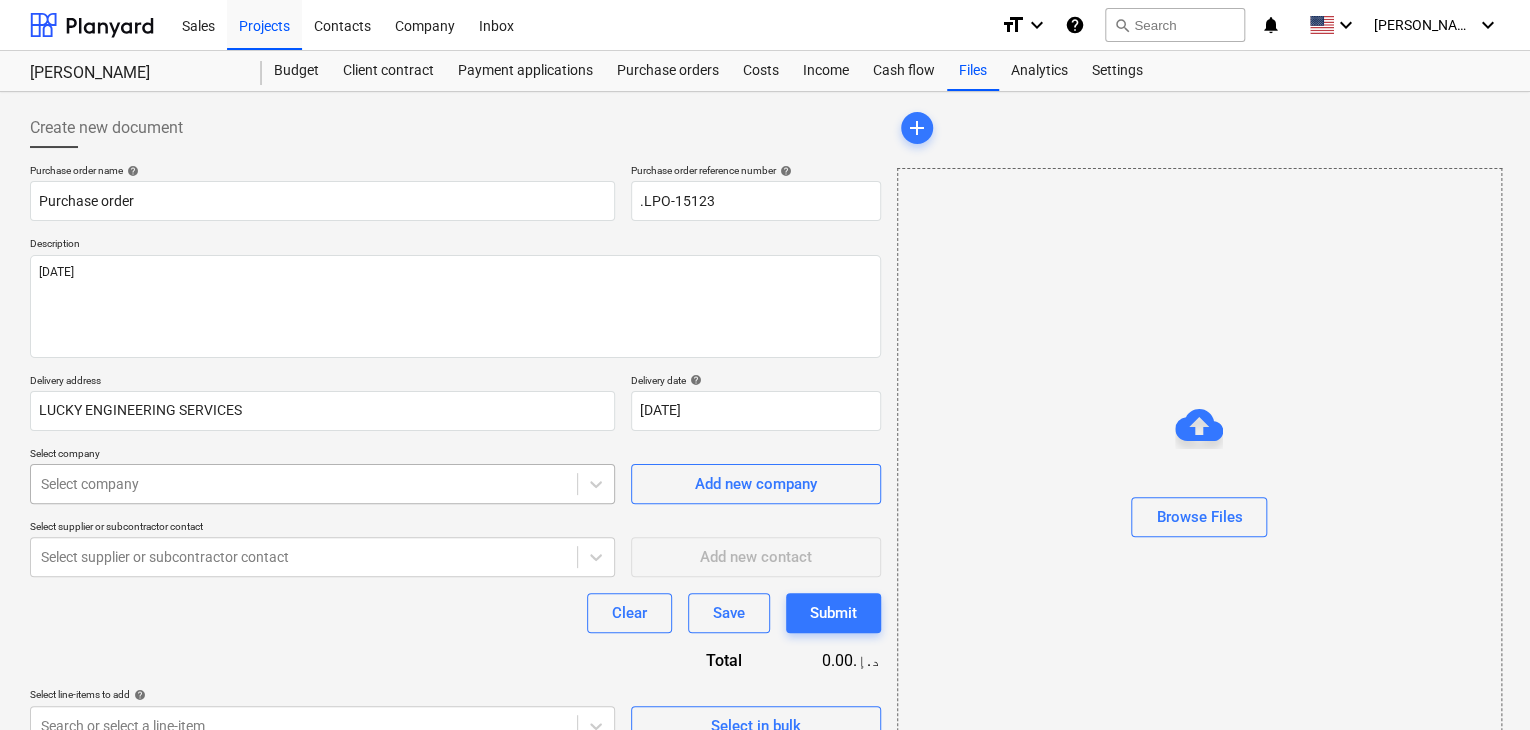scroll, scrollTop: 71, scrollLeft: 0, axis: vertical 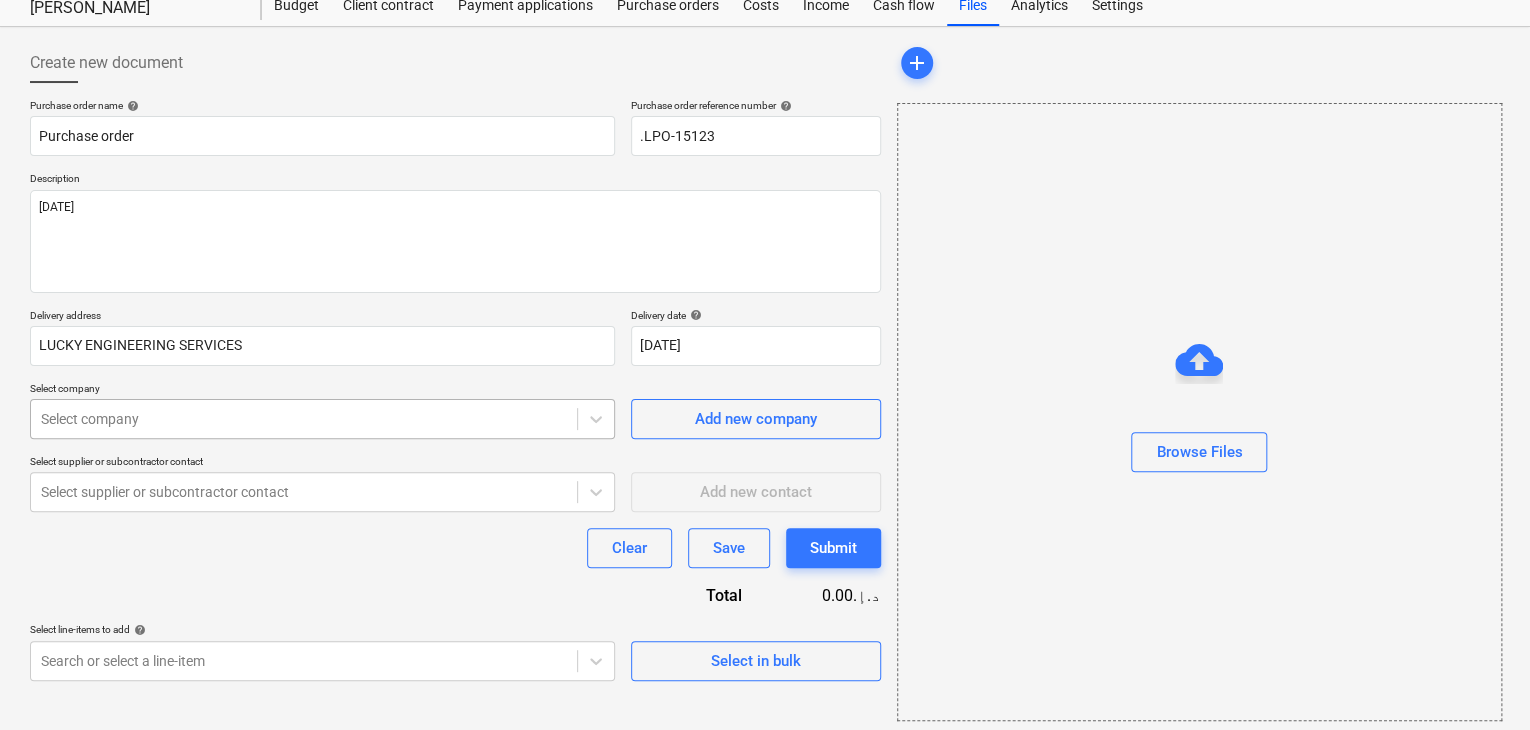 click on "Sales Projects Contacts Company Inbox format_size keyboard_arrow_down help search Search notifications 0 keyboard_arrow_down [PERSON_NAME] keyboard_arrow_down [PERSON_NAME]  Budget Client contract Payment applications Purchase orders Costs Income Cash flow Files Analytics Settings Create new document Purchase order name help Purchase order Purchase order reference number help .LPO-15123 Description [DATE] Delivery address LUCKY ENGINEERING SERVICES Delivery date help [DATE] [DATE] Press the down arrow key to interact with the calendar and
select a date. Press the question mark key to get the keyboard shortcuts for changing dates. Select company Select company Add new company Select supplier or subcontractor contact Select supplier or subcontractor contact Add new contact Clear Save Submit Total 0.00د.إ.‏ Select line-items to add help Search or select a line-item Select in bulk add Browse Files
x" at bounding box center [765, 300] 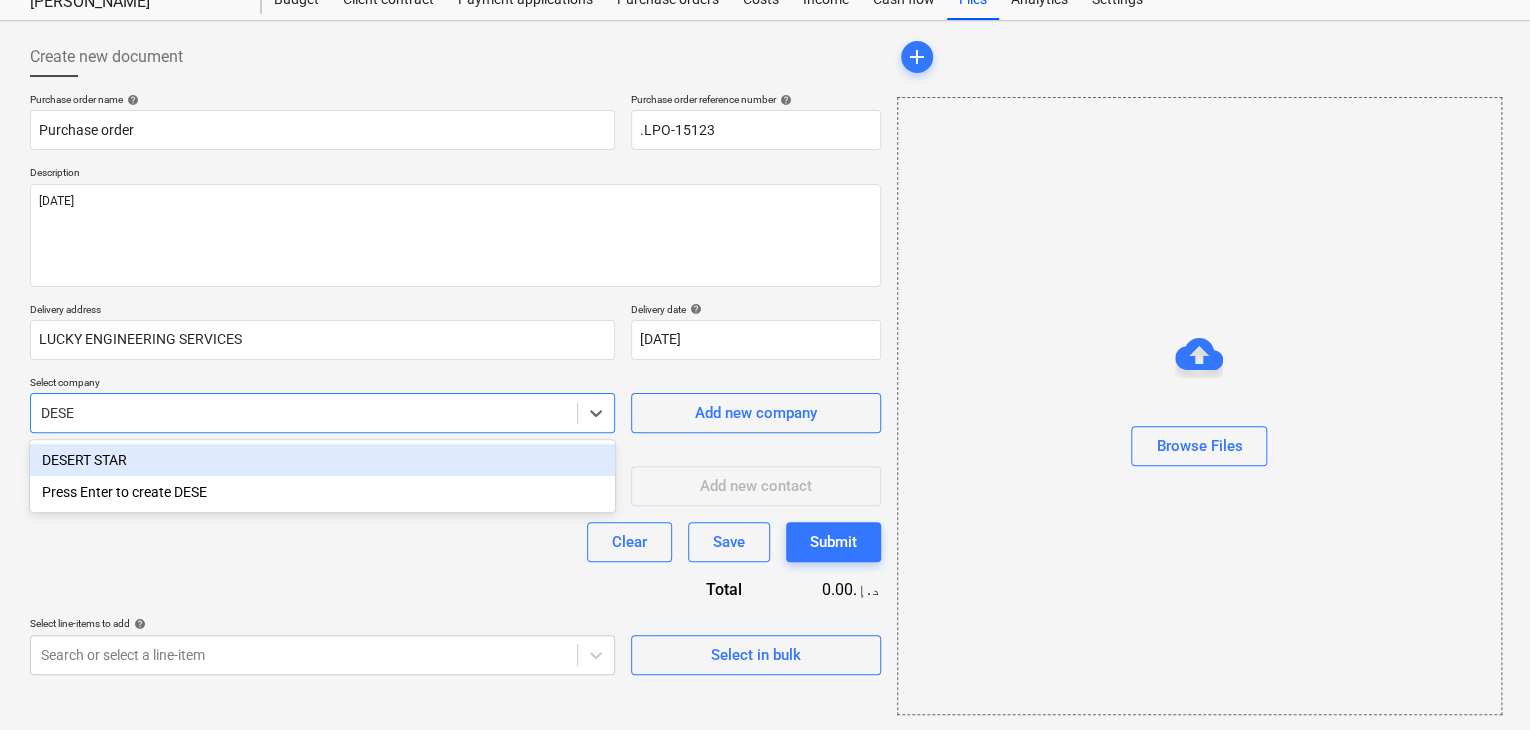 click on "DESERT STAR" at bounding box center (322, 460) 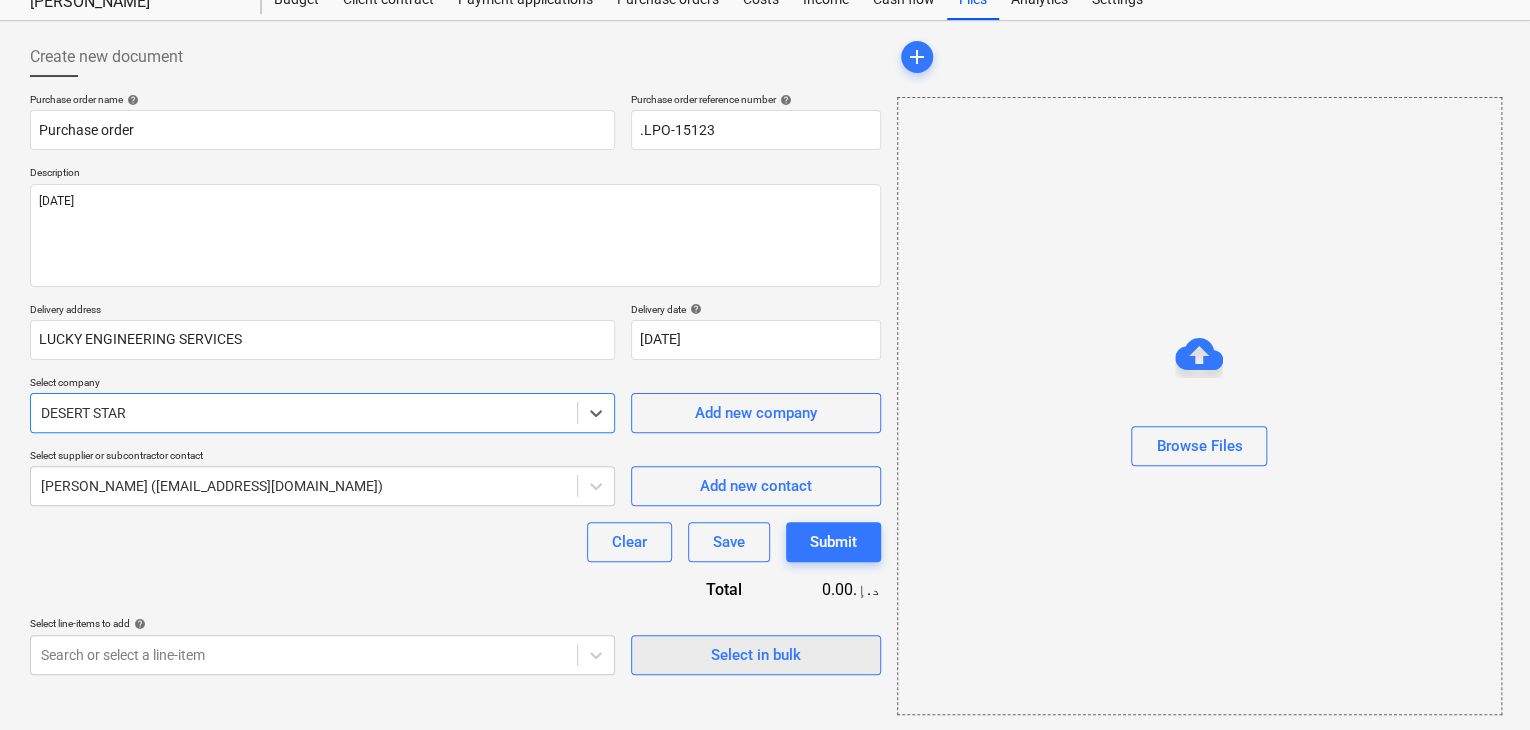 click on "Select in bulk" at bounding box center [756, 655] 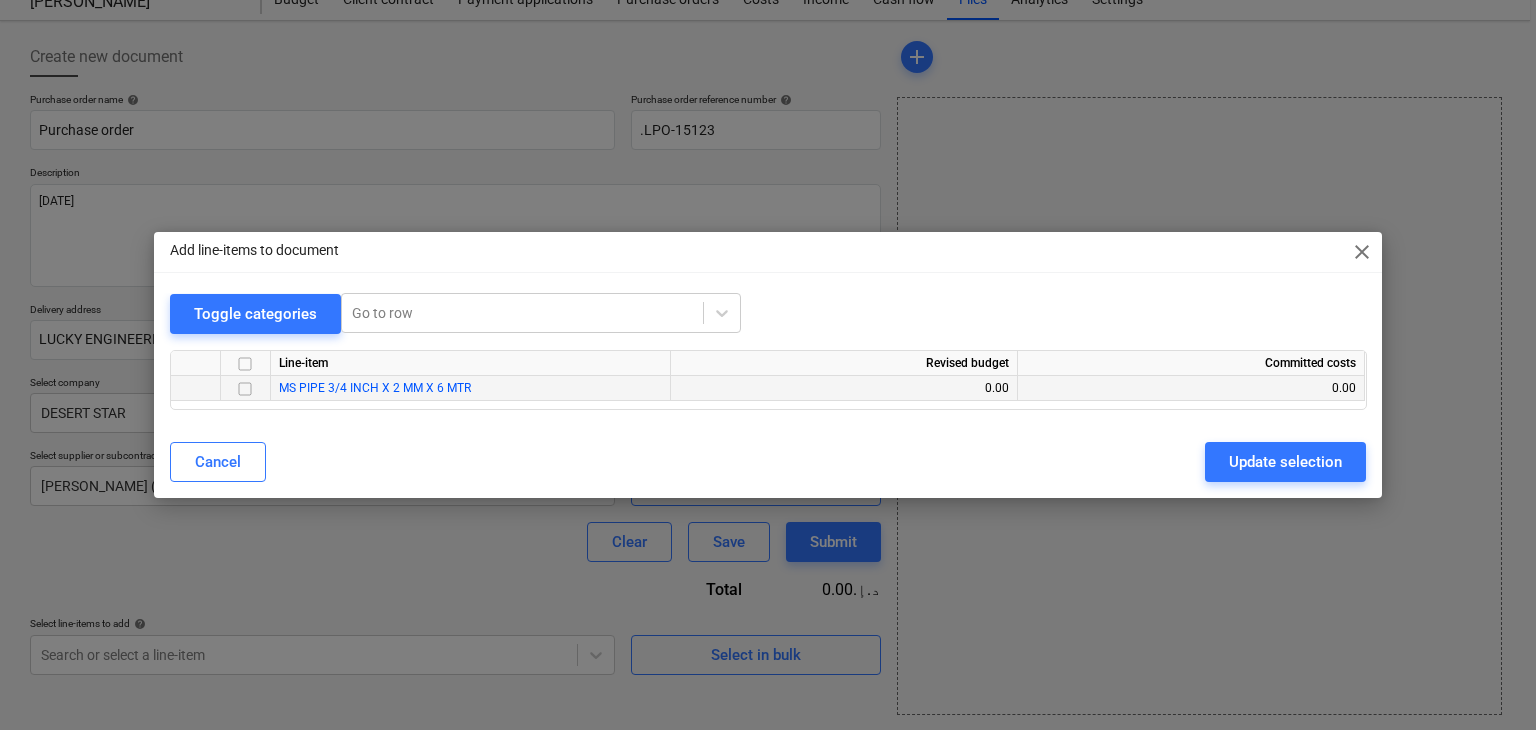 click at bounding box center (245, 389) 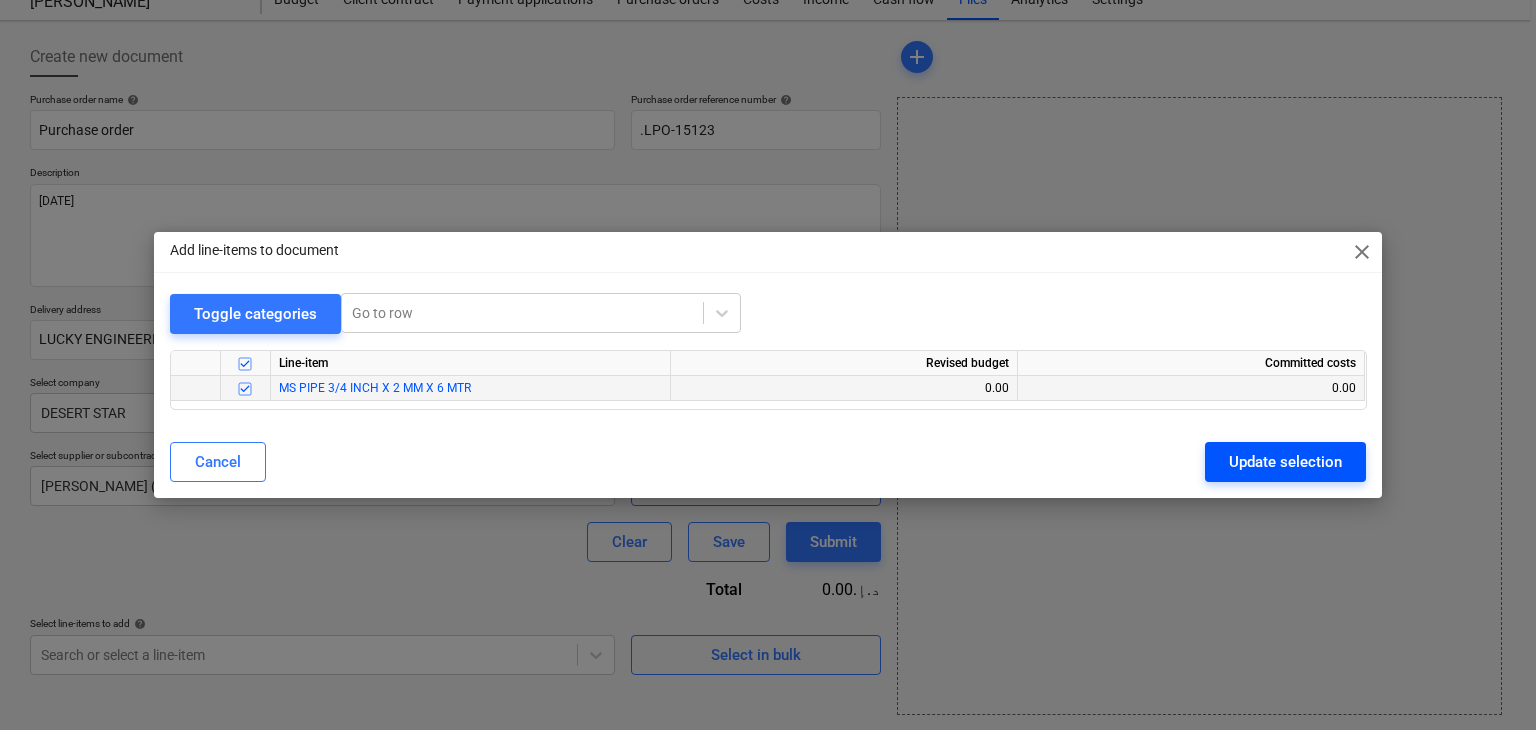click on "Update selection" at bounding box center (1285, 462) 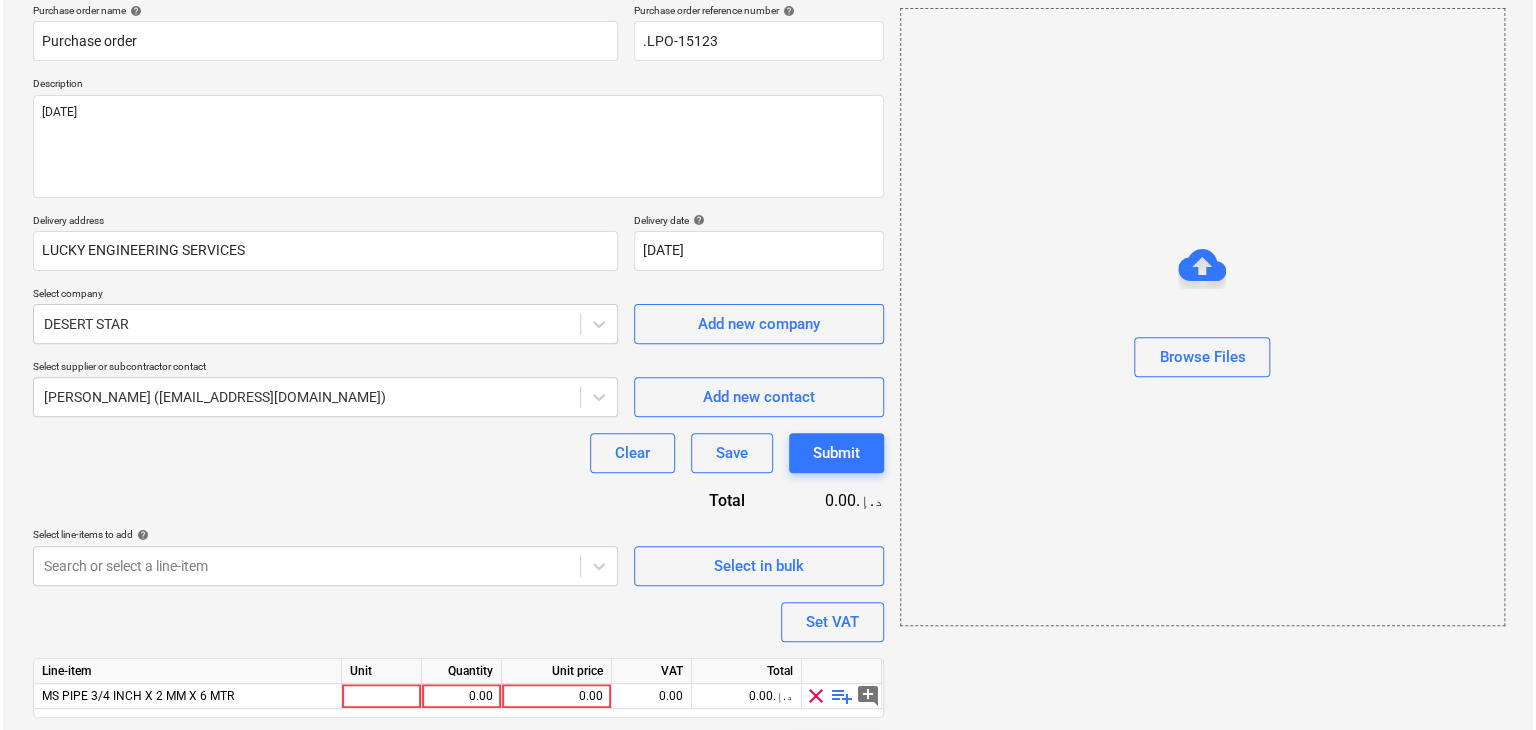 scroll, scrollTop: 220, scrollLeft: 0, axis: vertical 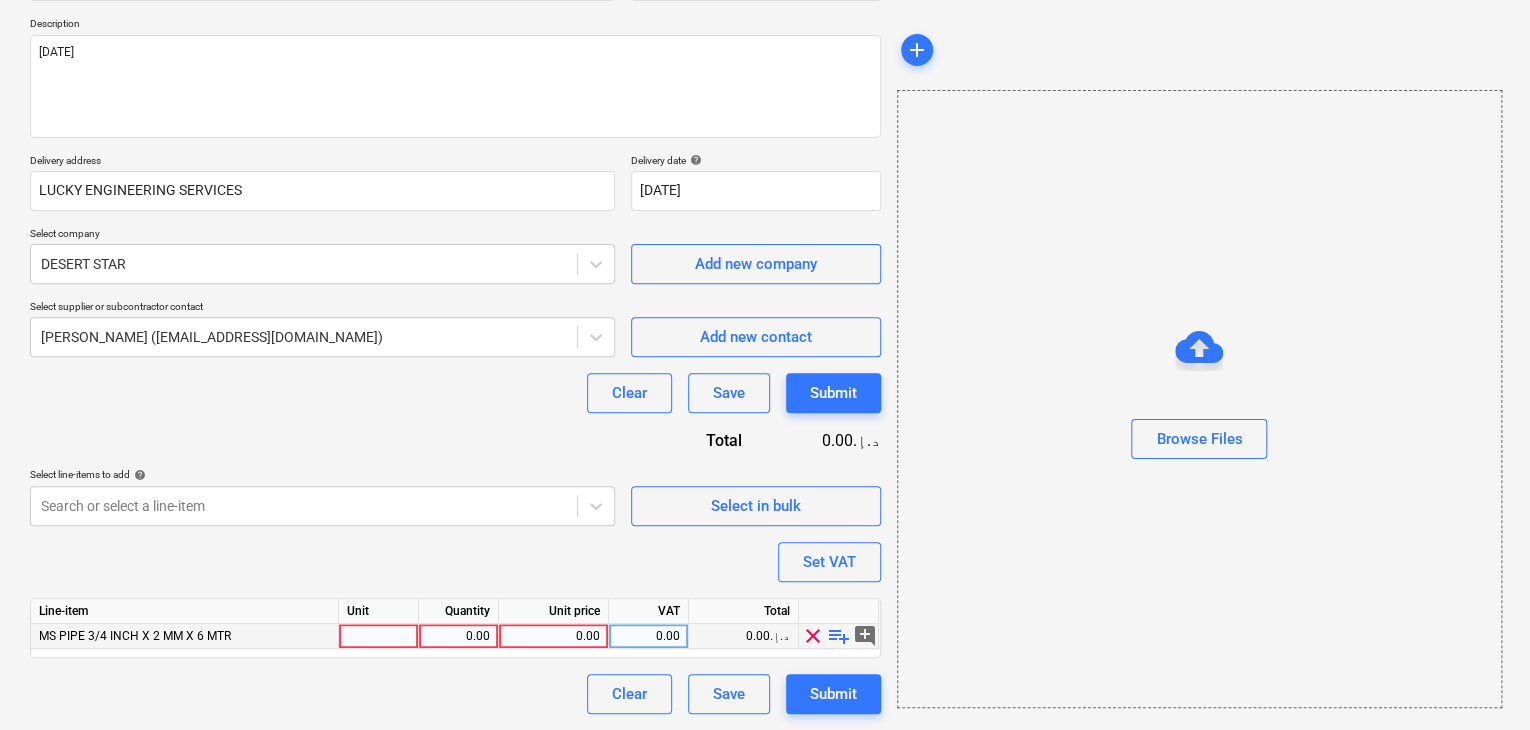 click at bounding box center (379, 636) 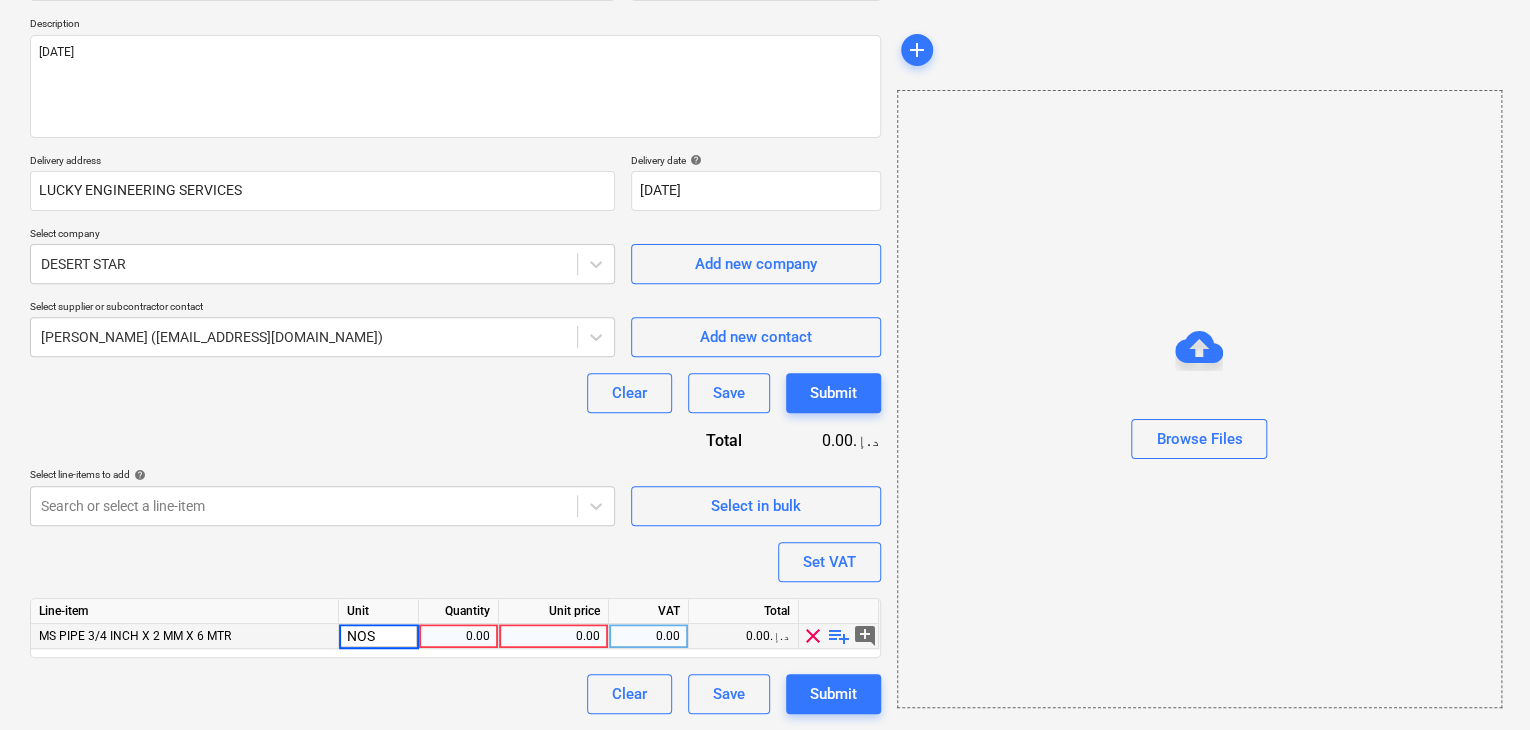 click on "0.00" at bounding box center [458, 636] 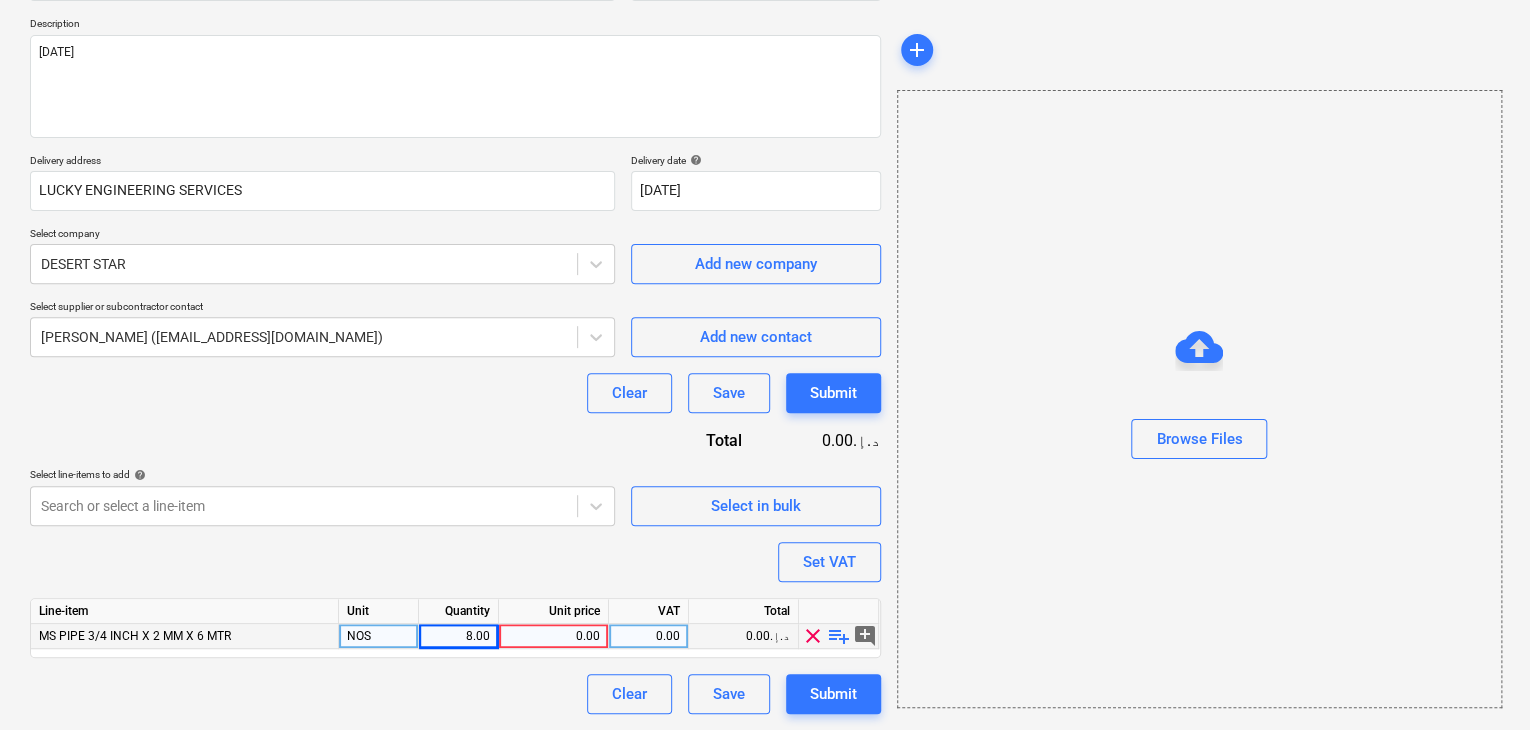 click on "0.00" at bounding box center (553, 636) 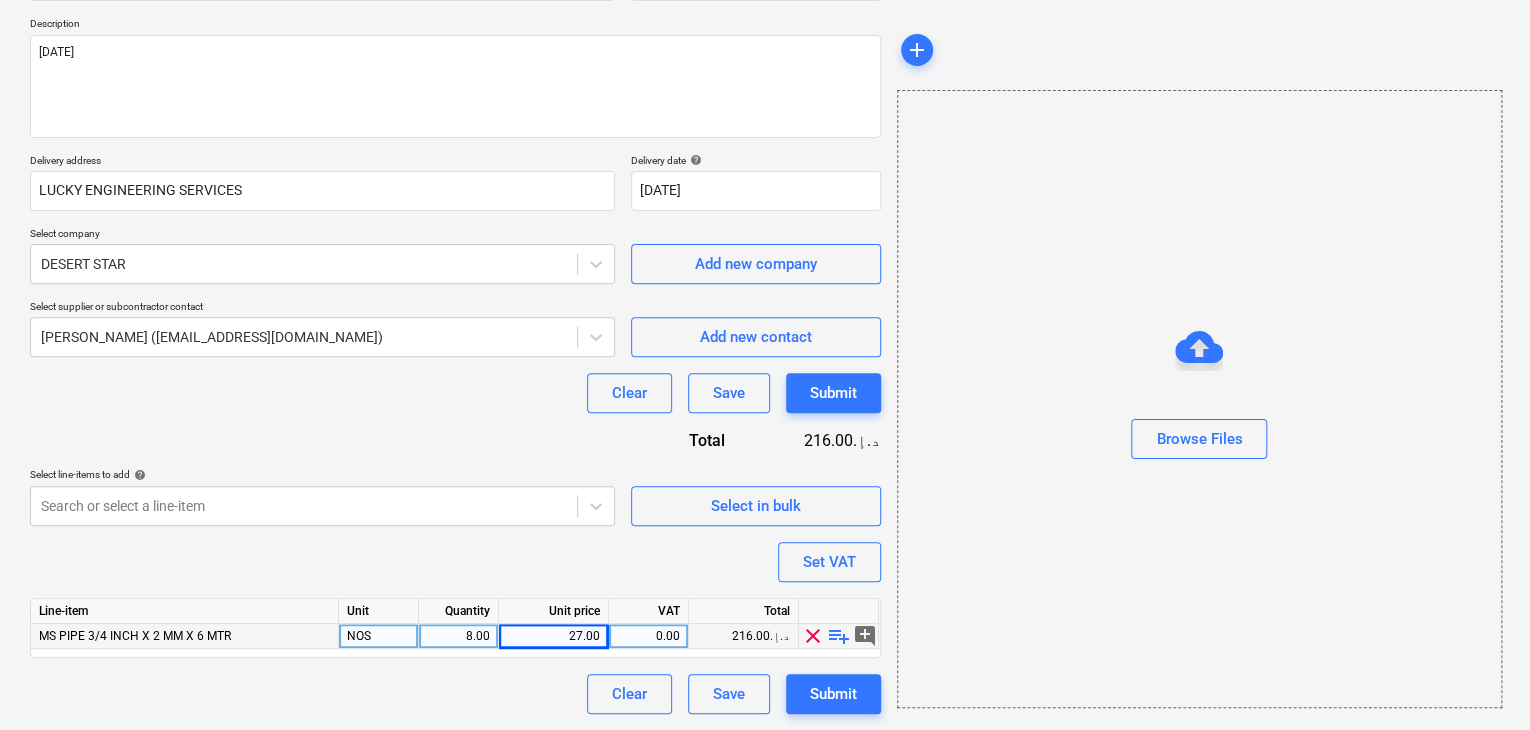 drag, startPoint x: 1206, startPoint y: 602, endPoint x: 956, endPoint y: 563, distance: 253.02371 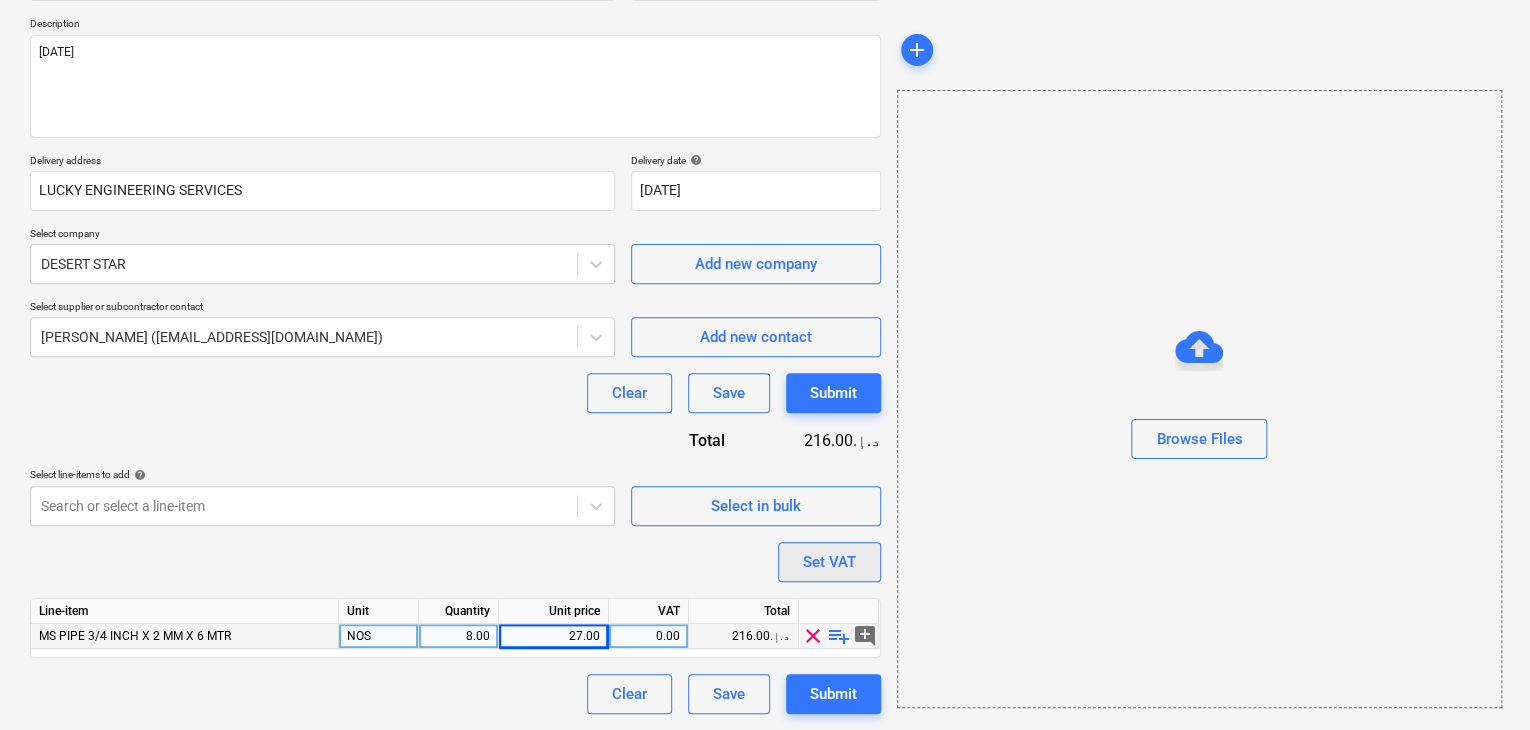 click on "Set VAT" at bounding box center (829, 562) 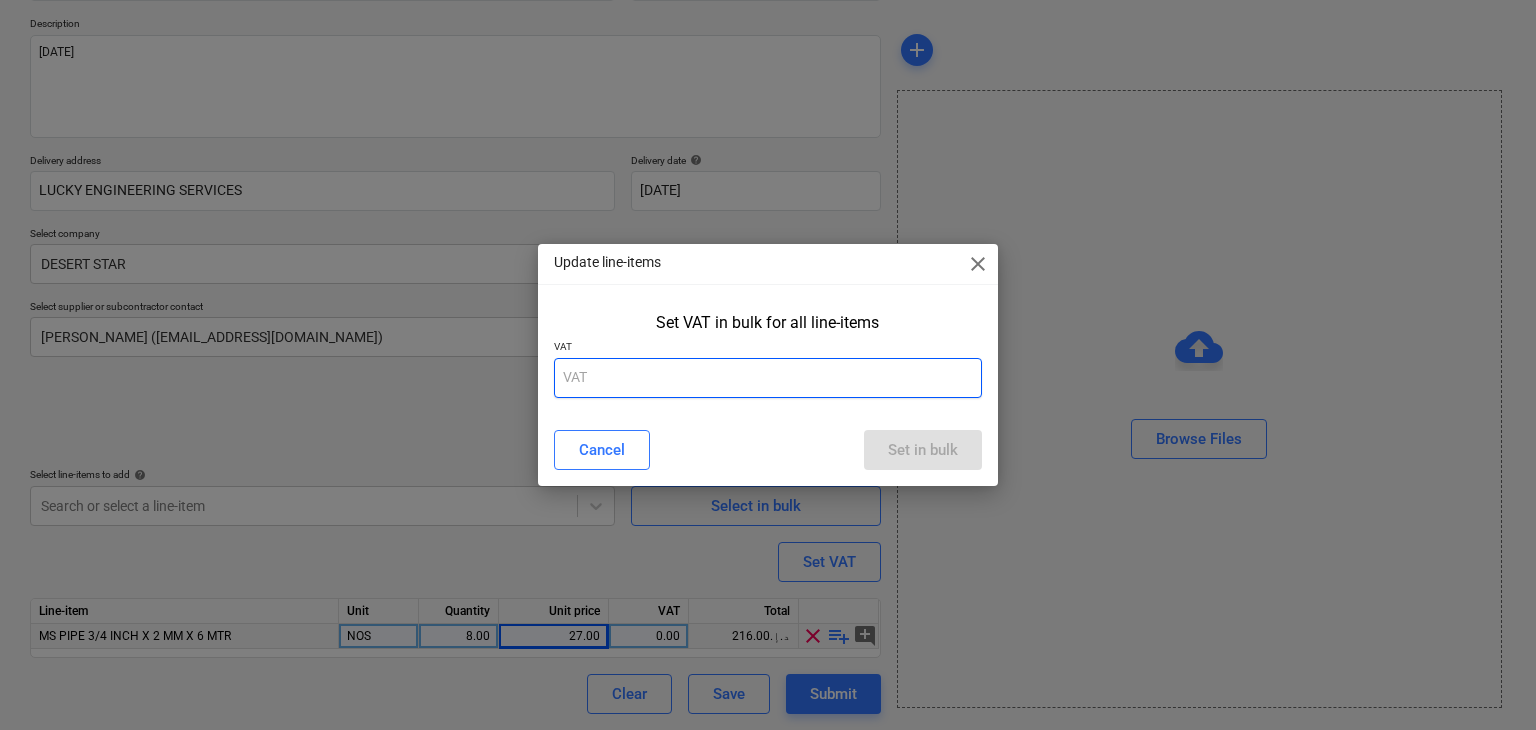 click at bounding box center (768, 378) 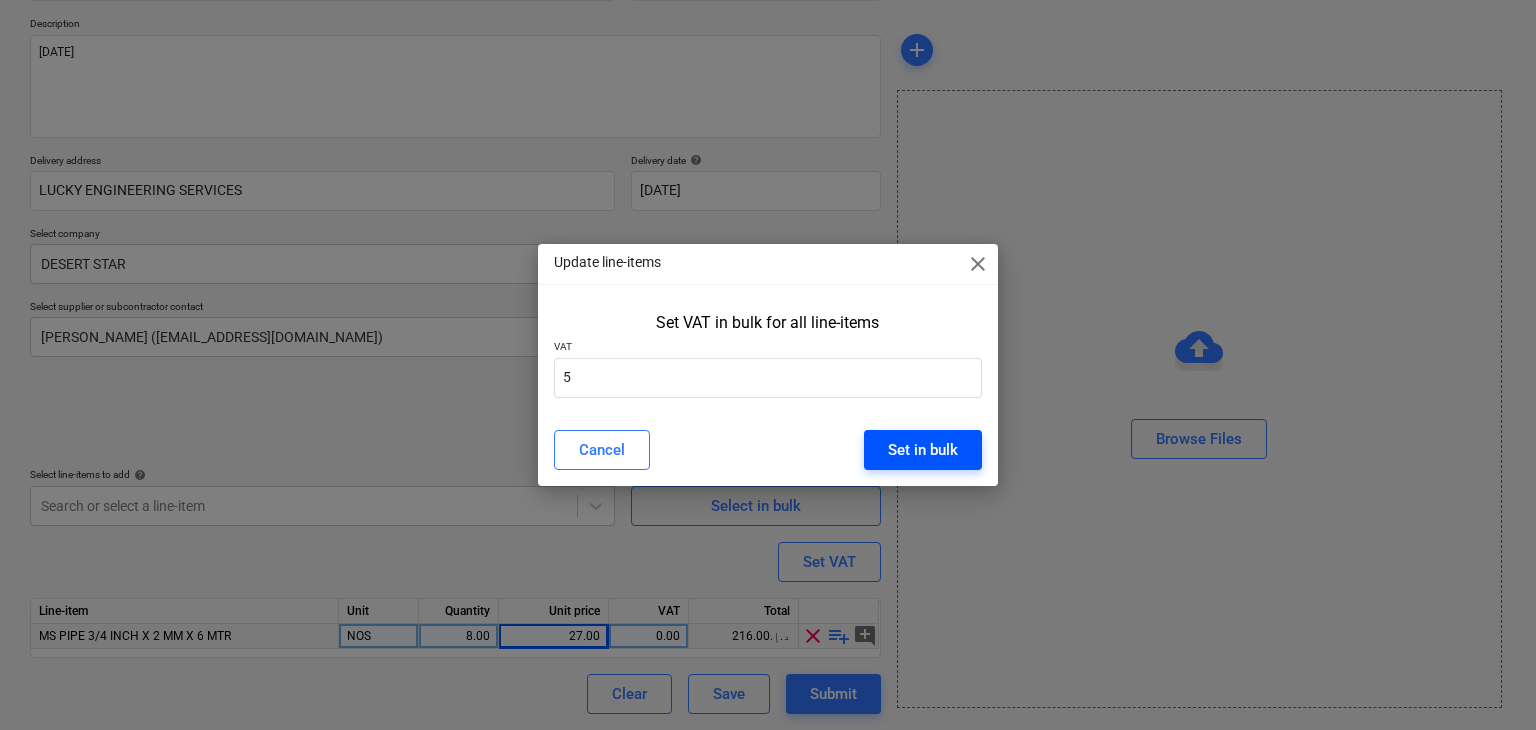 click on "Set in bulk" at bounding box center (923, 450) 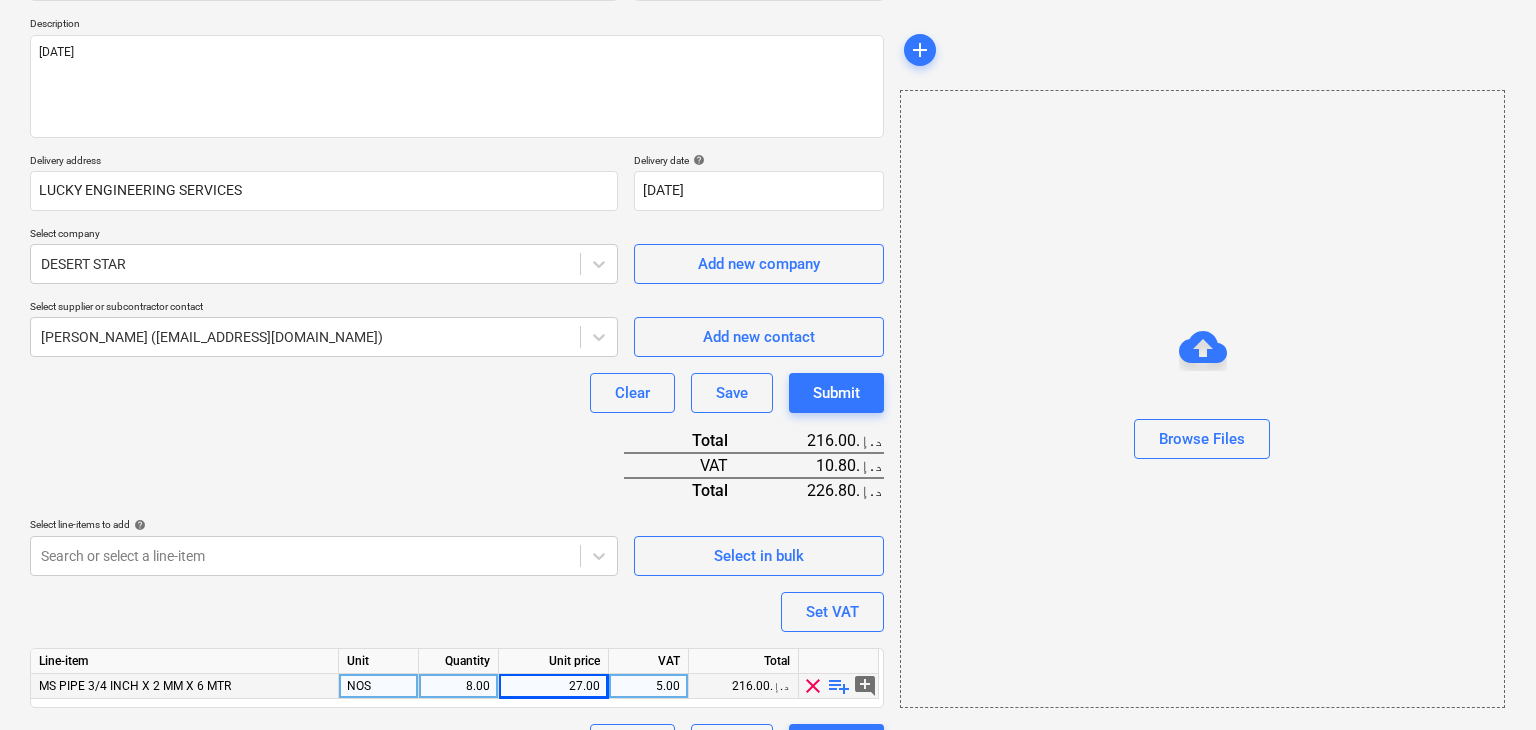 scroll, scrollTop: 269, scrollLeft: 0, axis: vertical 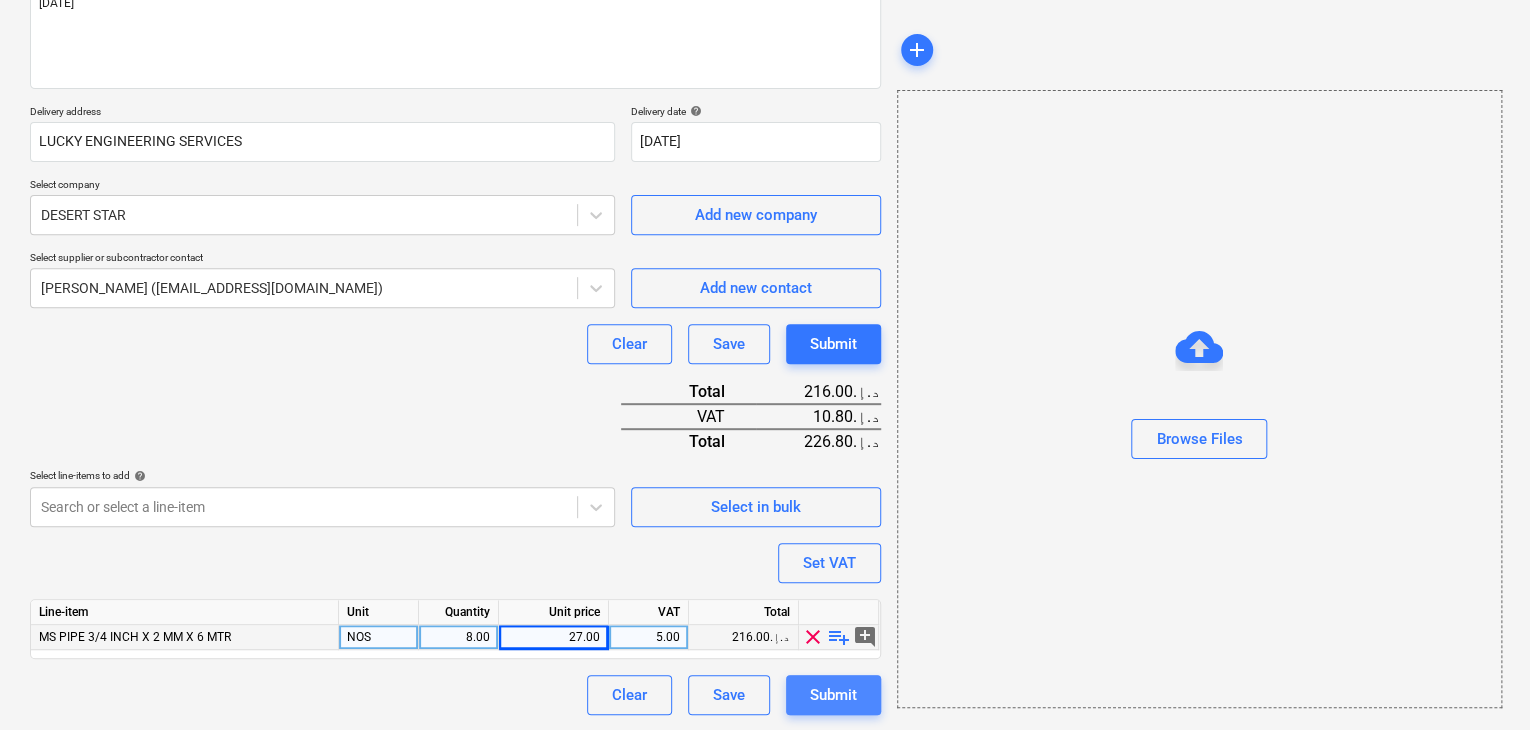 click on "Submit" at bounding box center [833, 695] 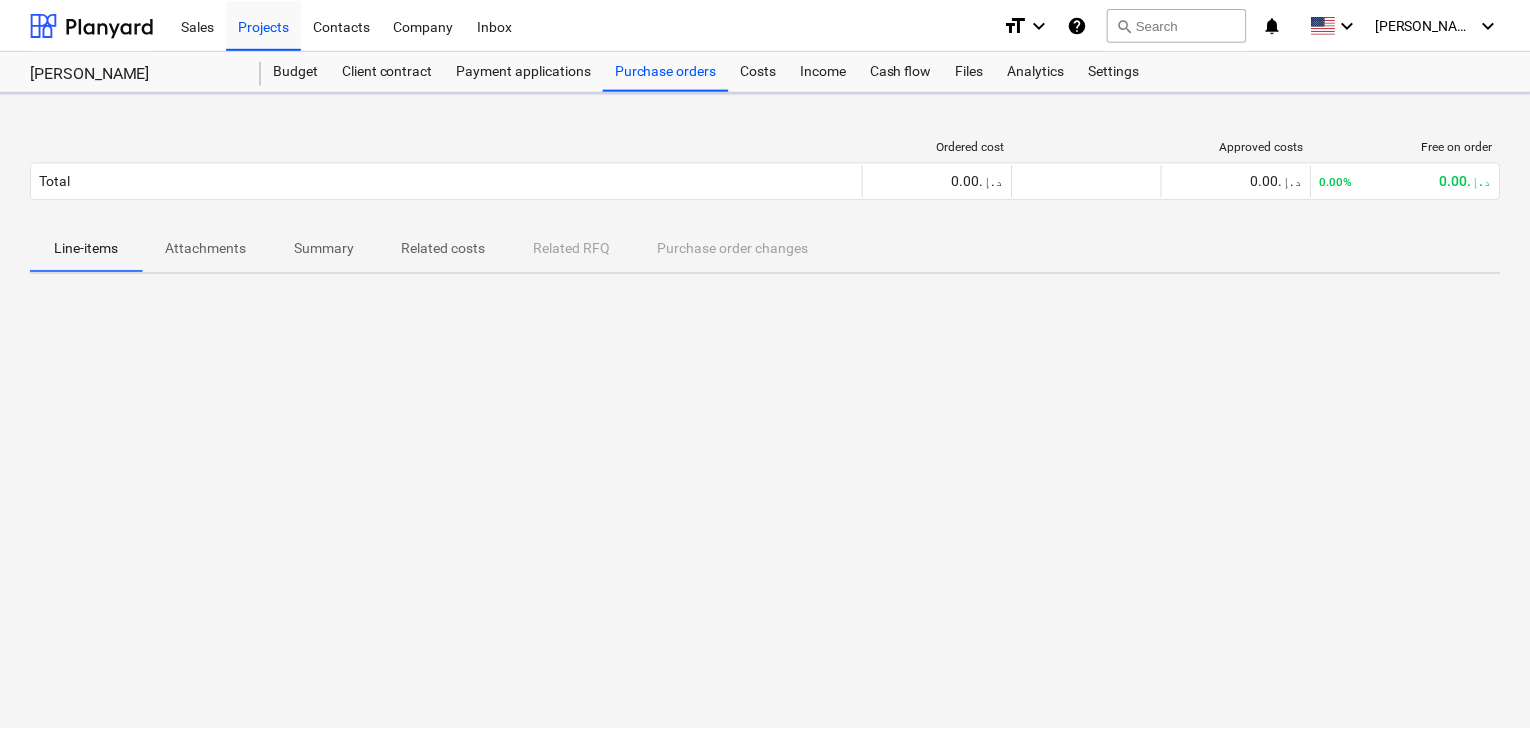 scroll, scrollTop: 0, scrollLeft: 0, axis: both 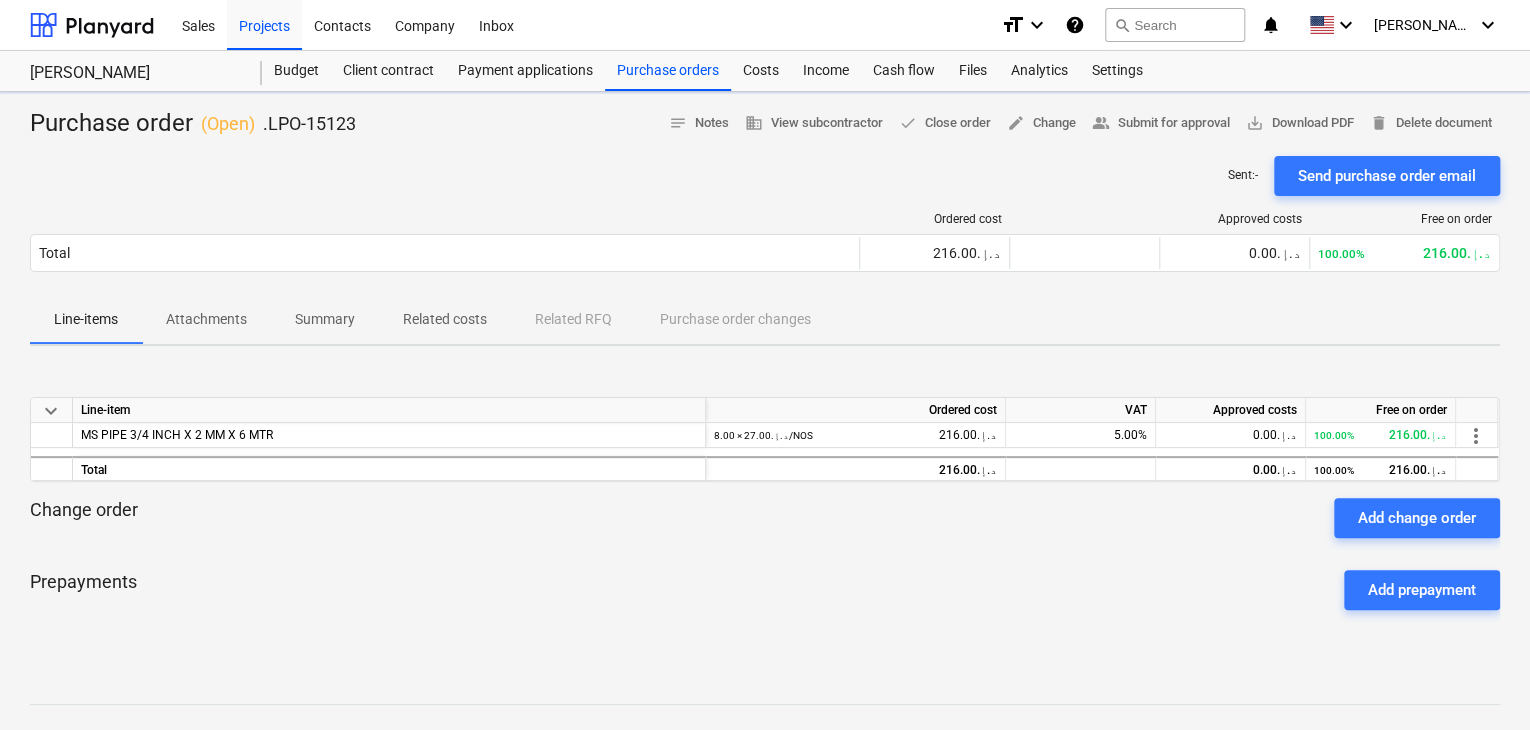 click on "save_alt Download PDF" at bounding box center [1300, 123] 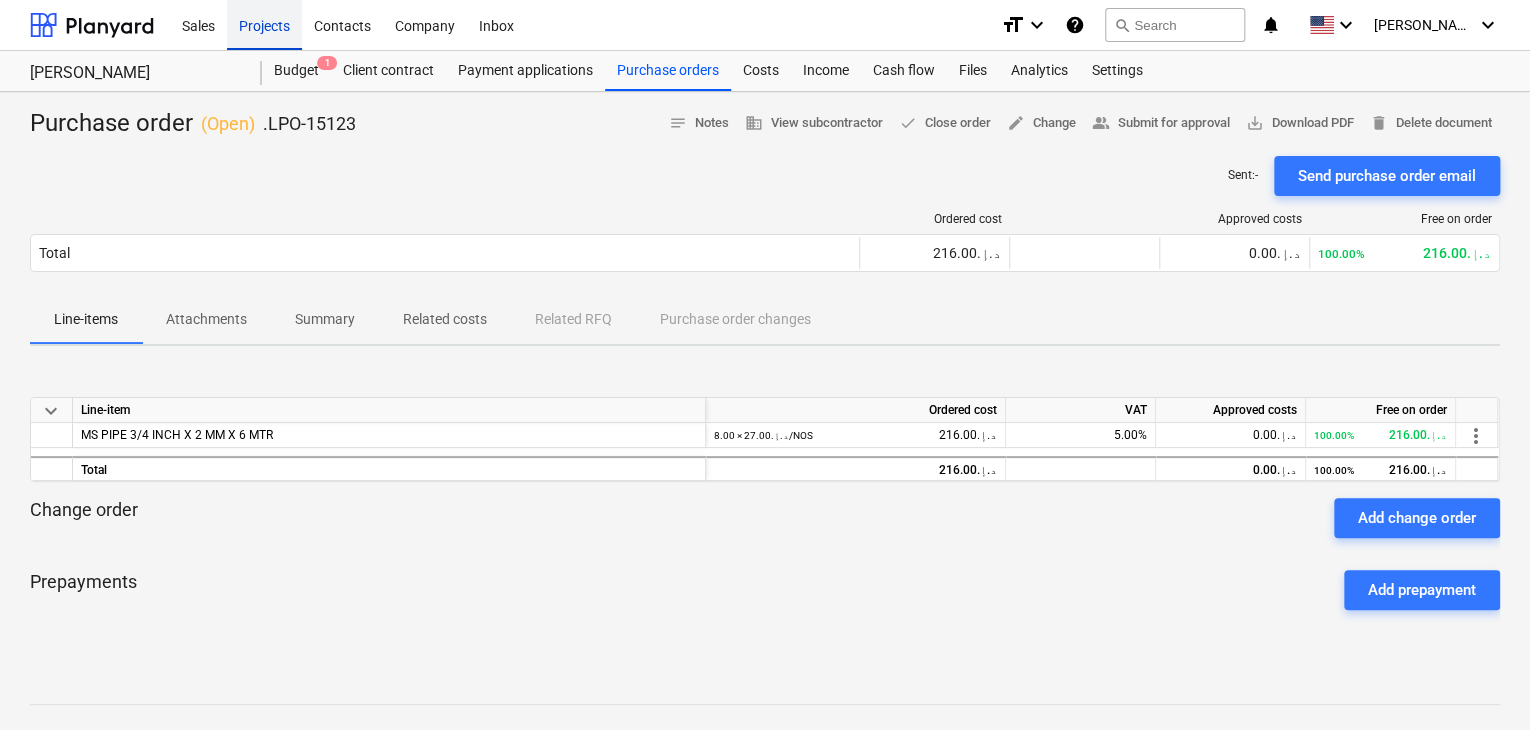 click on "Projects" at bounding box center [264, 24] 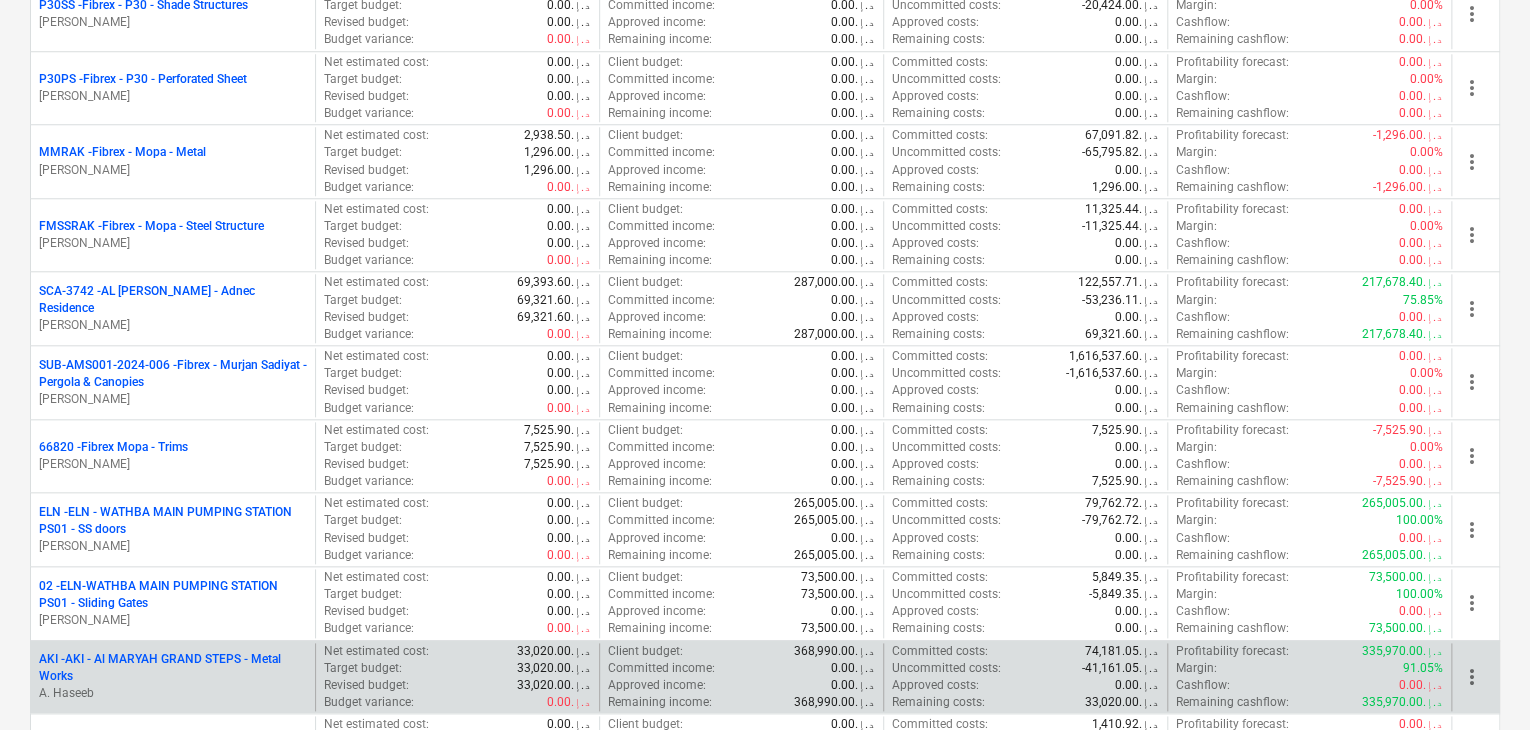 scroll, scrollTop: 1000, scrollLeft: 0, axis: vertical 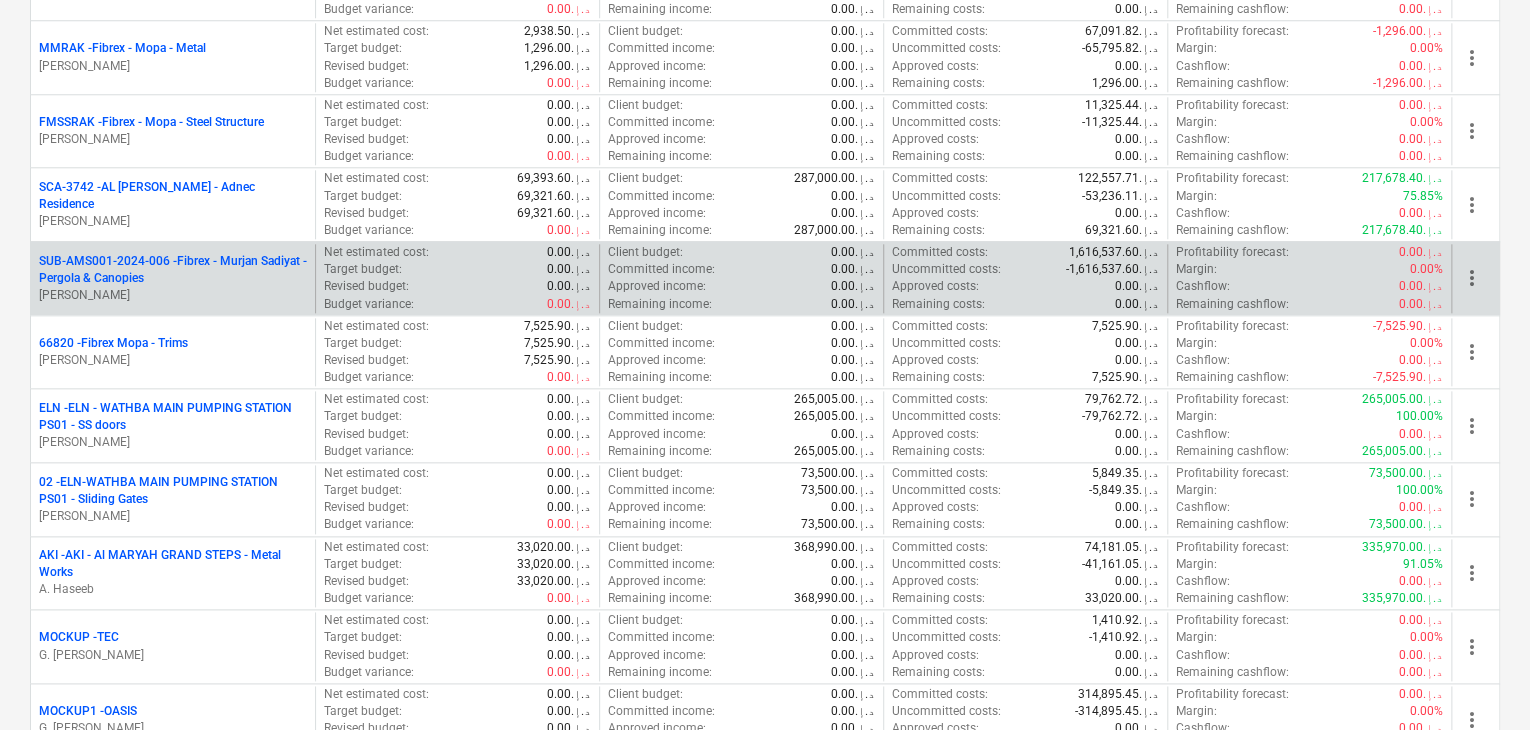 click on "SUB-AMS001-2024-006 -  Fibrex - Murjan Sadiyat - Pergola & Canopies" at bounding box center [173, 270] 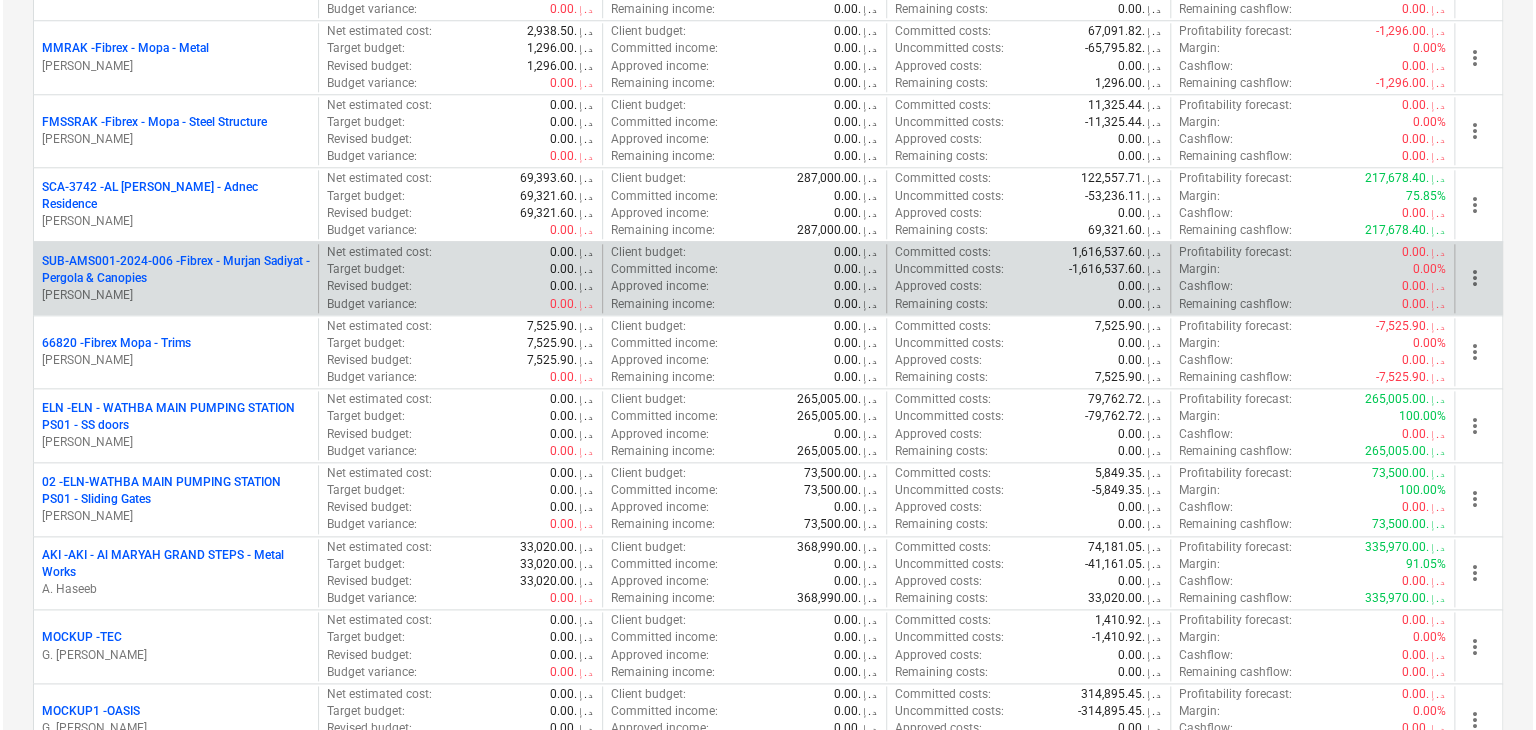 scroll, scrollTop: 0, scrollLeft: 0, axis: both 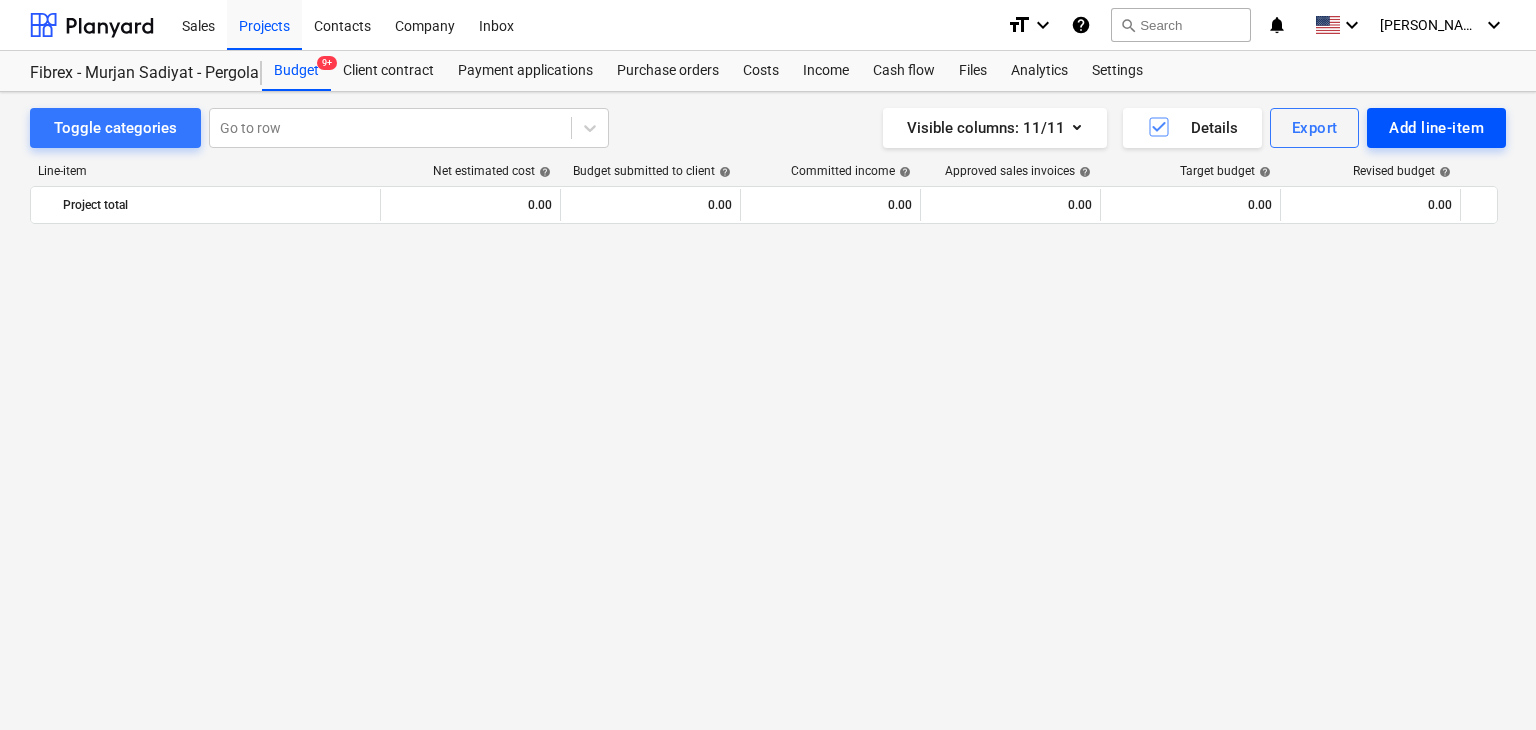click on "Add line-item" at bounding box center [1436, 128] 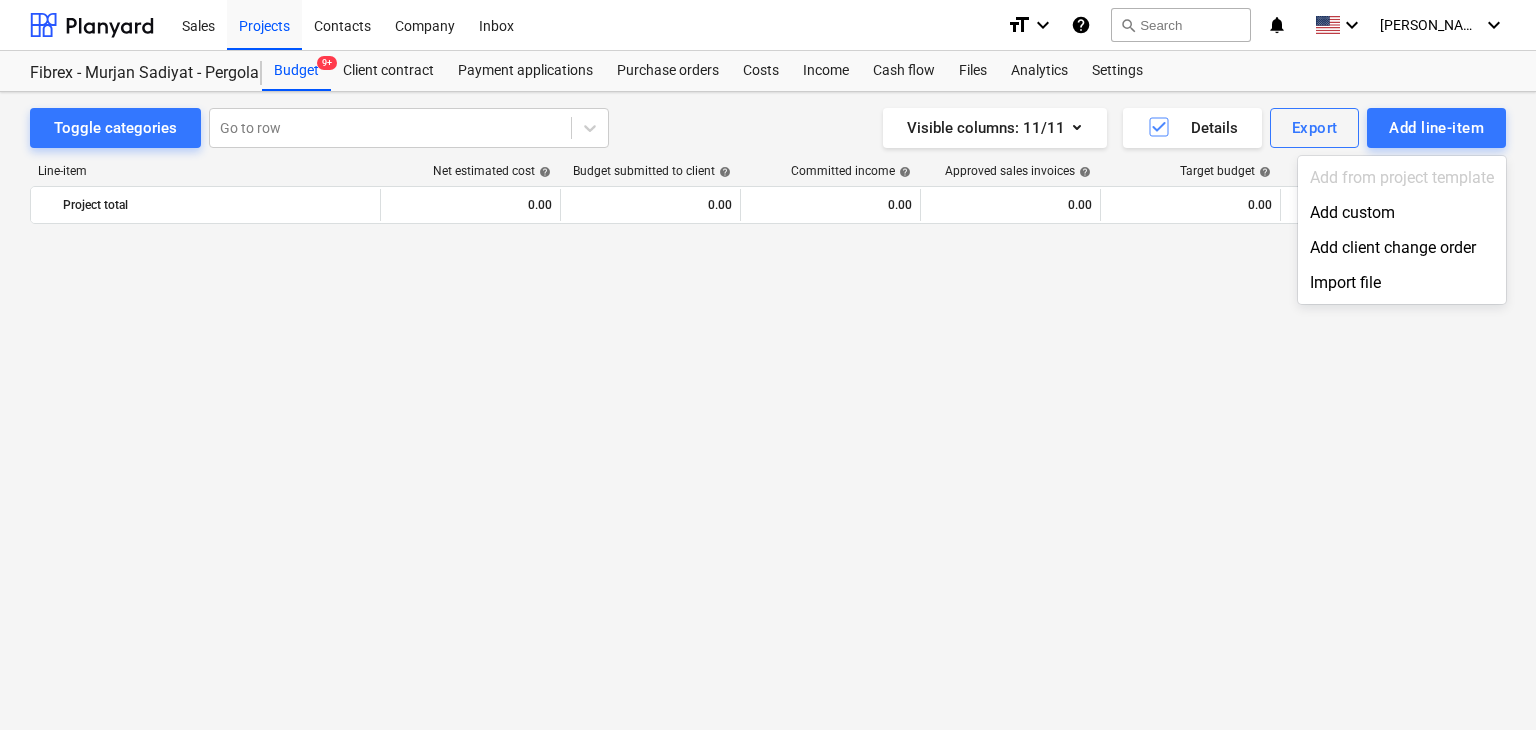 scroll, scrollTop: 10364, scrollLeft: 0, axis: vertical 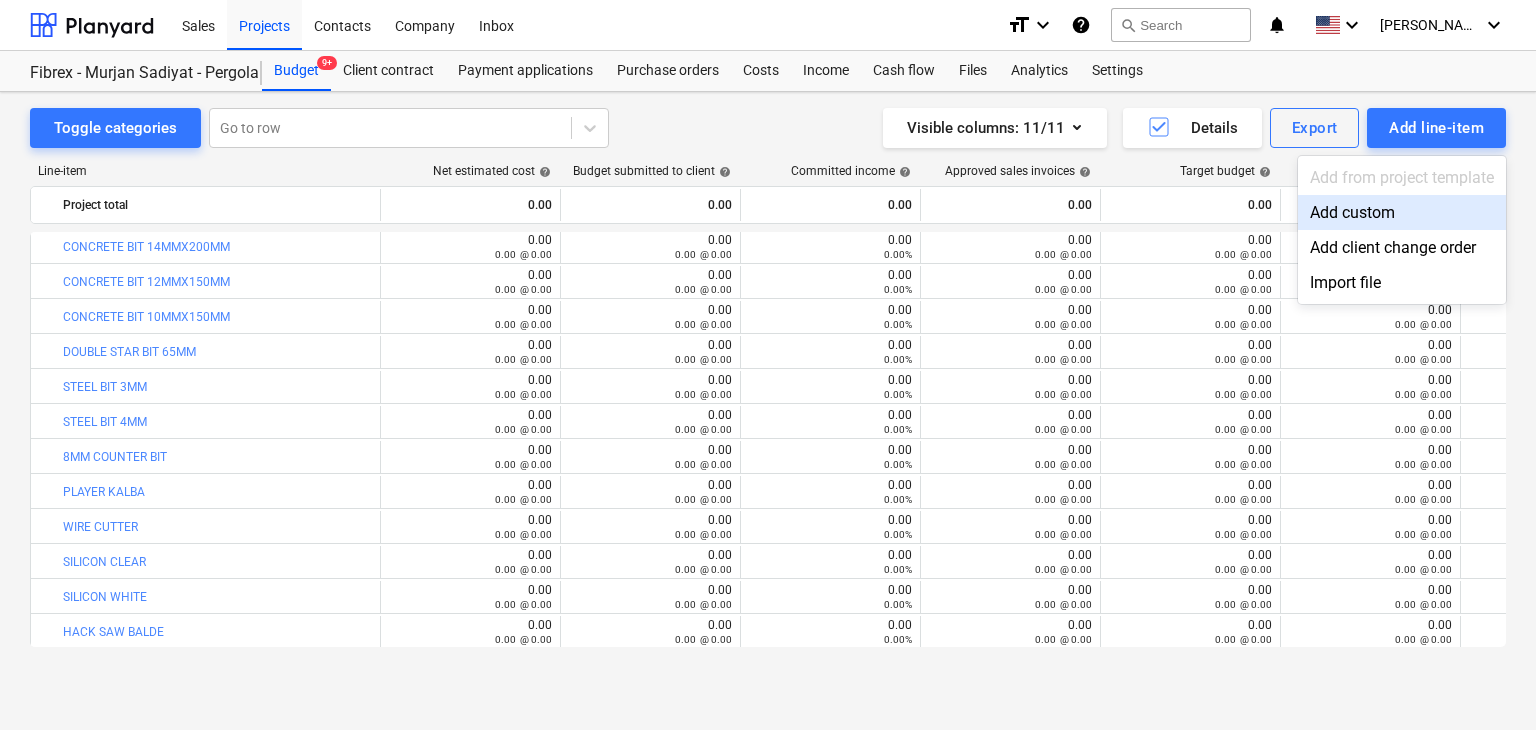 click on "Add custom" at bounding box center (1402, 212) 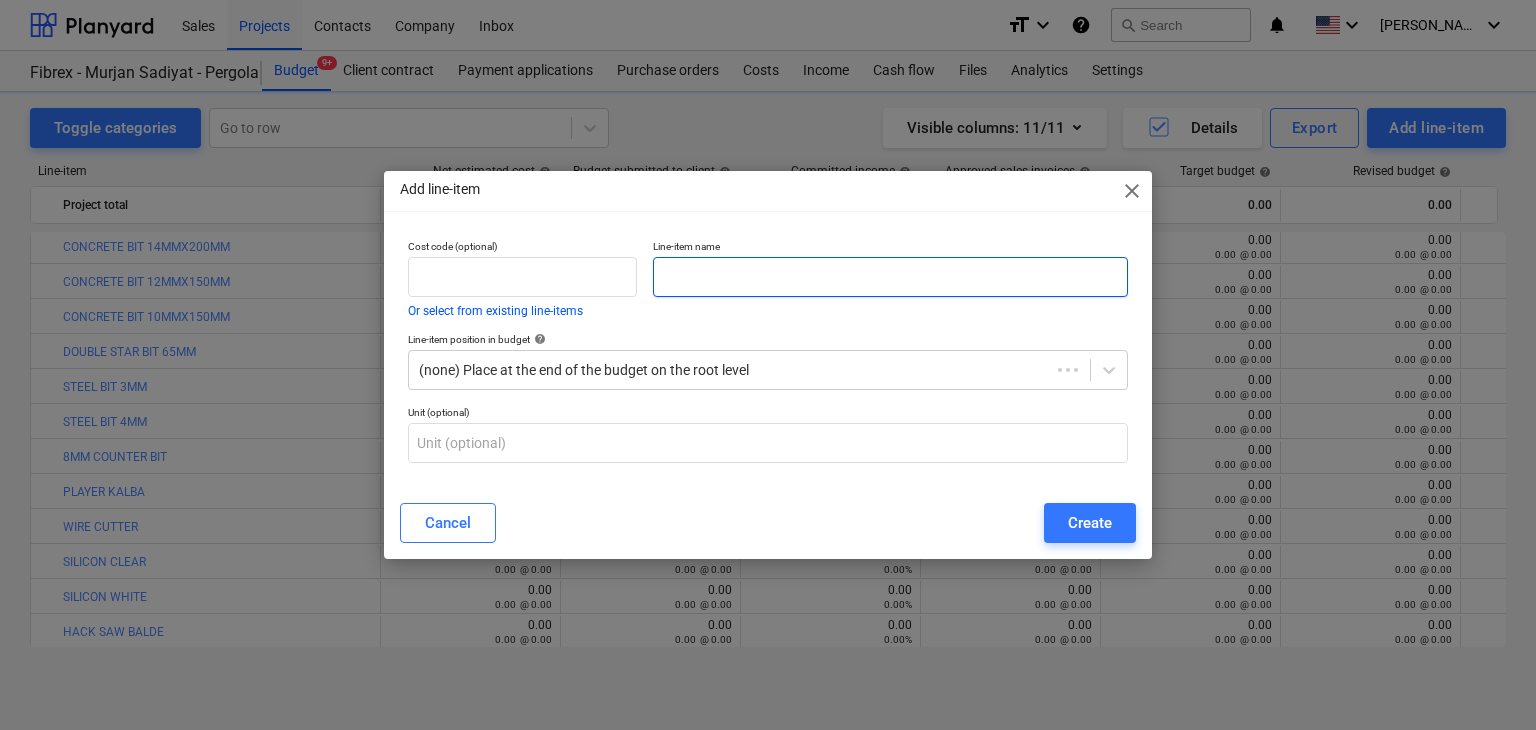 click at bounding box center (890, 277) 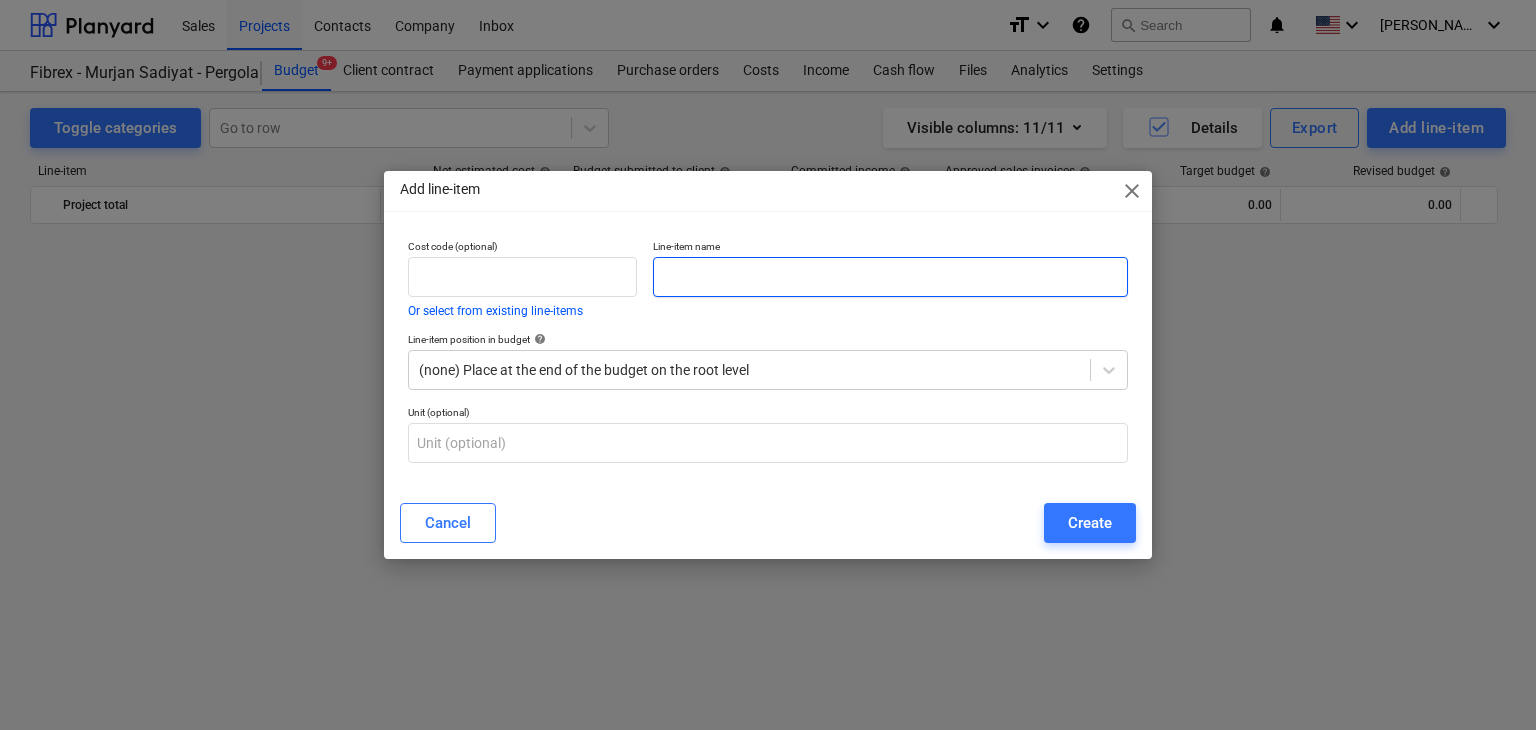 scroll, scrollTop: 10364, scrollLeft: 0, axis: vertical 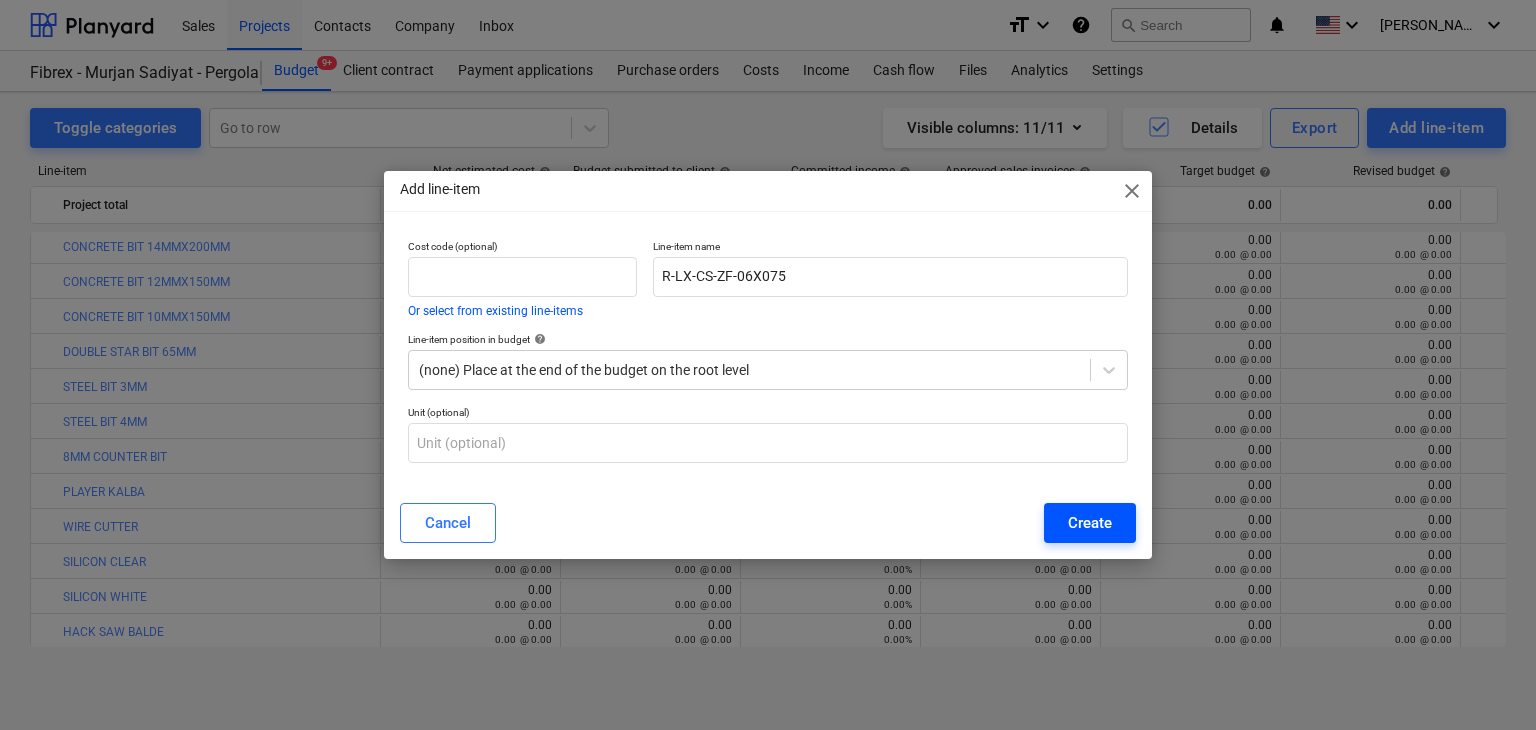 click on "Create" at bounding box center [1090, 523] 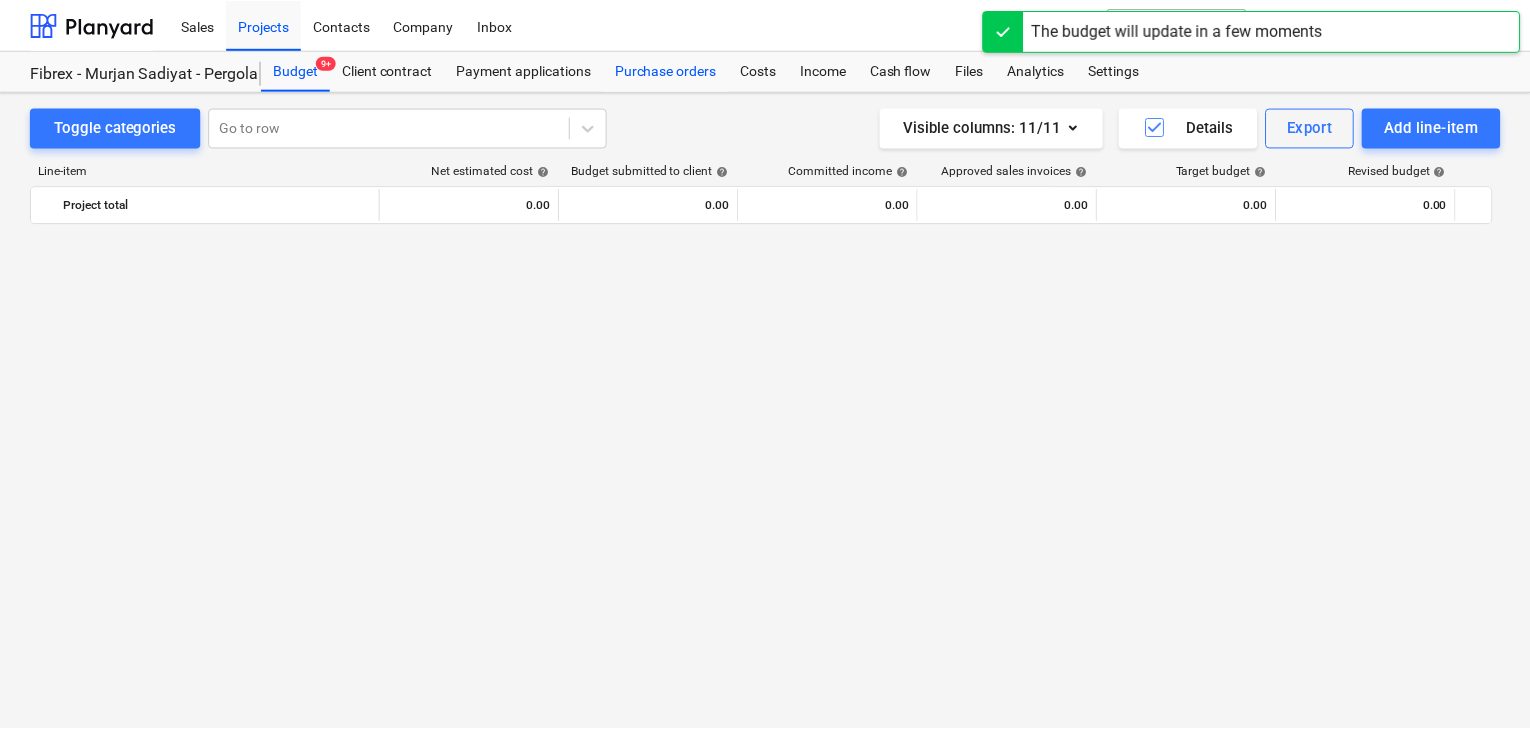 scroll, scrollTop: 10364, scrollLeft: 0, axis: vertical 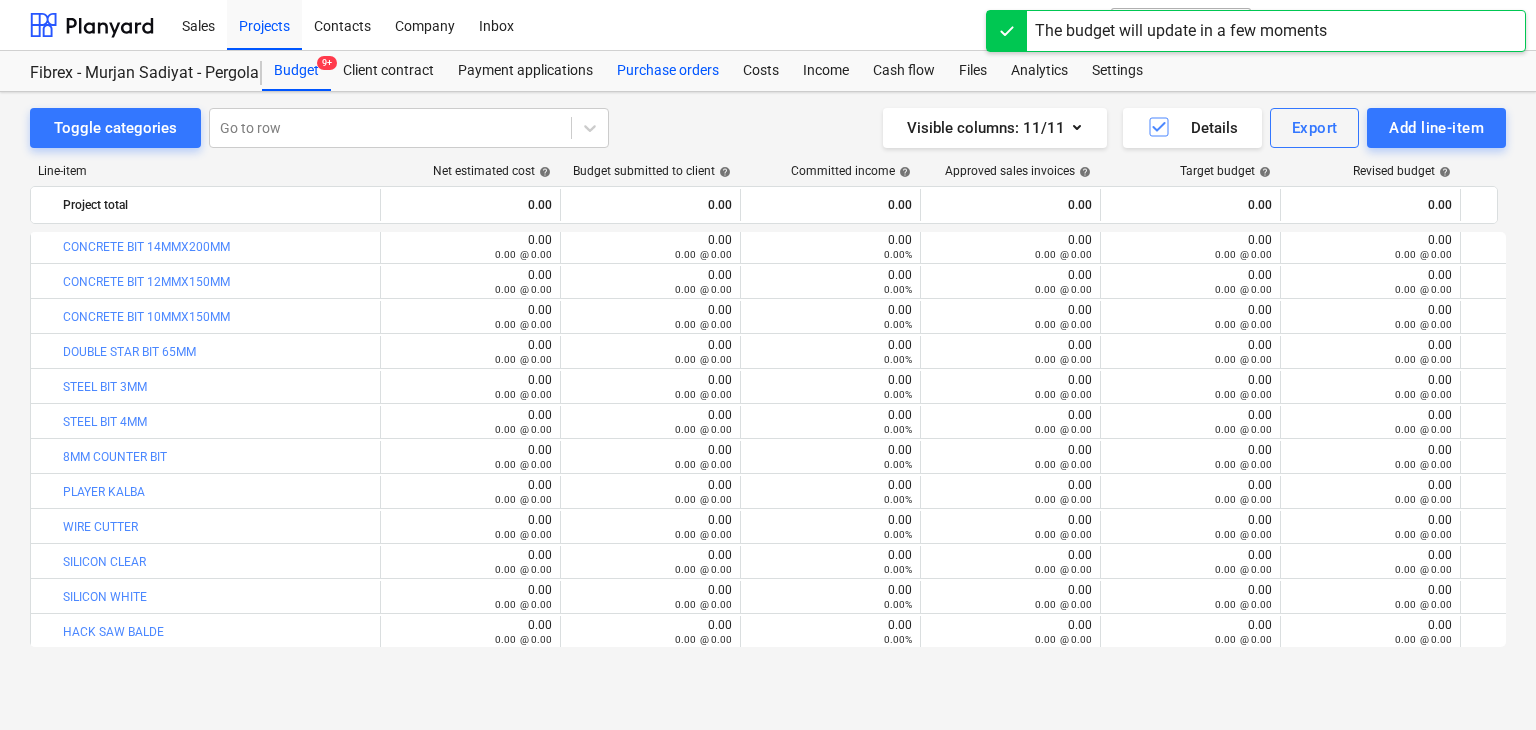 click on "Purchase orders" at bounding box center (668, 71) 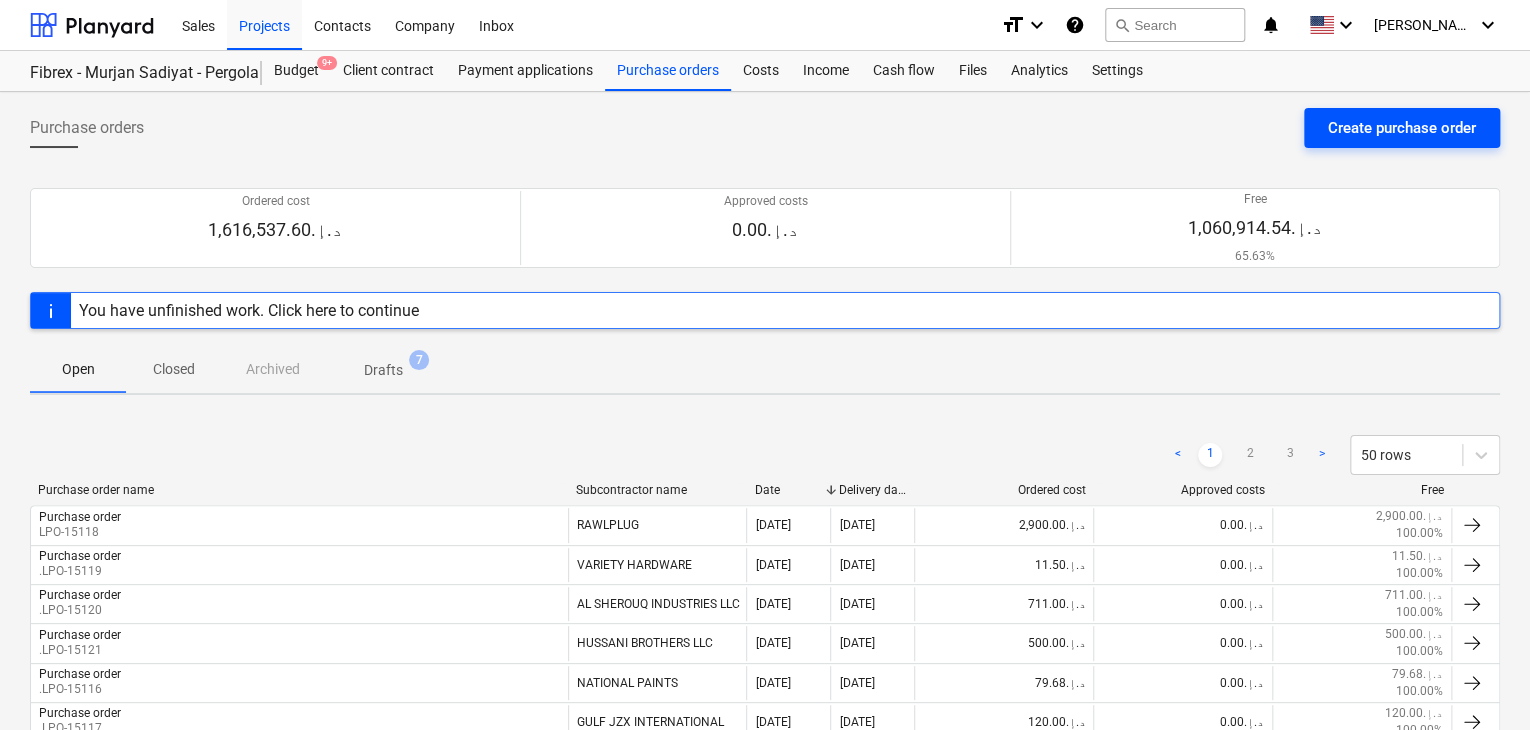 click on "Create purchase order" at bounding box center (1402, 128) 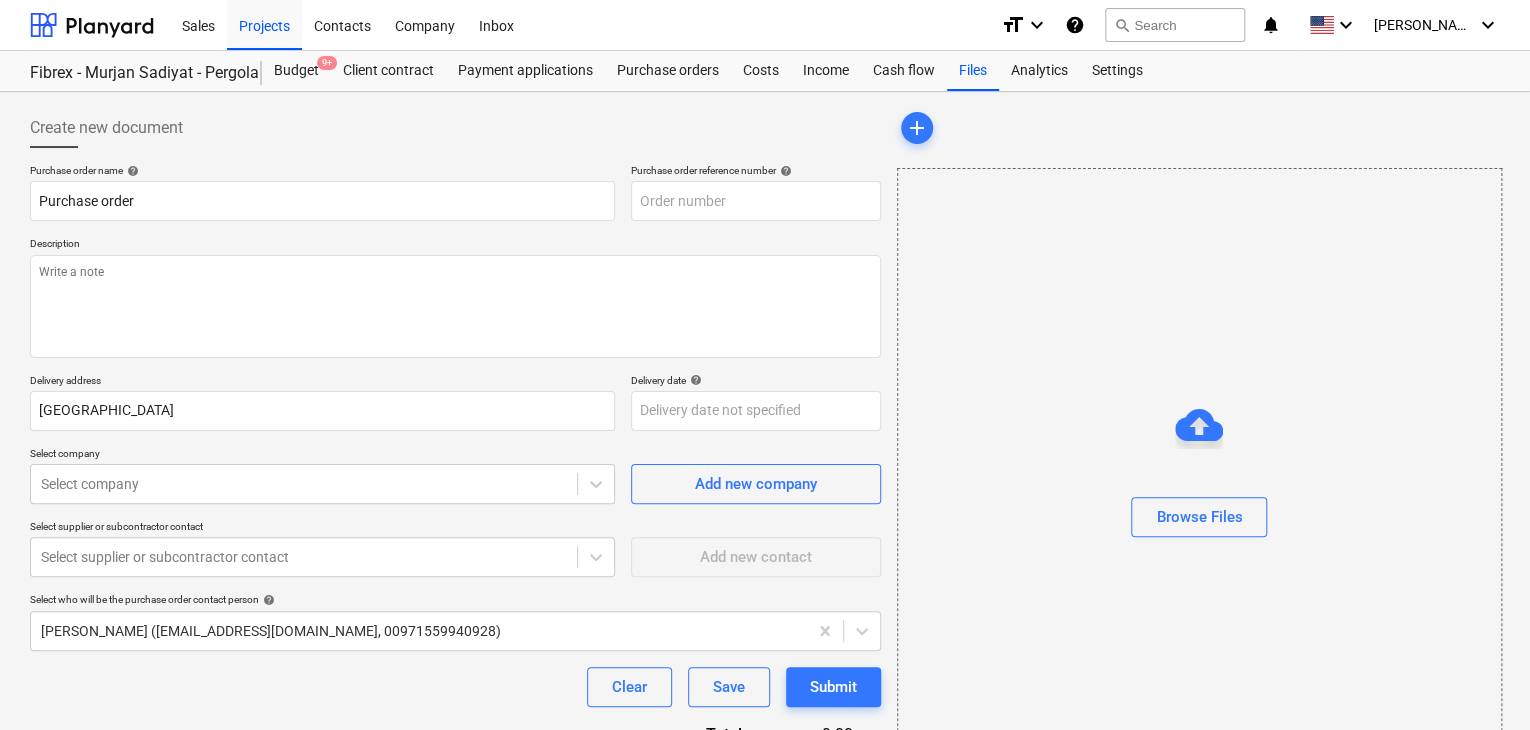 click on "Description" at bounding box center (455, 245) 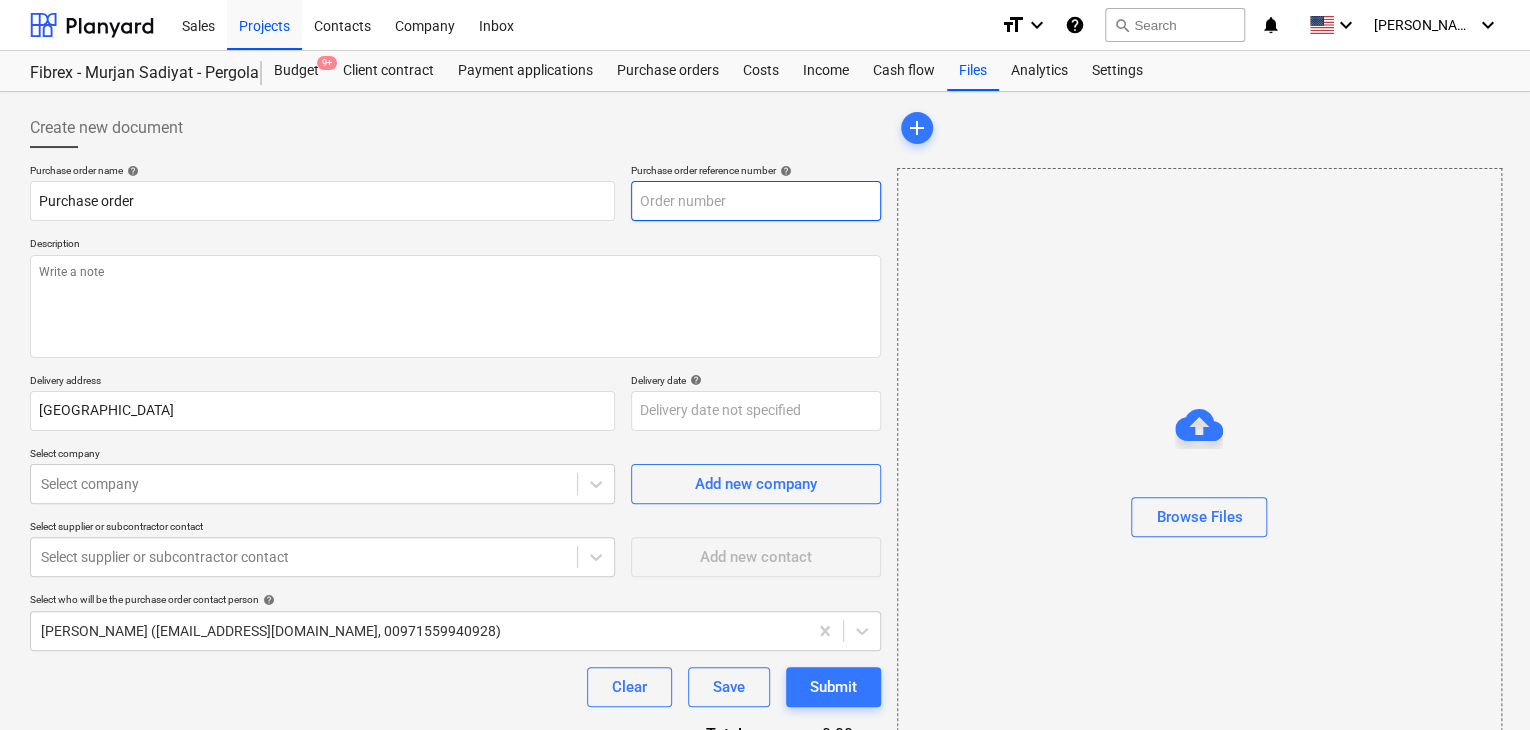 click at bounding box center (756, 201) 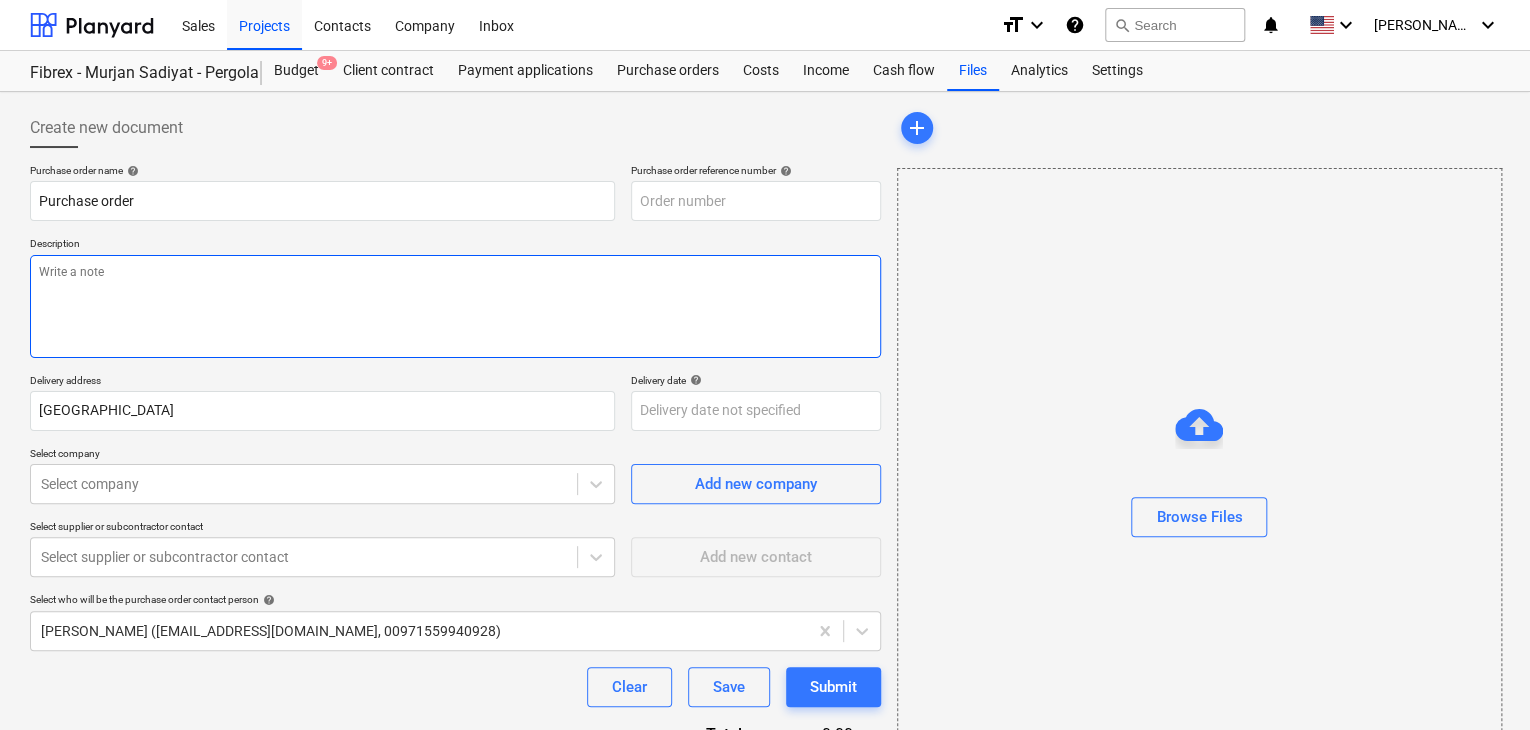 click at bounding box center (455, 306) 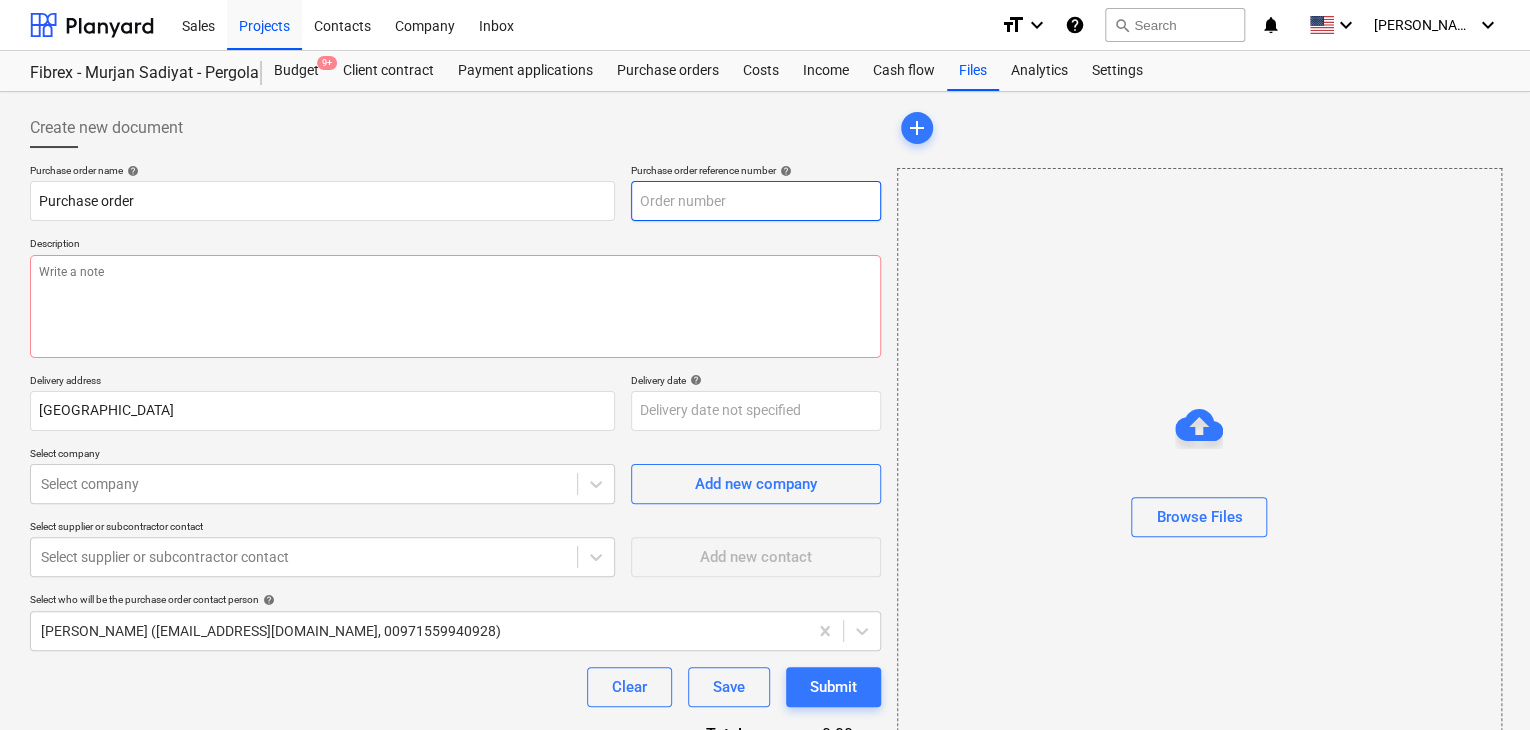 click at bounding box center (756, 201) 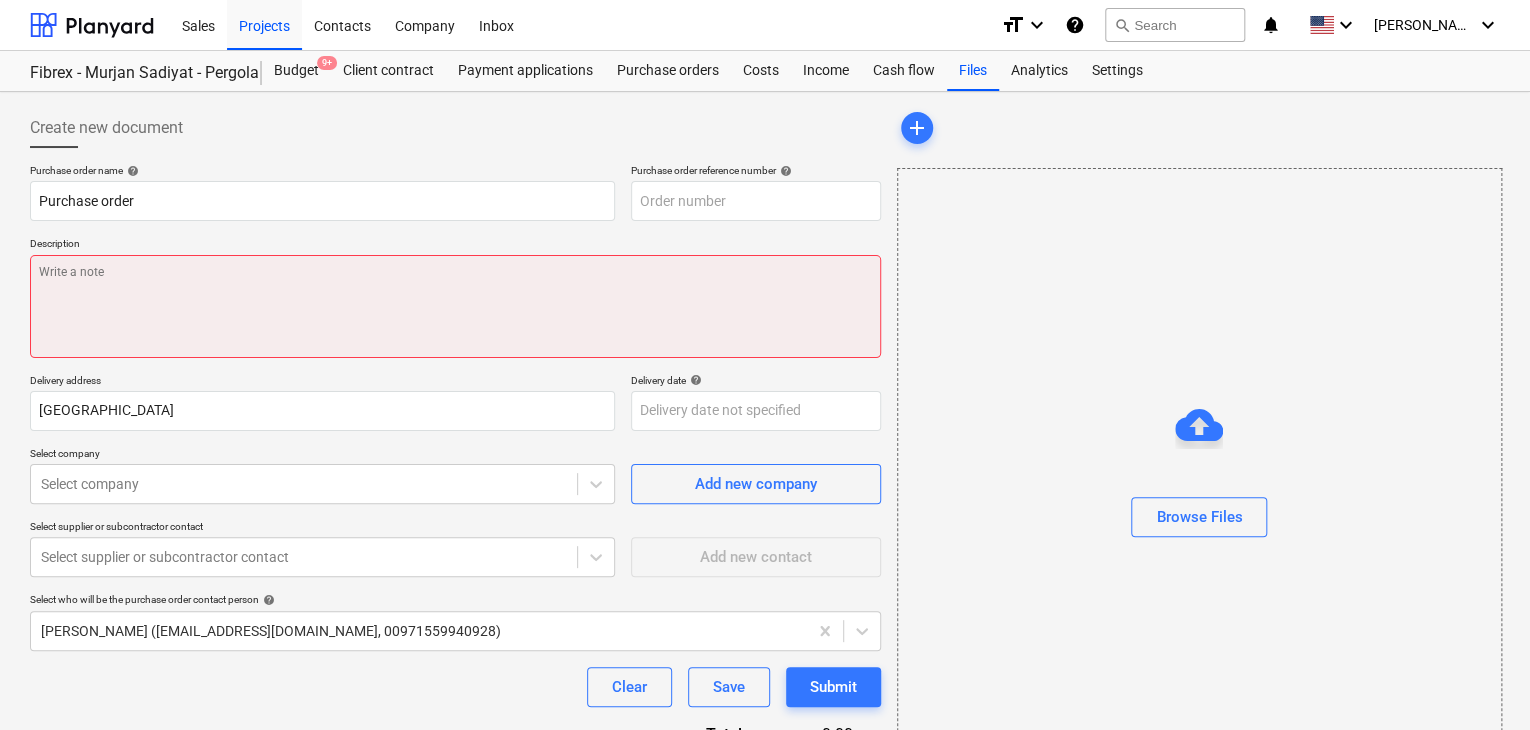 click at bounding box center [455, 306] 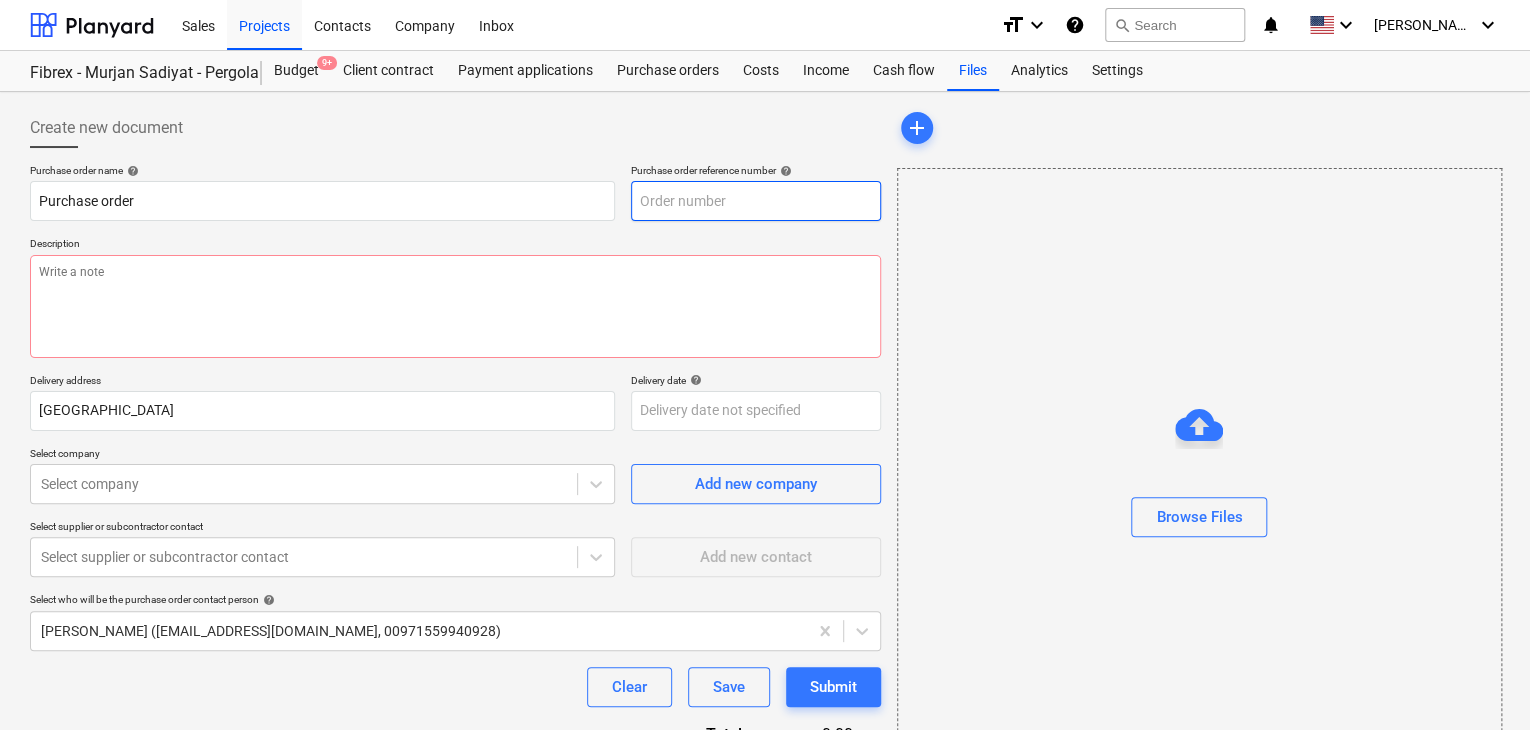 click at bounding box center [756, 201] 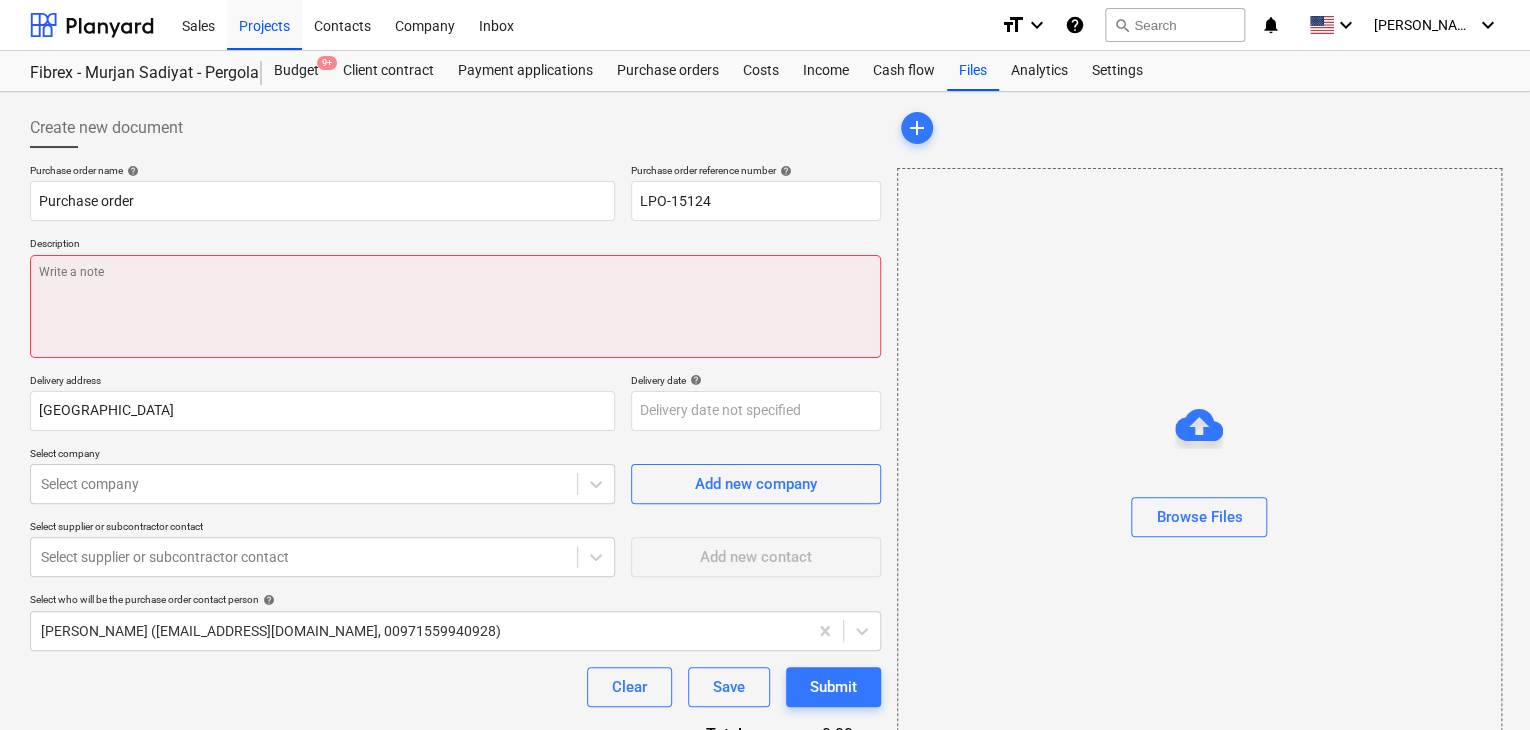 click at bounding box center (455, 306) 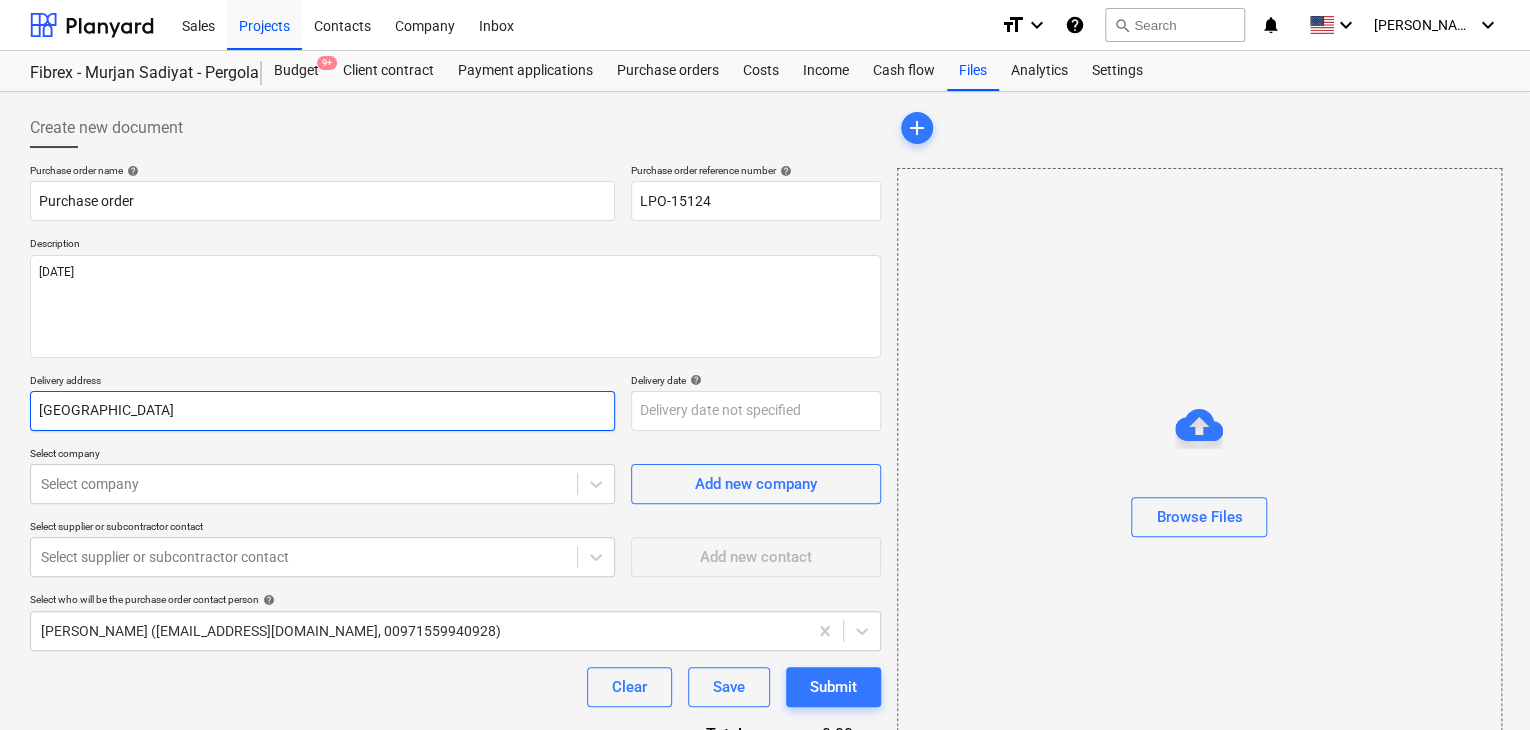 click on "[GEOGRAPHIC_DATA]" at bounding box center (322, 411) 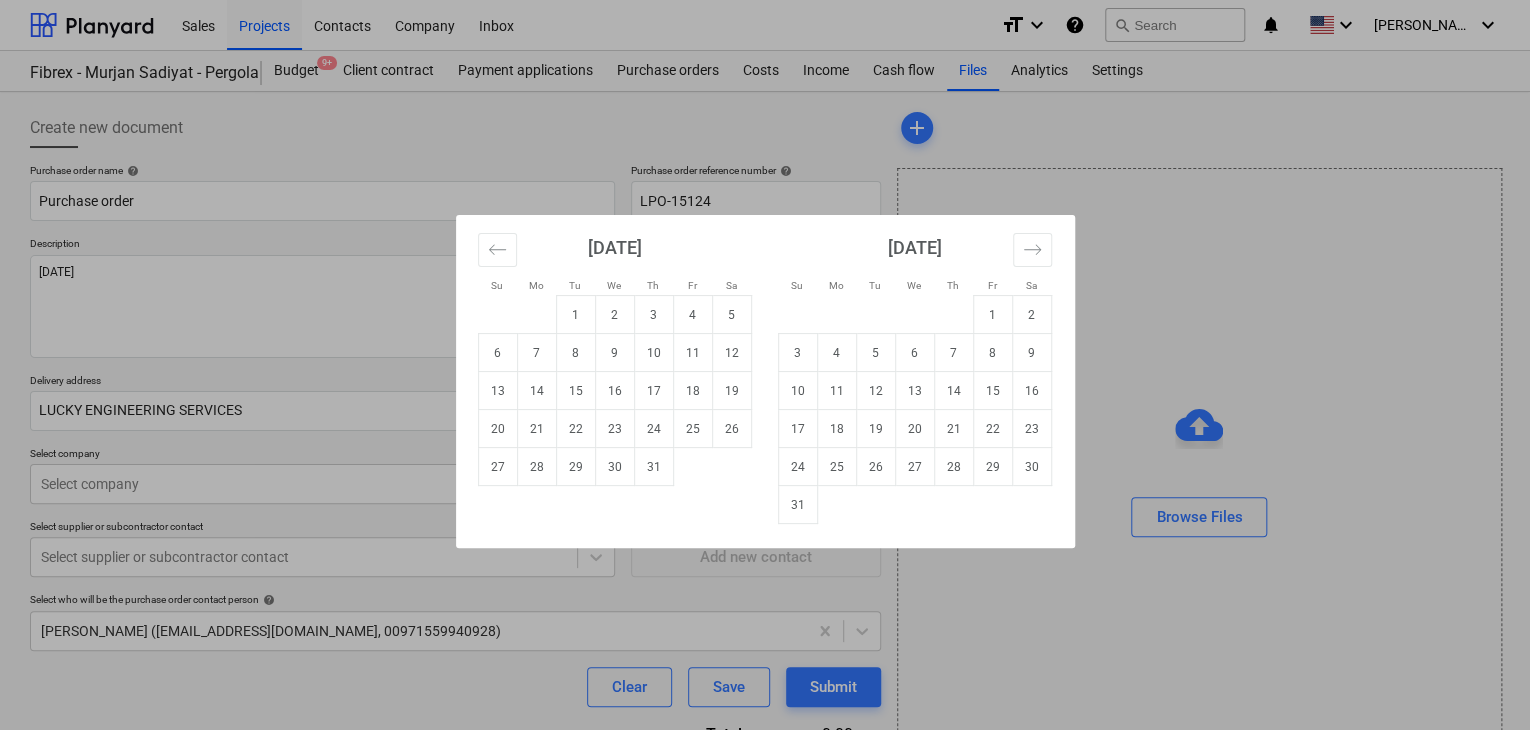 click on "Sales Projects Contacts Company Inbox format_size keyboard_arrow_down help search Search notifications 0 keyboard_arrow_down [PERSON_NAME] keyboard_arrow_down Fibrex - Murjan Sadiyat - Pergola & Canopies Budget 9+ Client contract Payment applications Purchase orders Costs Income Cash flow Files Analytics Settings Create new document Purchase order name help Purchase order Purchase order reference number help LPO-15124 Description [DATE] Delivery address LUCKY ENGINEERING SERVICES Delivery date help Press the down arrow key to interact with the calendar and
select a date. Press the question mark key to get the keyboard shortcuts for changing dates. Select company Select company Add new company Select supplier or subcontractor contact Select supplier or subcontractor contact Add new contact Select who will be the purchase order contact person help [PERSON_NAME] ([EMAIL_ADDRESS][DOMAIN_NAME], 00971559940928) Clear Save Submit Total 0.00د.إ.‏ Select line-items to add help Search or select a line-item add
x" at bounding box center (765, 365) 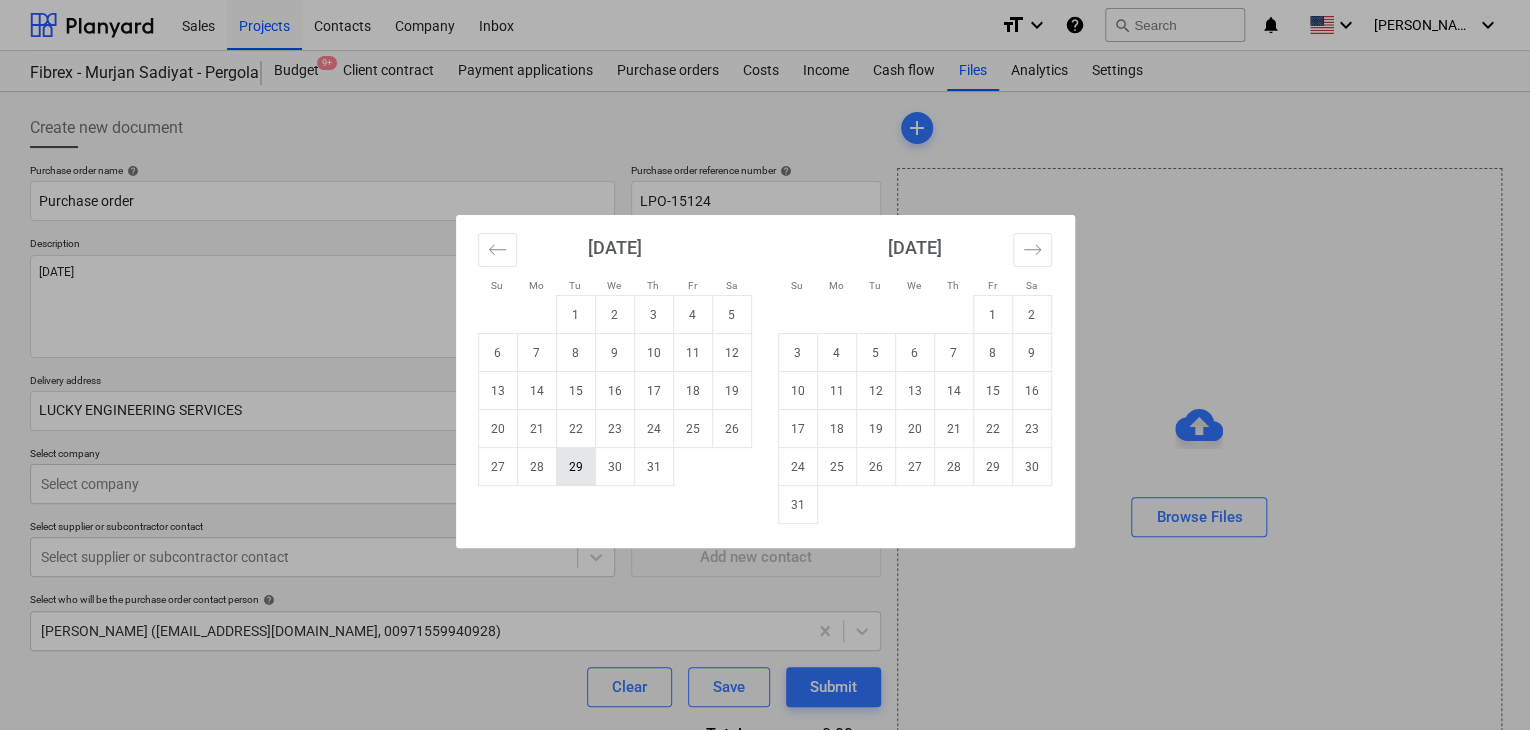 click on "29" at bounding box center (575, 467) 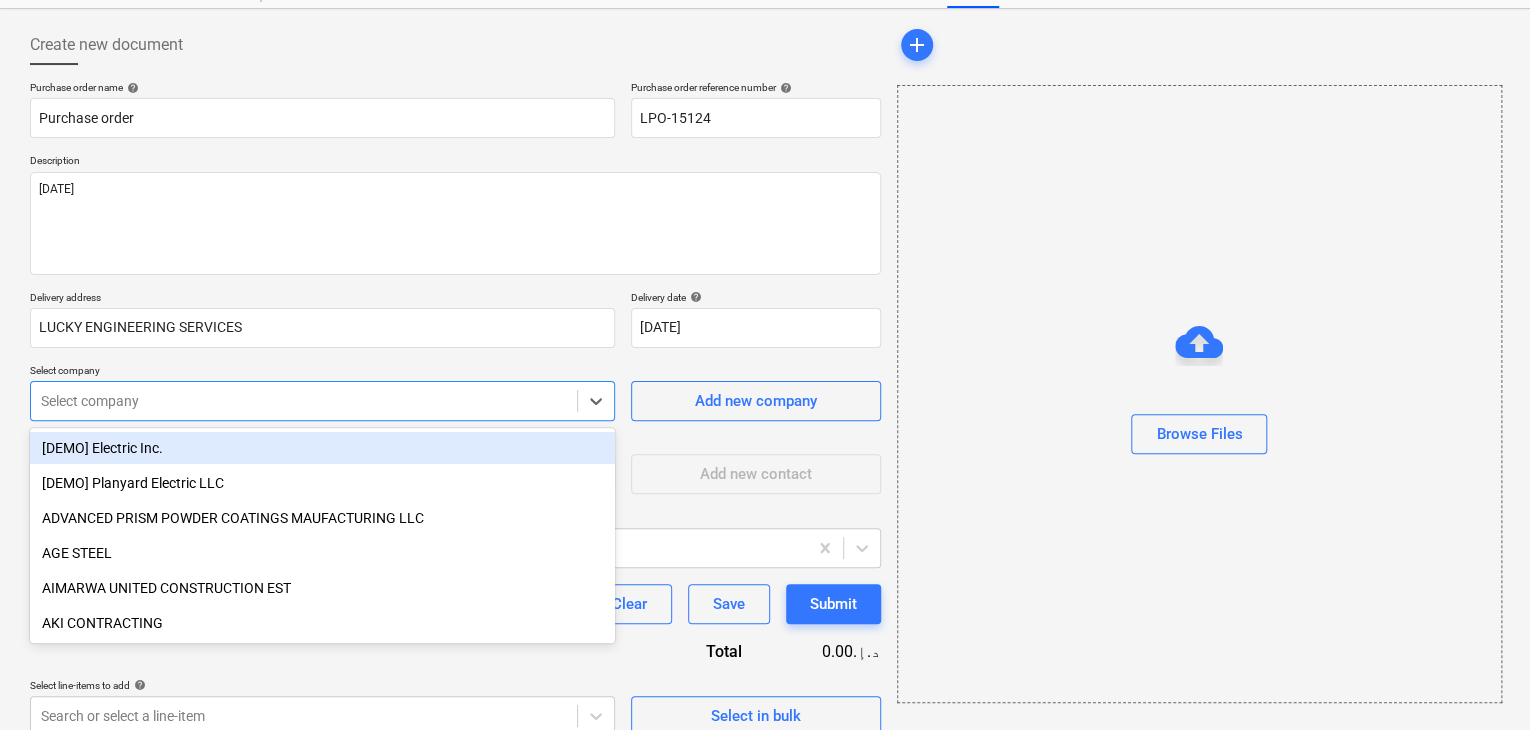 click on "Sales Projects Contacts Company Inbox format_size keyboard_arrow_down help search Search notifications 0 keyboard_arrow_down [PERSON_NAME] keyboard_arrow_down Fibrex - Murjan Sadiyat - Pergola & Canopies Budget 9+ Client contract Payment applications Purchase orders Costs Income Cash flow Files Analytics Settings Create new document Purchase order name help Purchase order Purchase order reference number help LPO-15124 Description [DATE] Delivery address LUCKY ENGINEERING SERVICES Delivery date help [DATE] [DATE] Press the down arrow key to interact with the calendar and
select a date. Press the question mark key to get the keyboard shortcuts for changing dates. Select company option [DEMO] Electric Inc.   focused, 1 of 203. 203 results available. Use Up and Down to choose options, press Enter to select the currently focused option, press Escape to exit the menu, press Tab to select the option and exit the menu. Select company Add new company Select supplier or subcontractor contact help Clear" at bounding box center (765, 282) 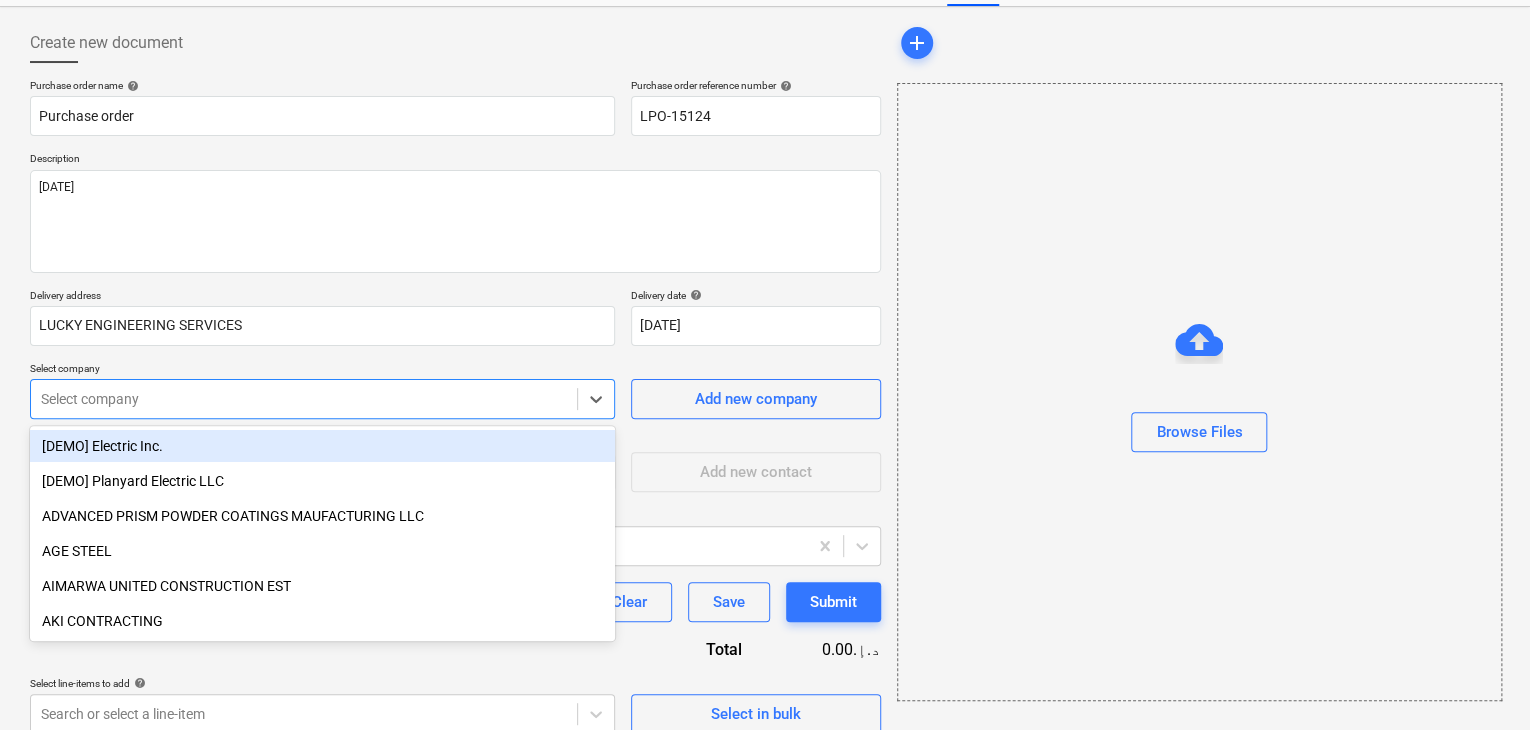 scroll, scrollTop: 93, scrollLeft: 0, axis: vertical 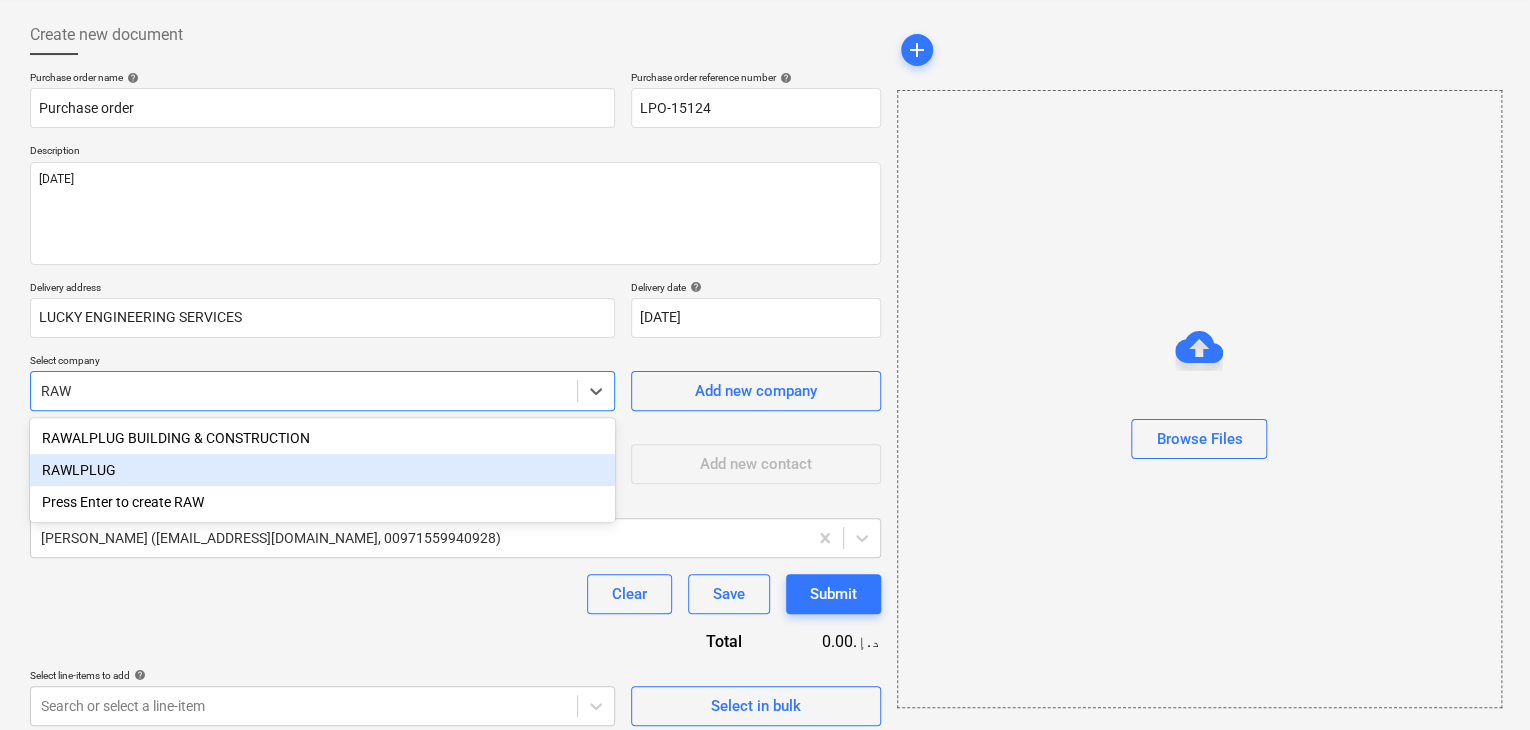 click on "RAWLPLUG" at bounding box center [322, 470] 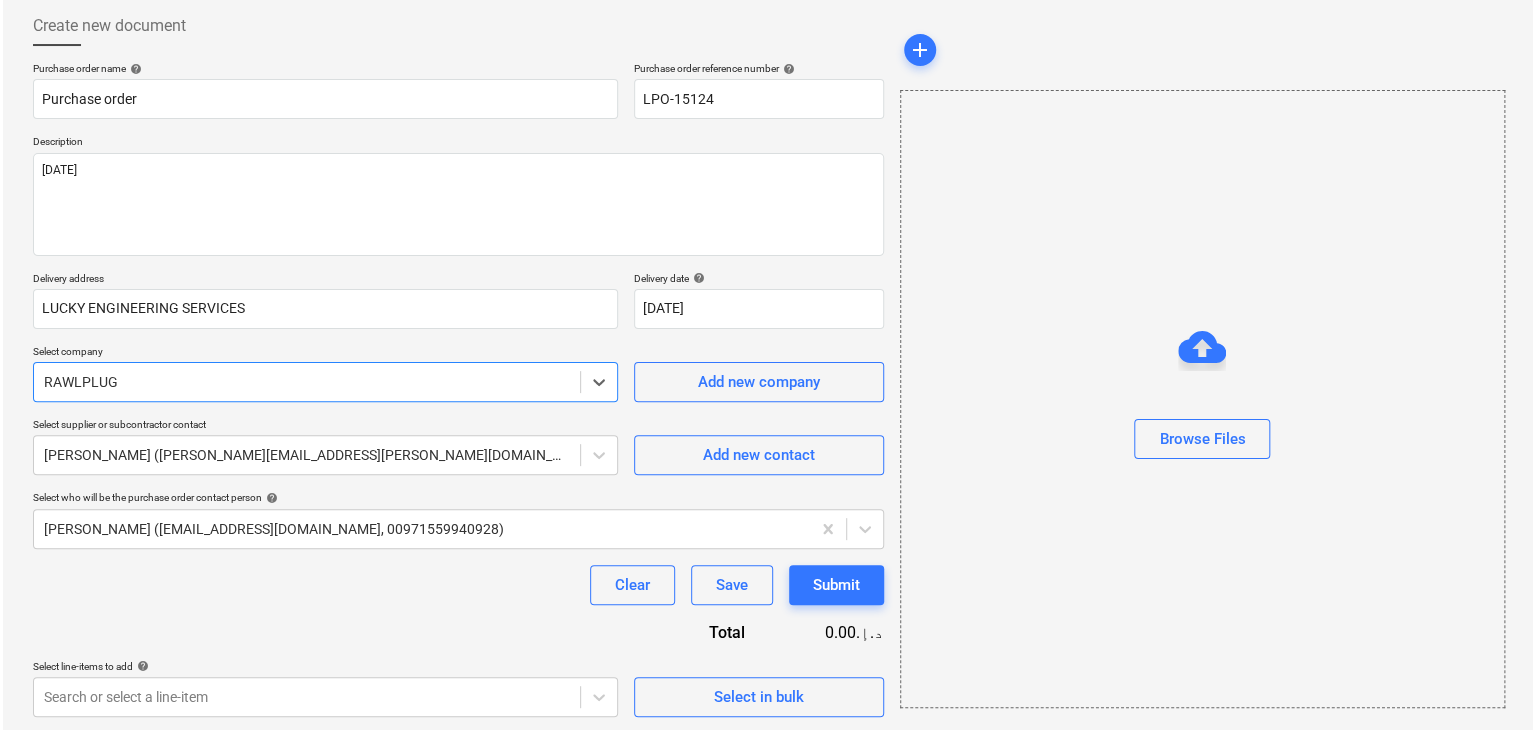 scroll, scrollTop: 104, scrollLeft: 0, axis: vertical 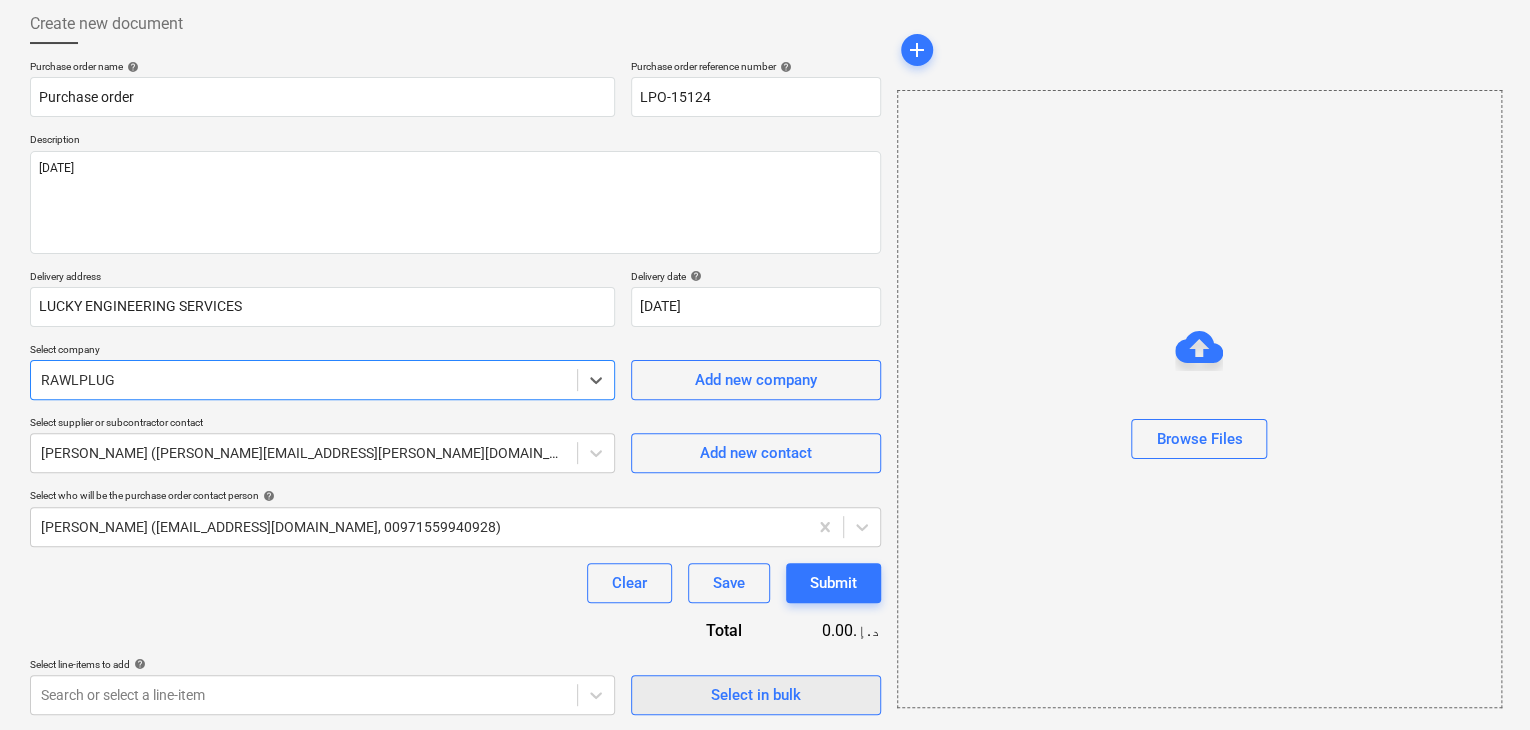 click on "Select in bulk" at bounding box center [756, 695] 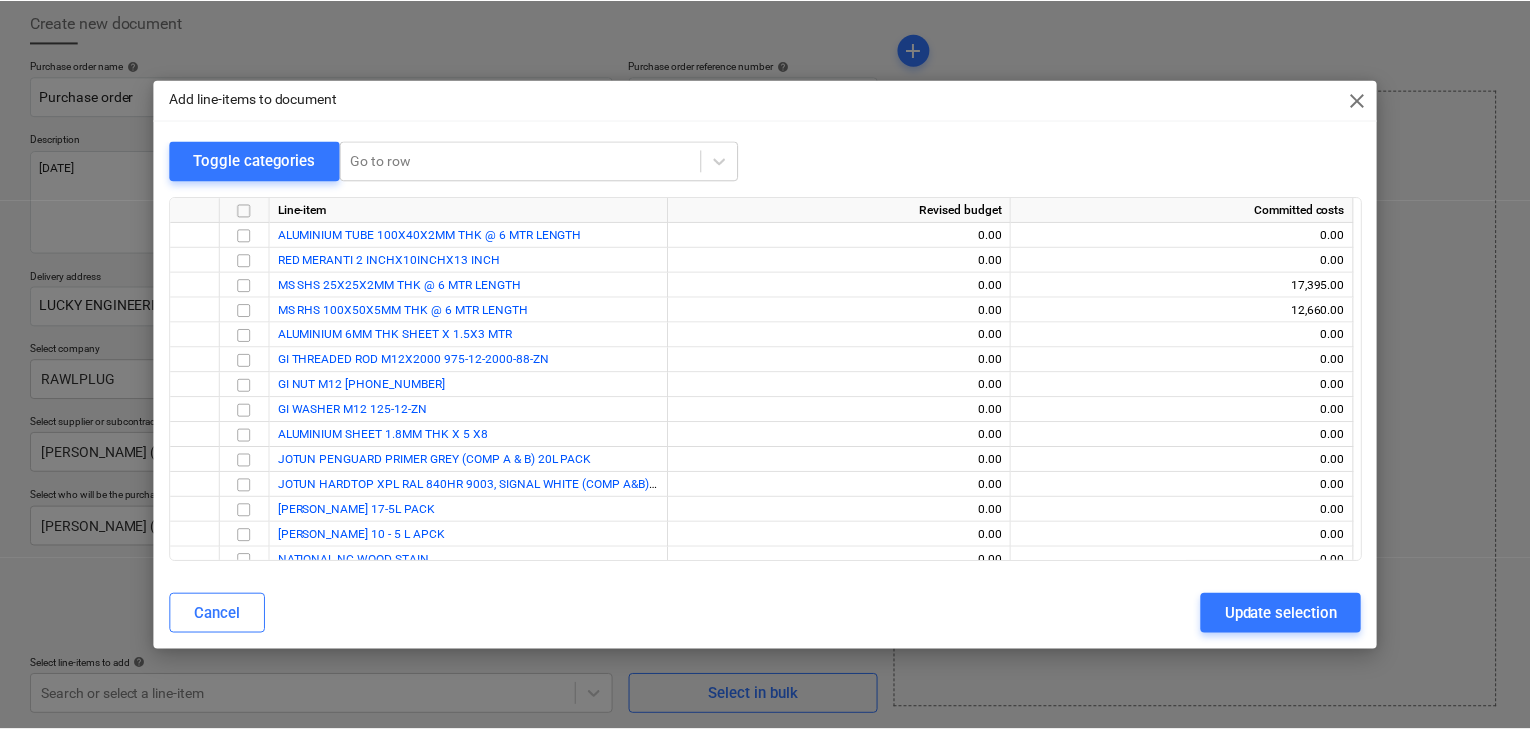 scroll, scrollTop: 7436, scrollLeft: 0, axis: vertical 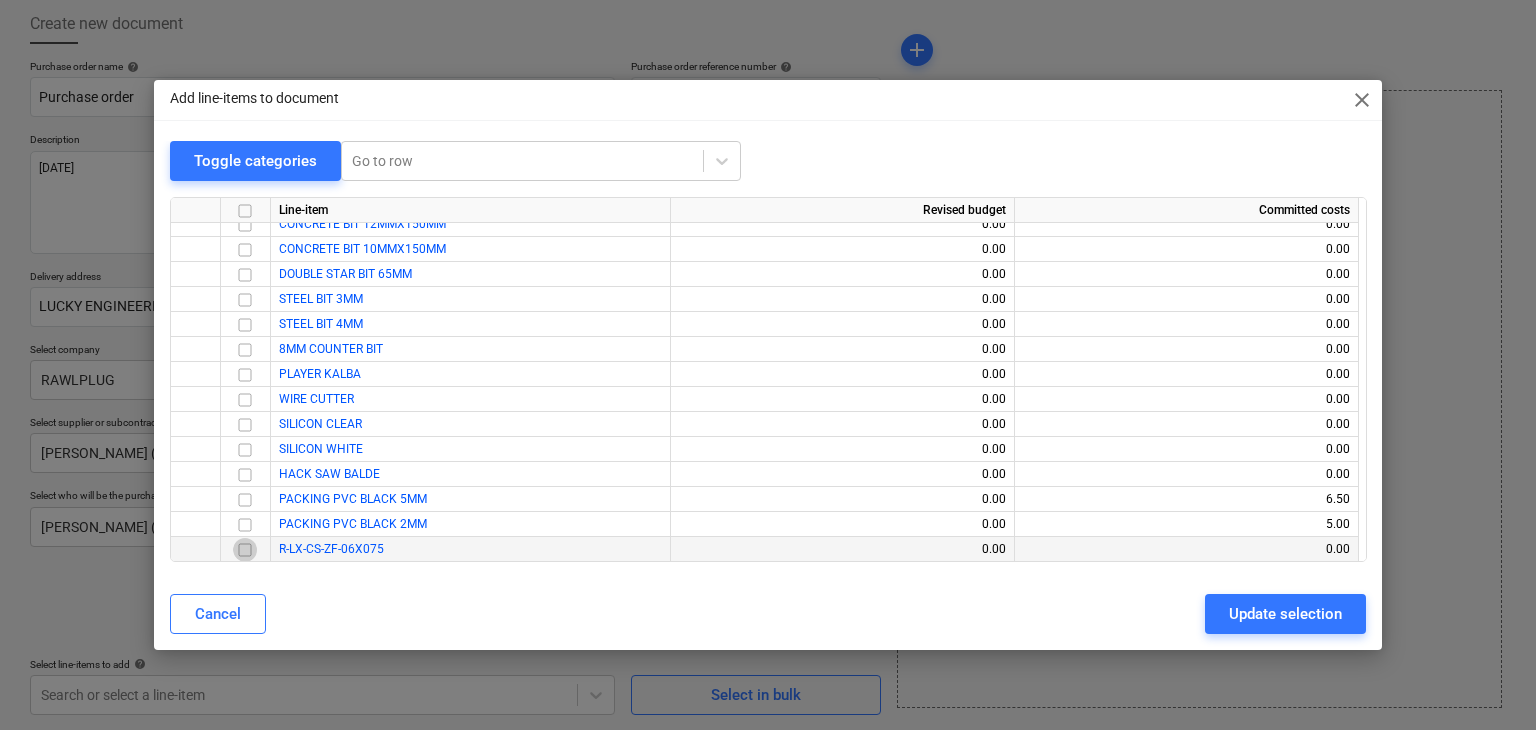 click at bounding box center (245, 550) 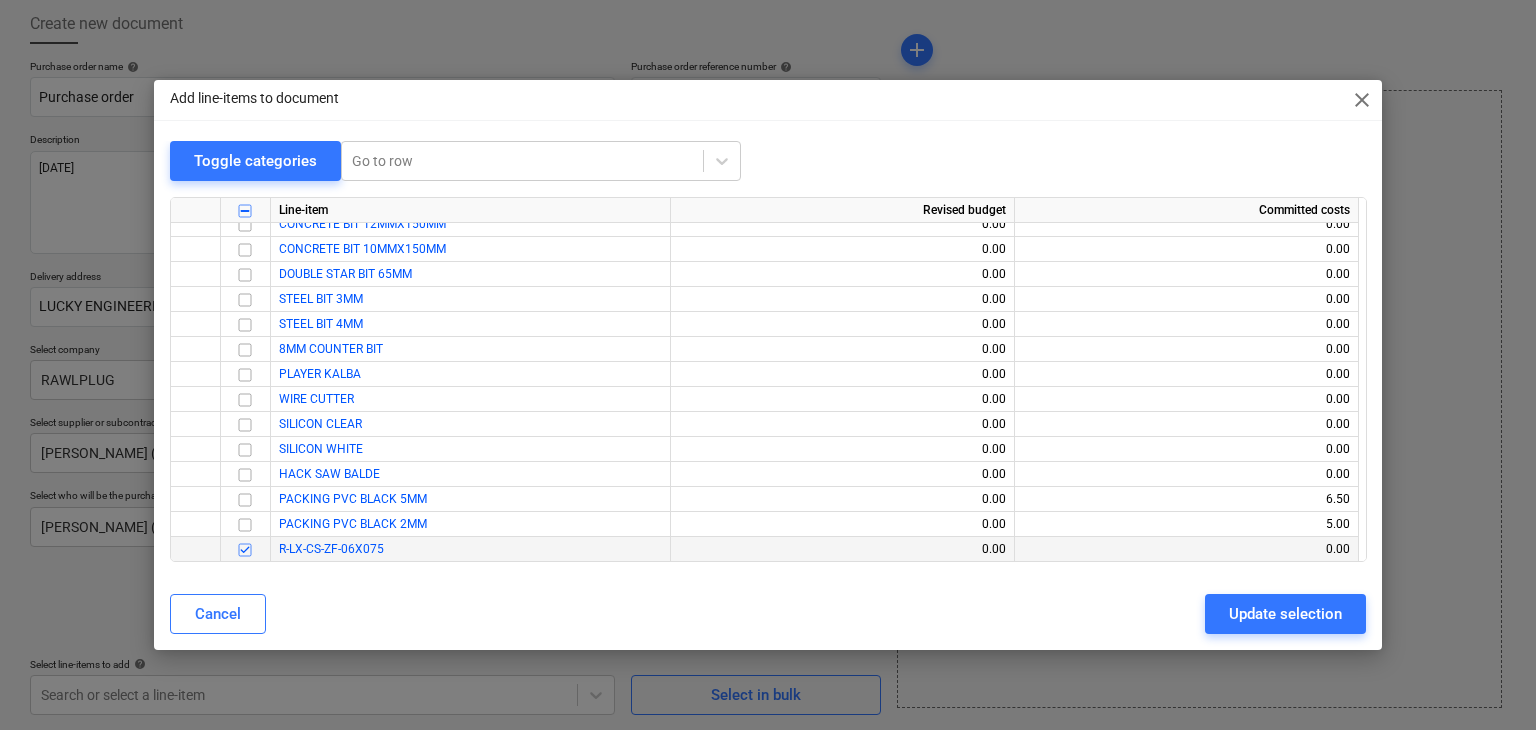 click on "Update selection" at bounding box center [1285, 614] 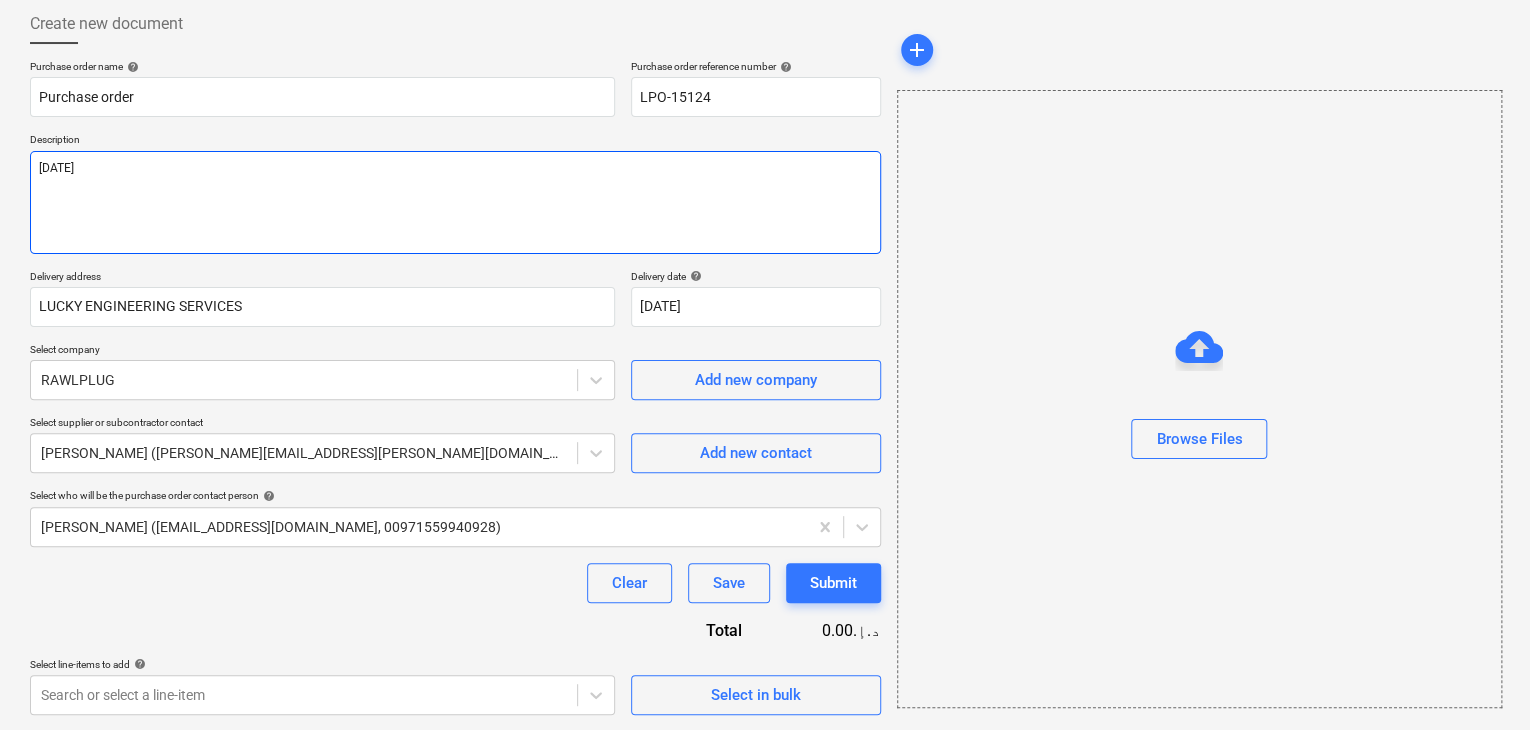 click on "[DATE]" at bounding box center (455, 202) 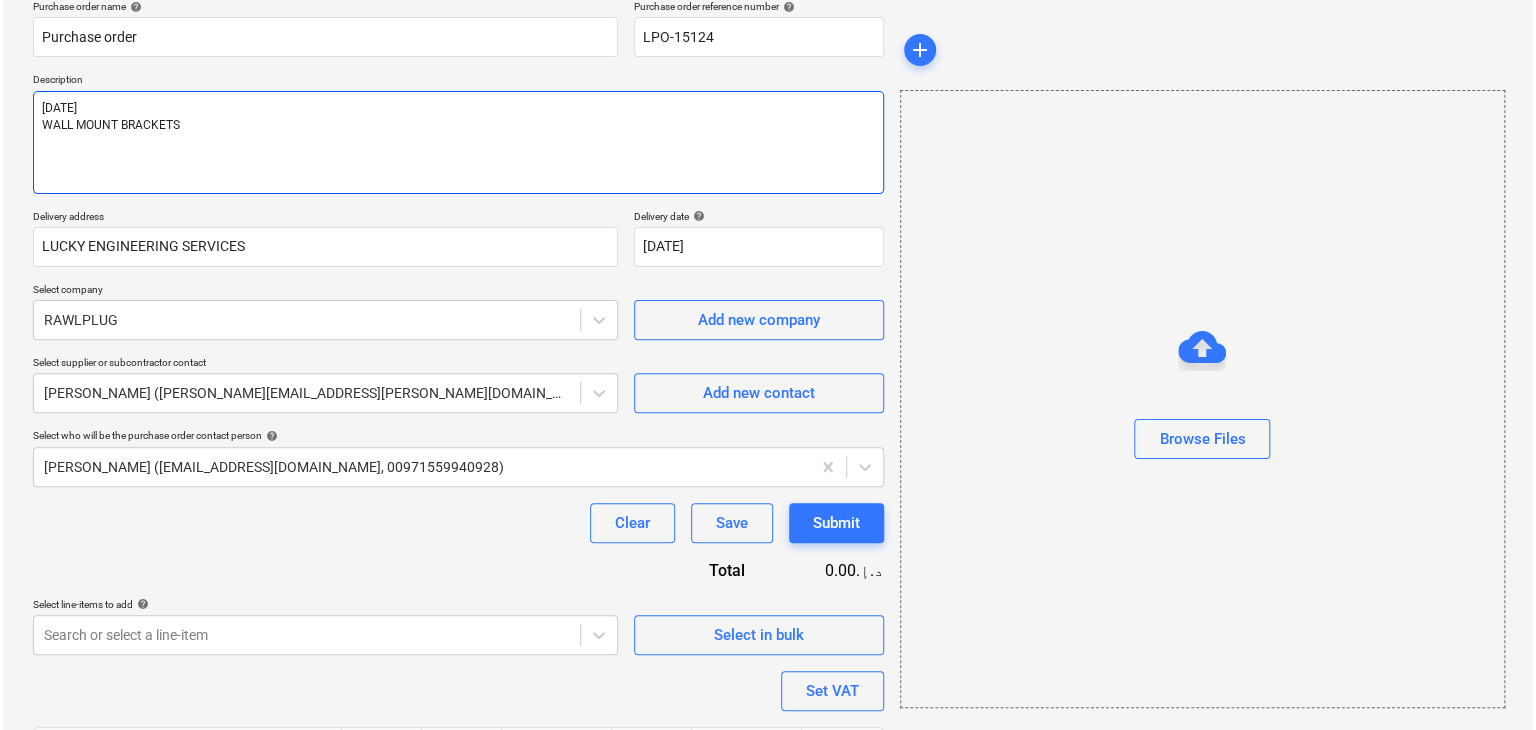 scroll, scrollTop: 292, scrollLeft: 0, axis: vertical 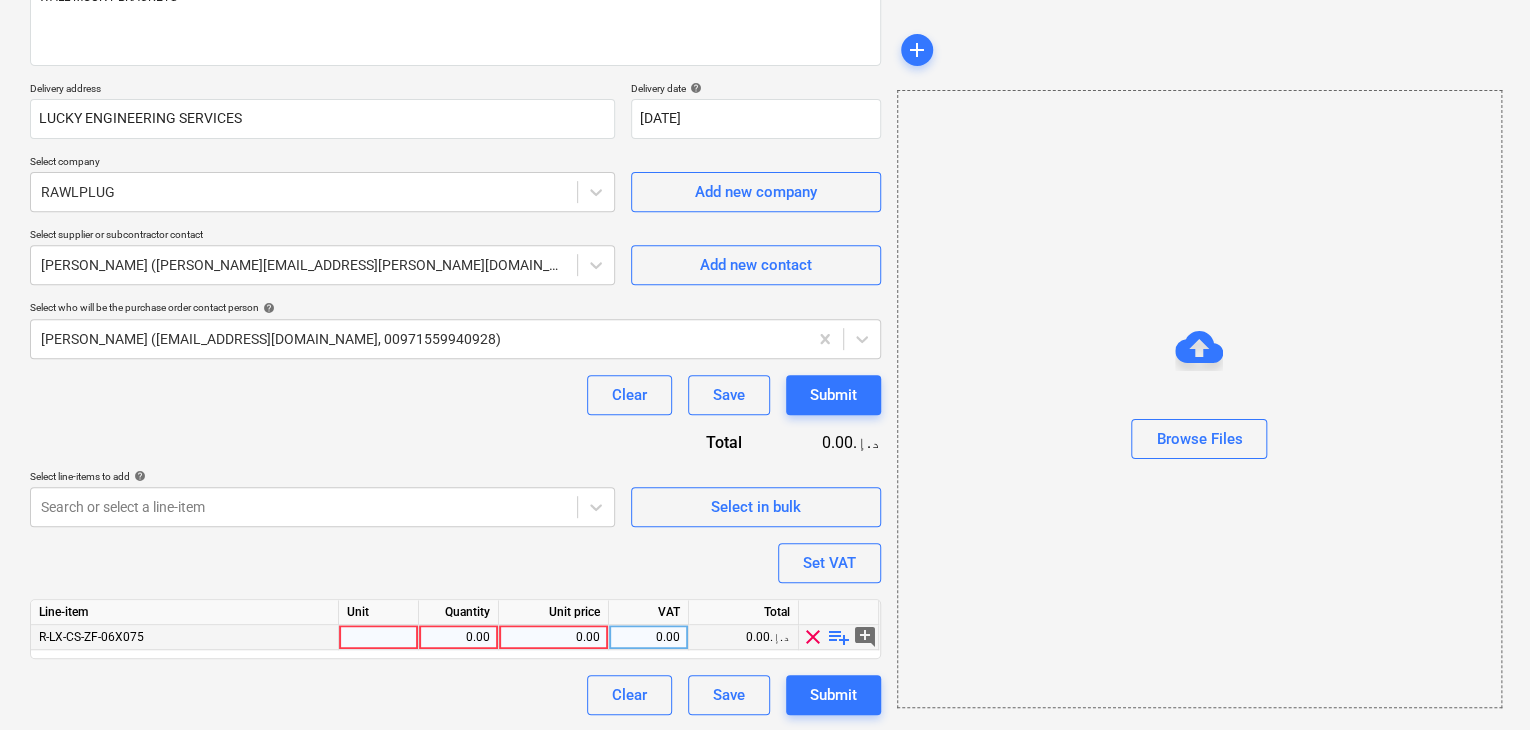 click at bounding box center [379, 637] 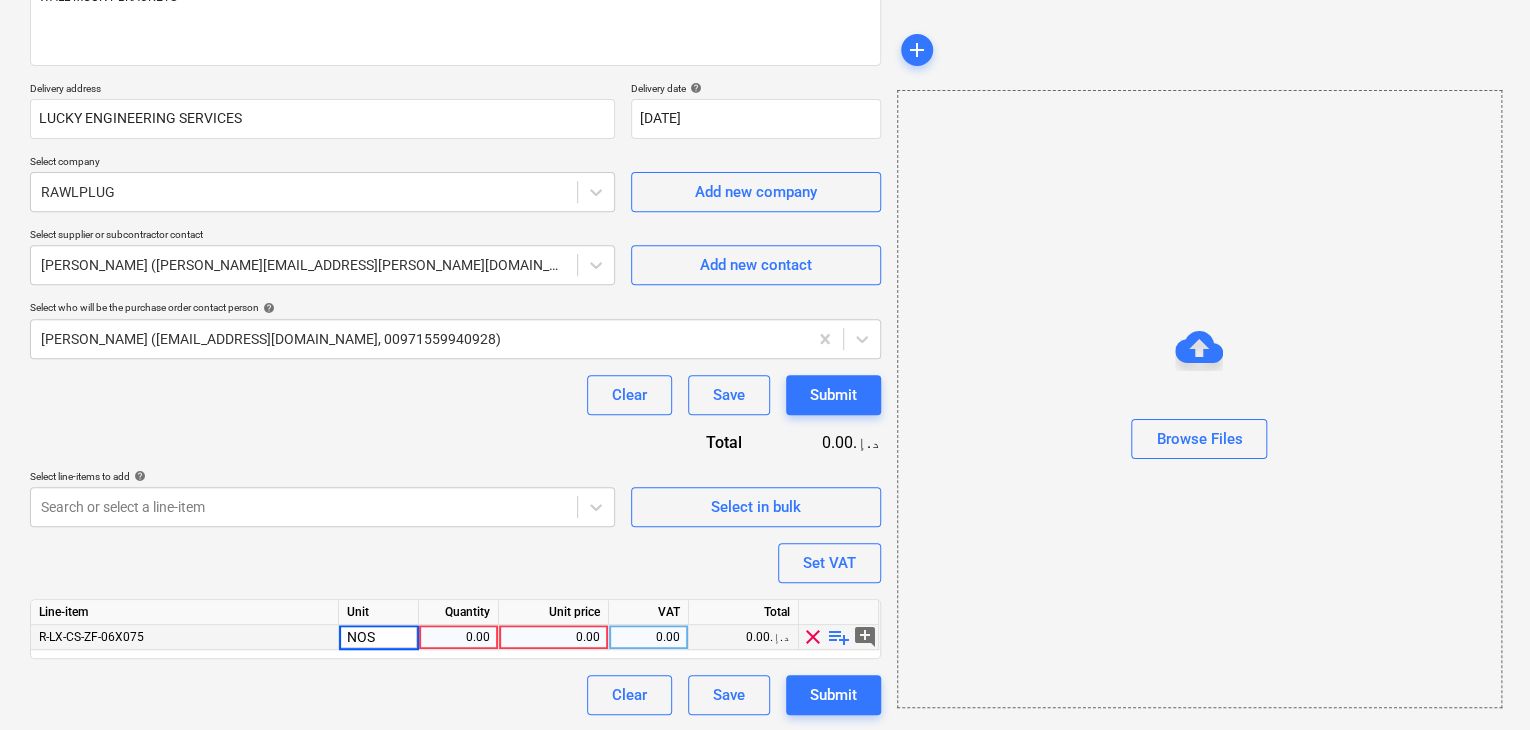 click on "0.00" at bounding box center (458, 637) 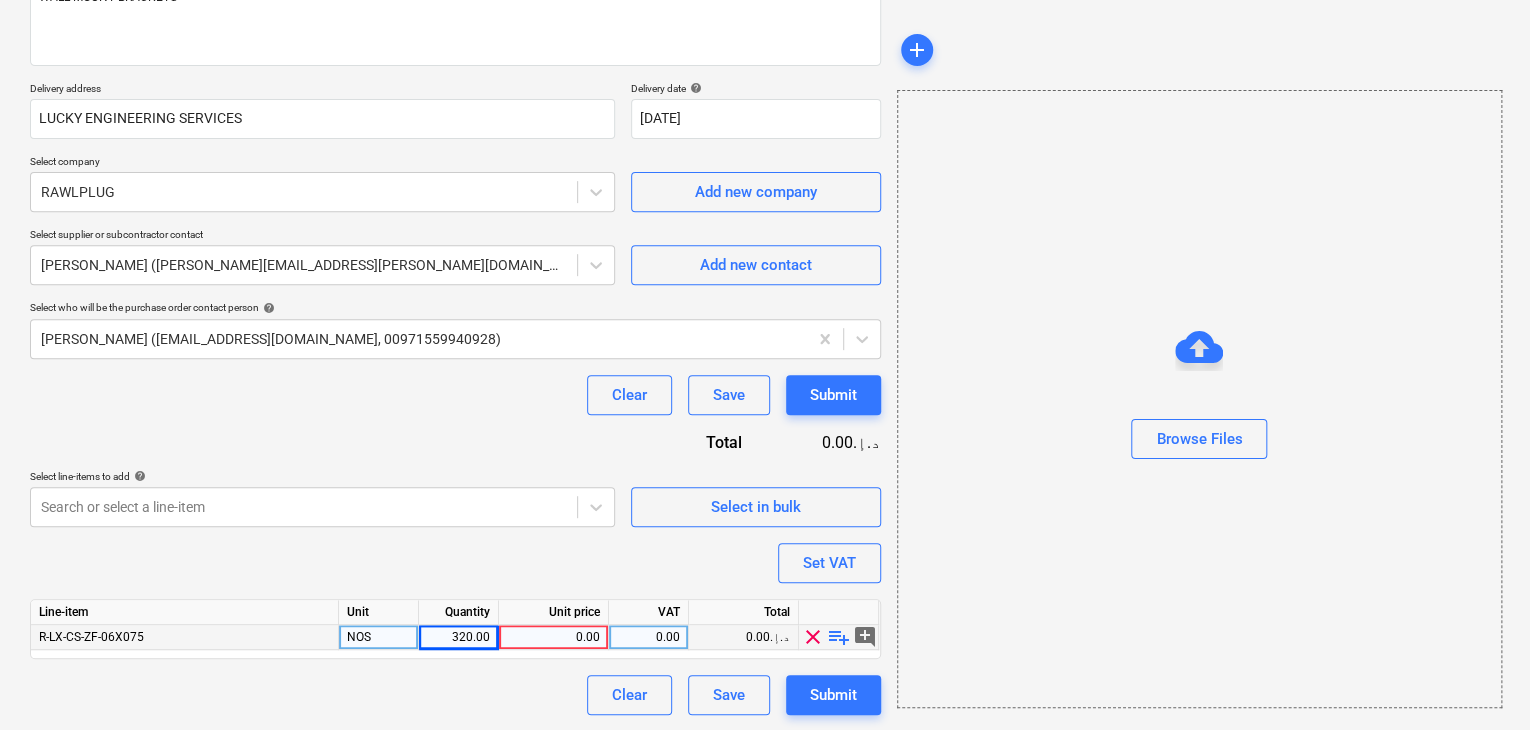 click on "0.00" at bounding box center [553, 637] 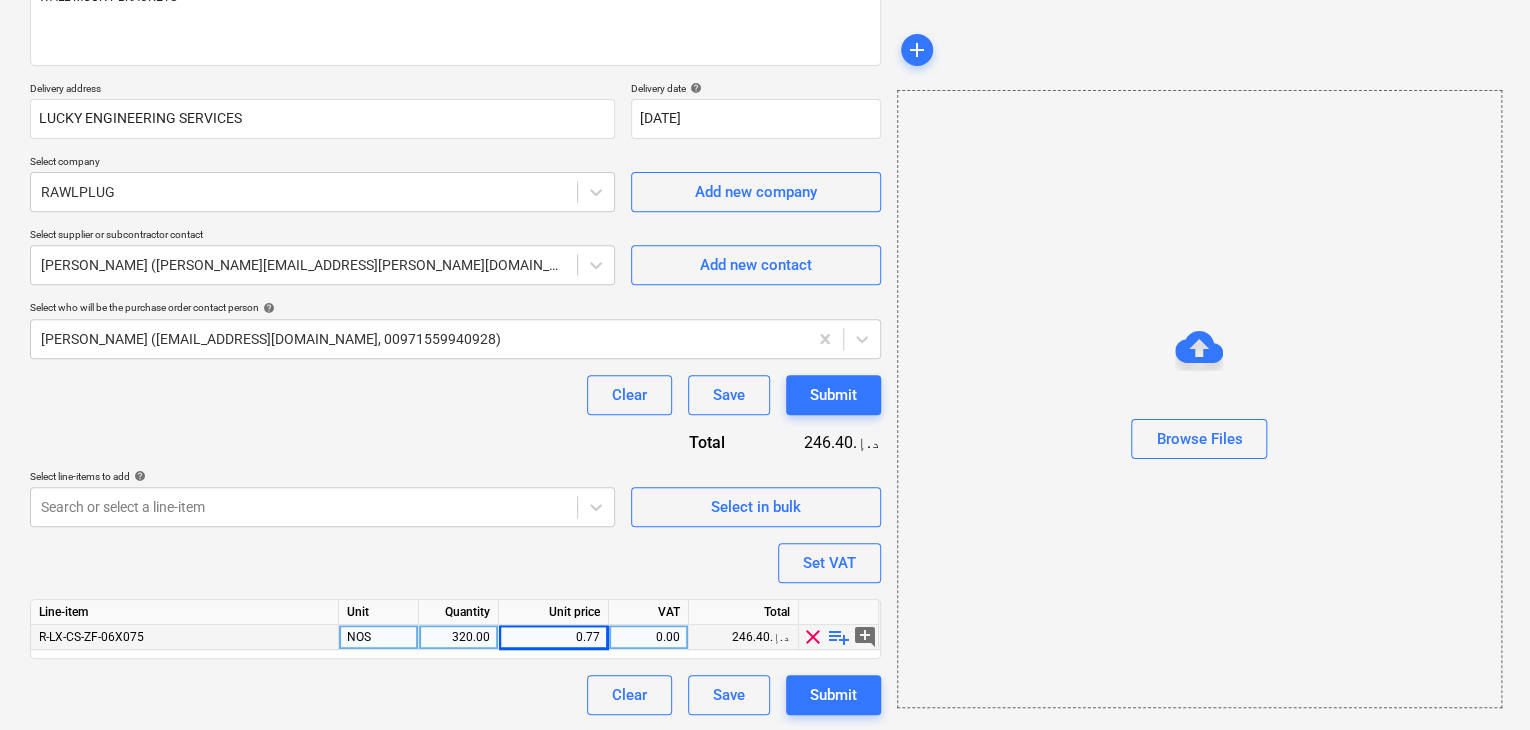 click on "Browse Files" at bounding box center [1199, 399] 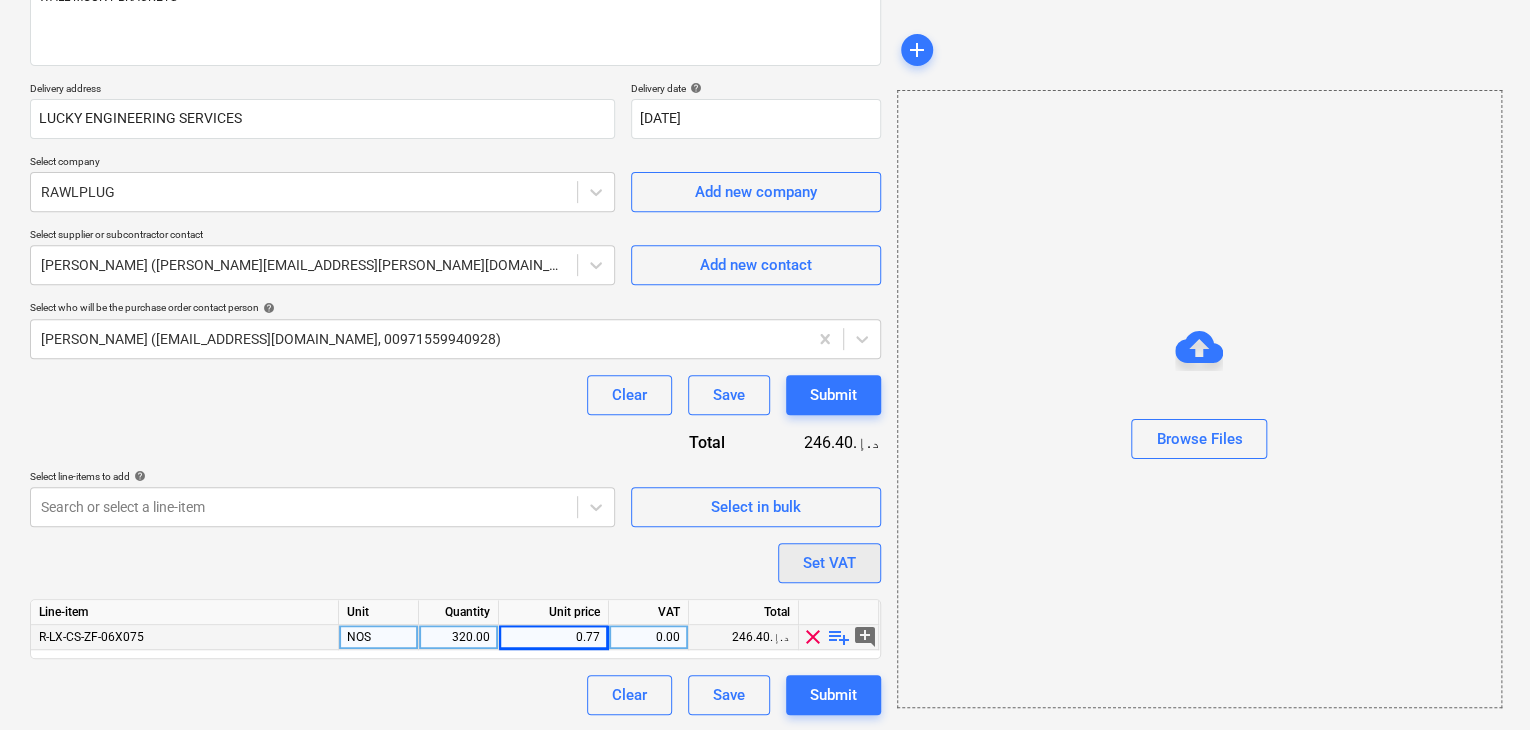 click on "Set VAT" at bounding box center (829, 563) 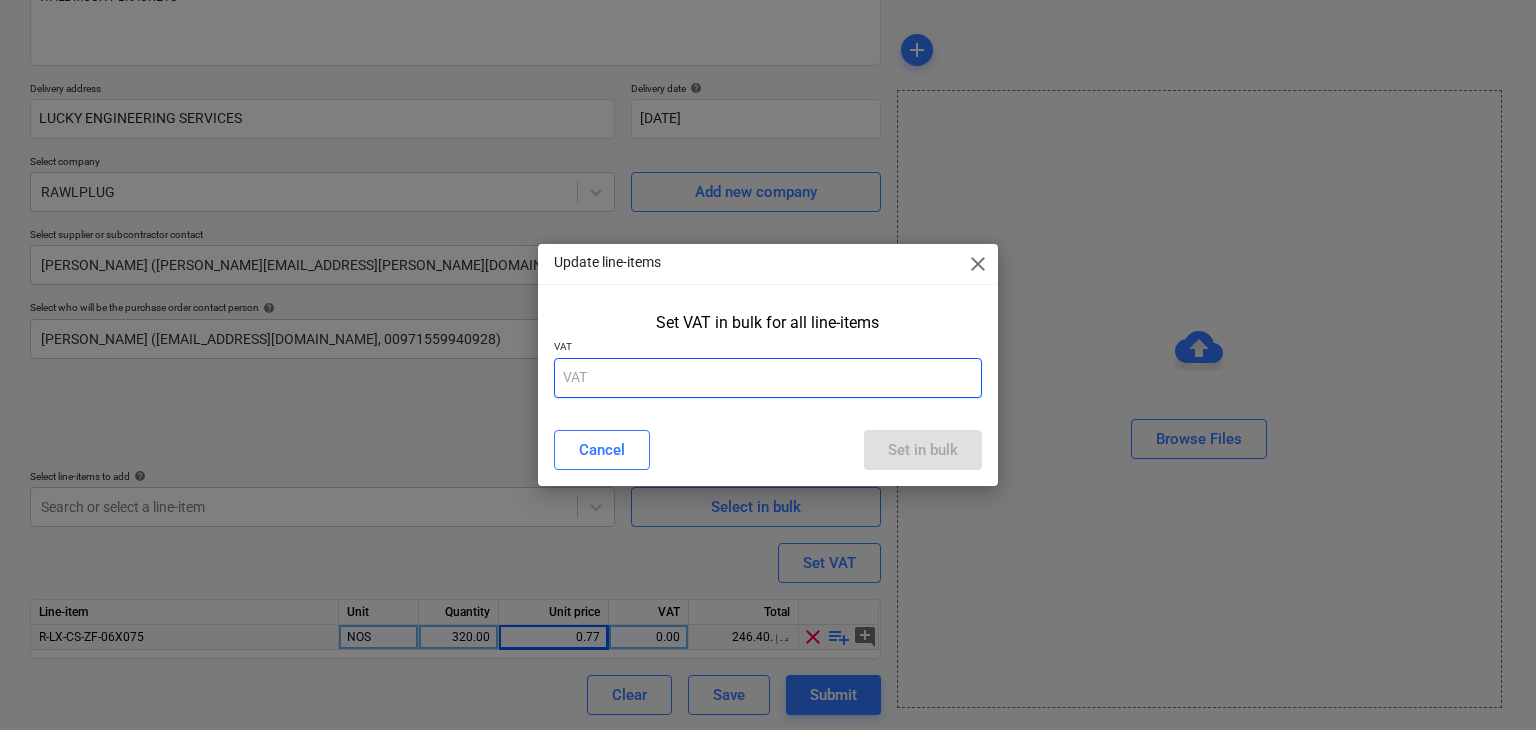 click at bounding box center (768, 378) 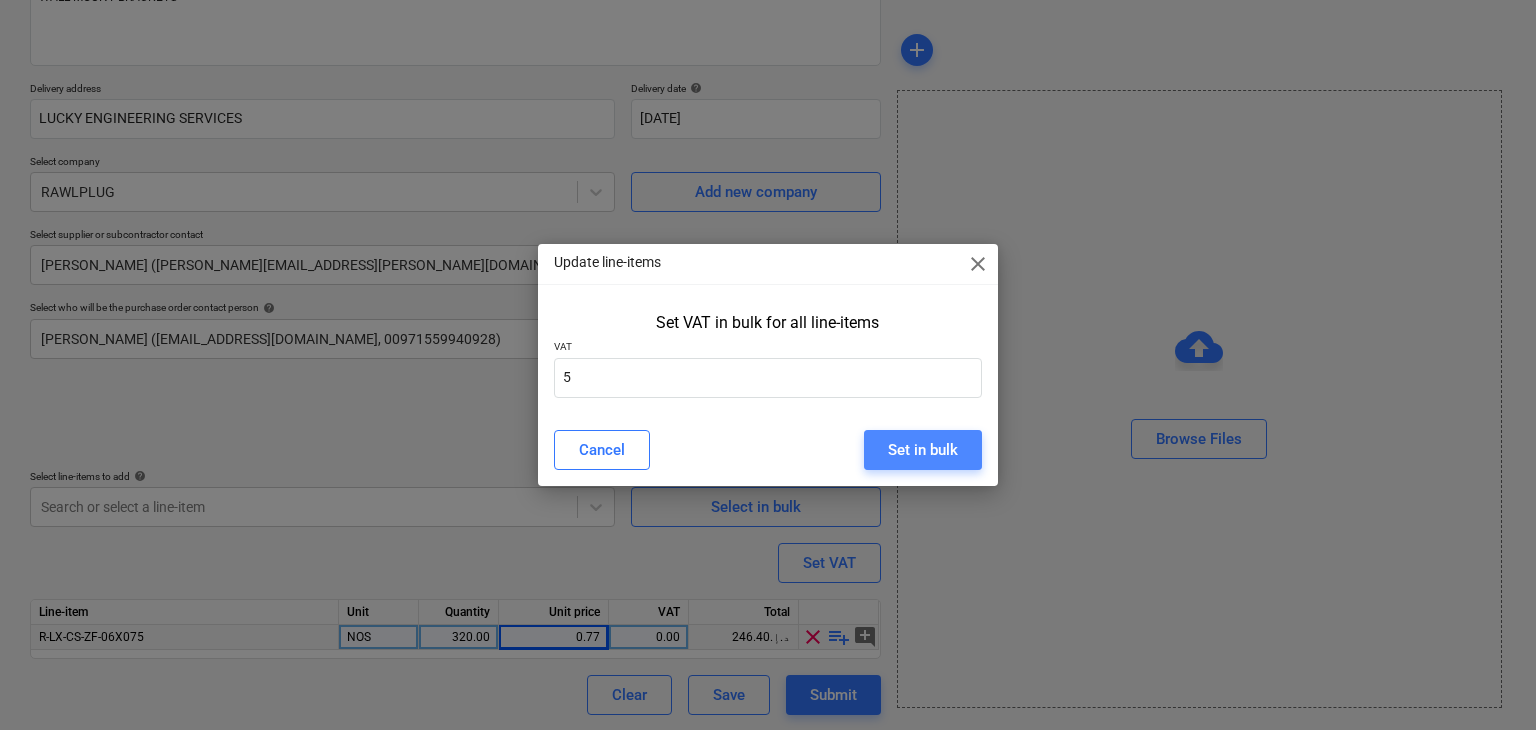 click on "Set in bulk" at bounding box center [923, 450] 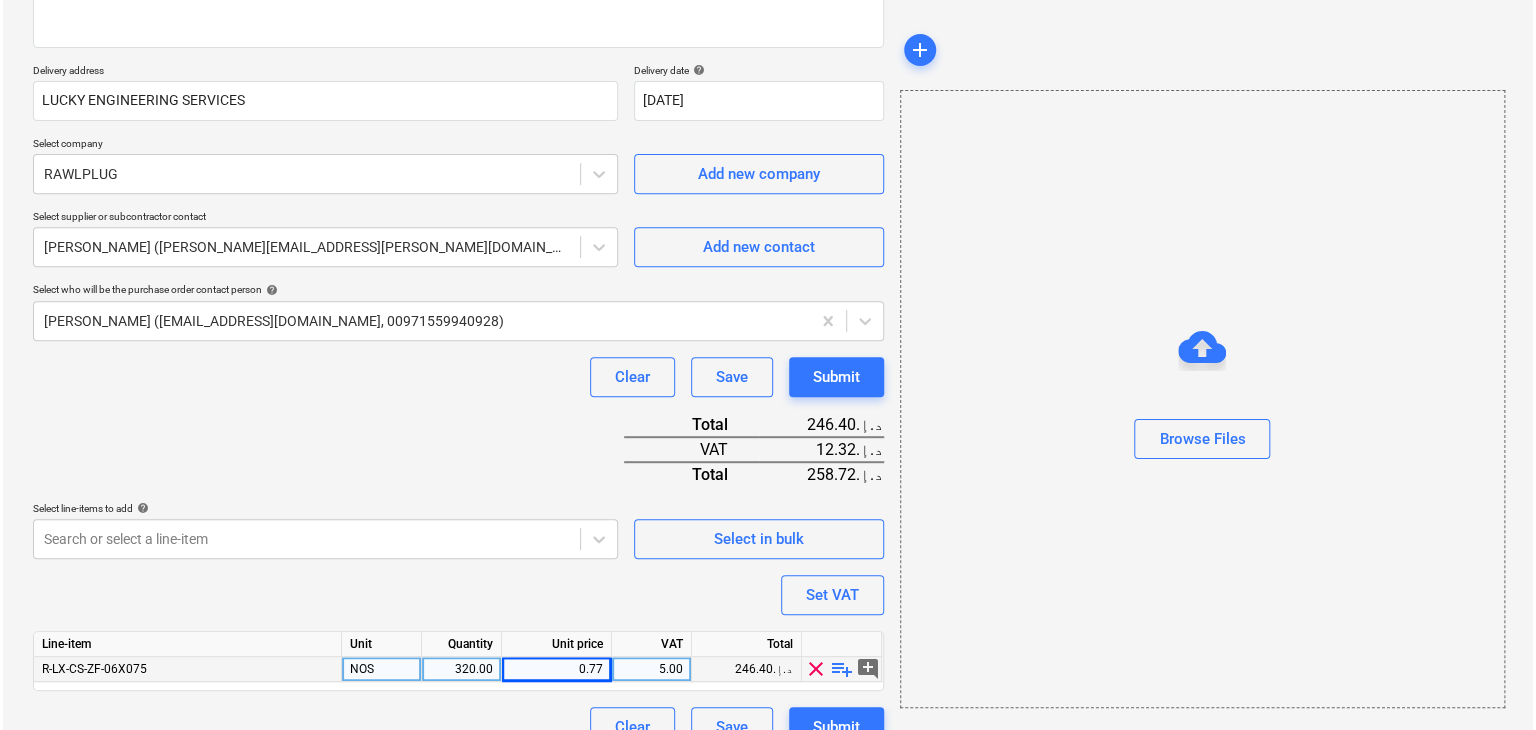 scroll, scrollTop: 342, scrollLeft: 0, axis: vertical 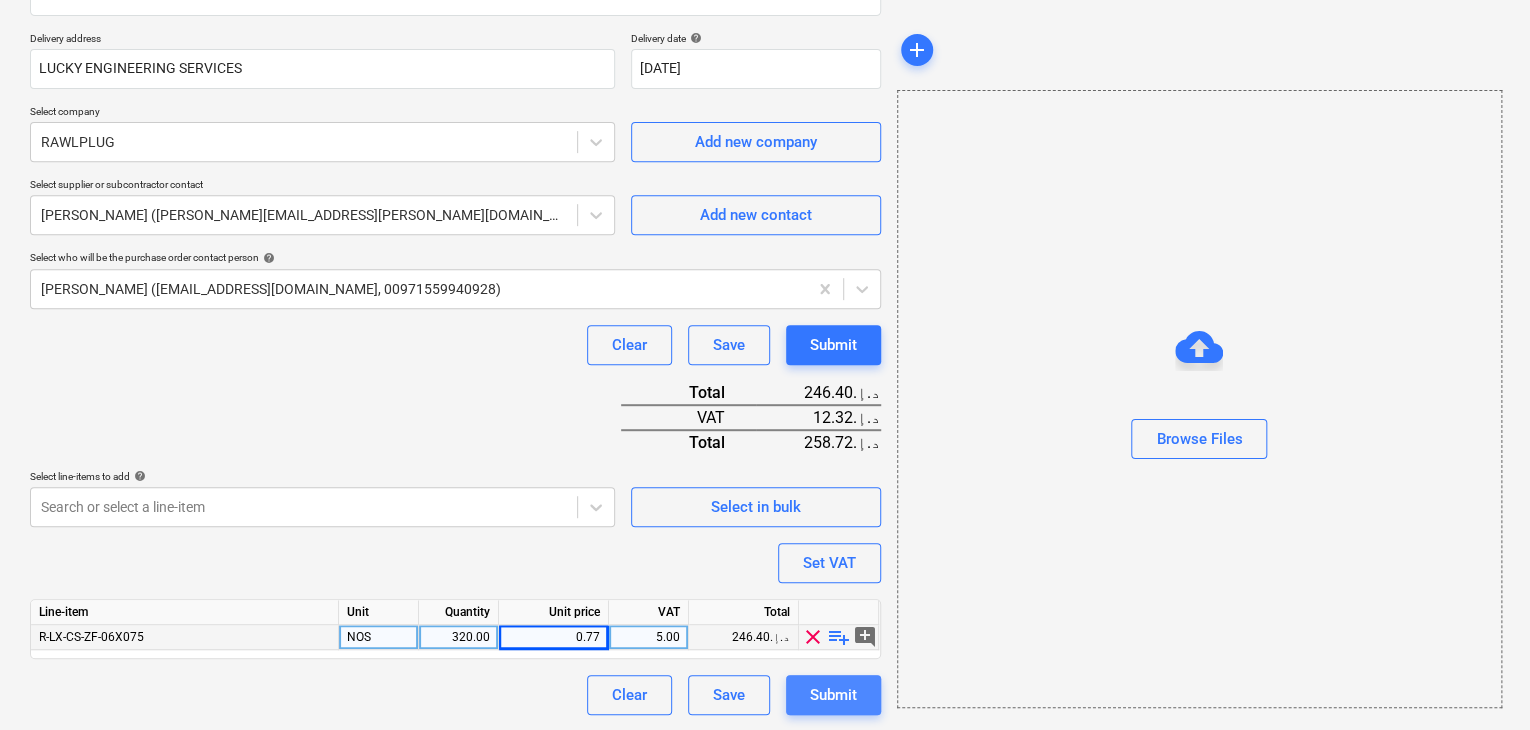 click on "Submit" at bounding box center (833, 695) 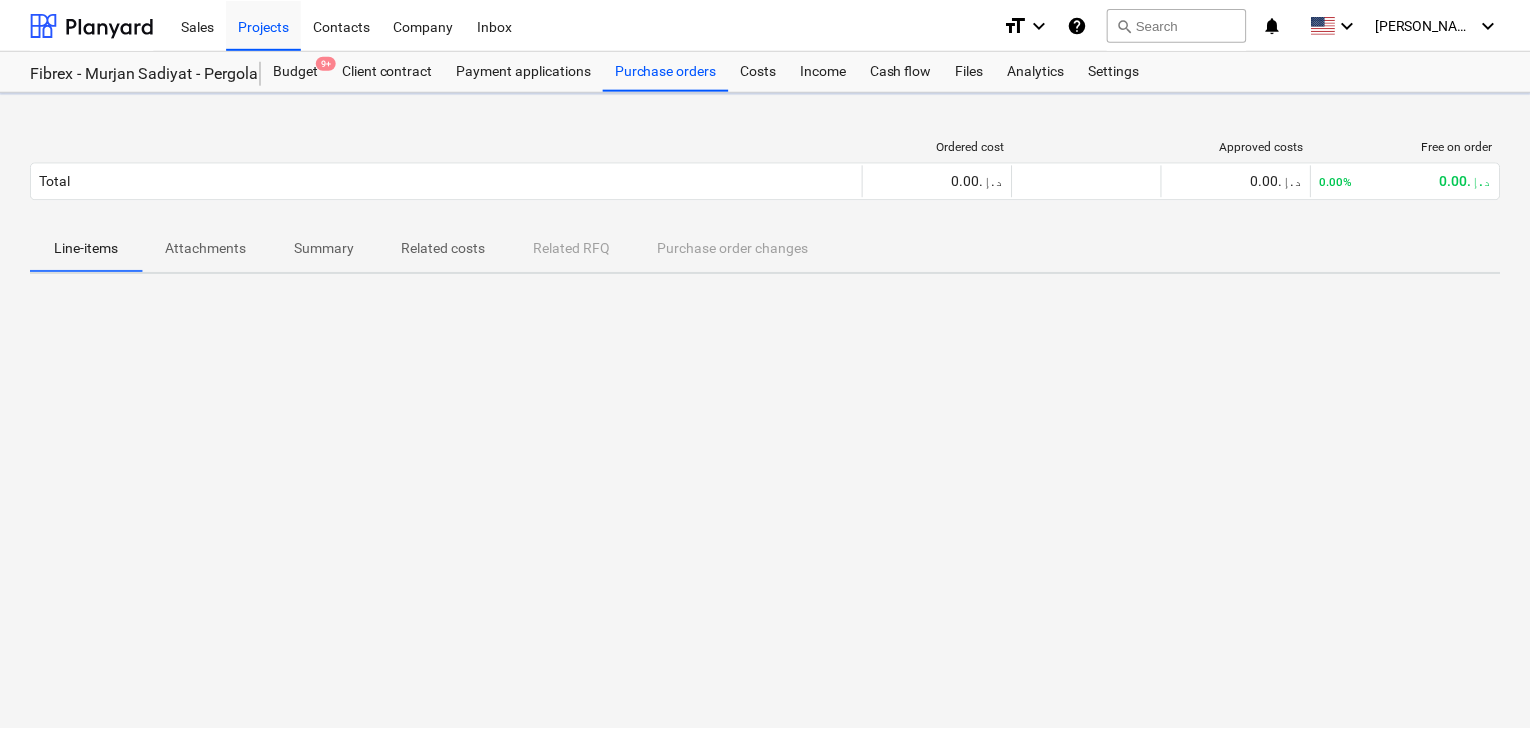scroll, scrollTop: 0, scrollLeft: 0, axis: both 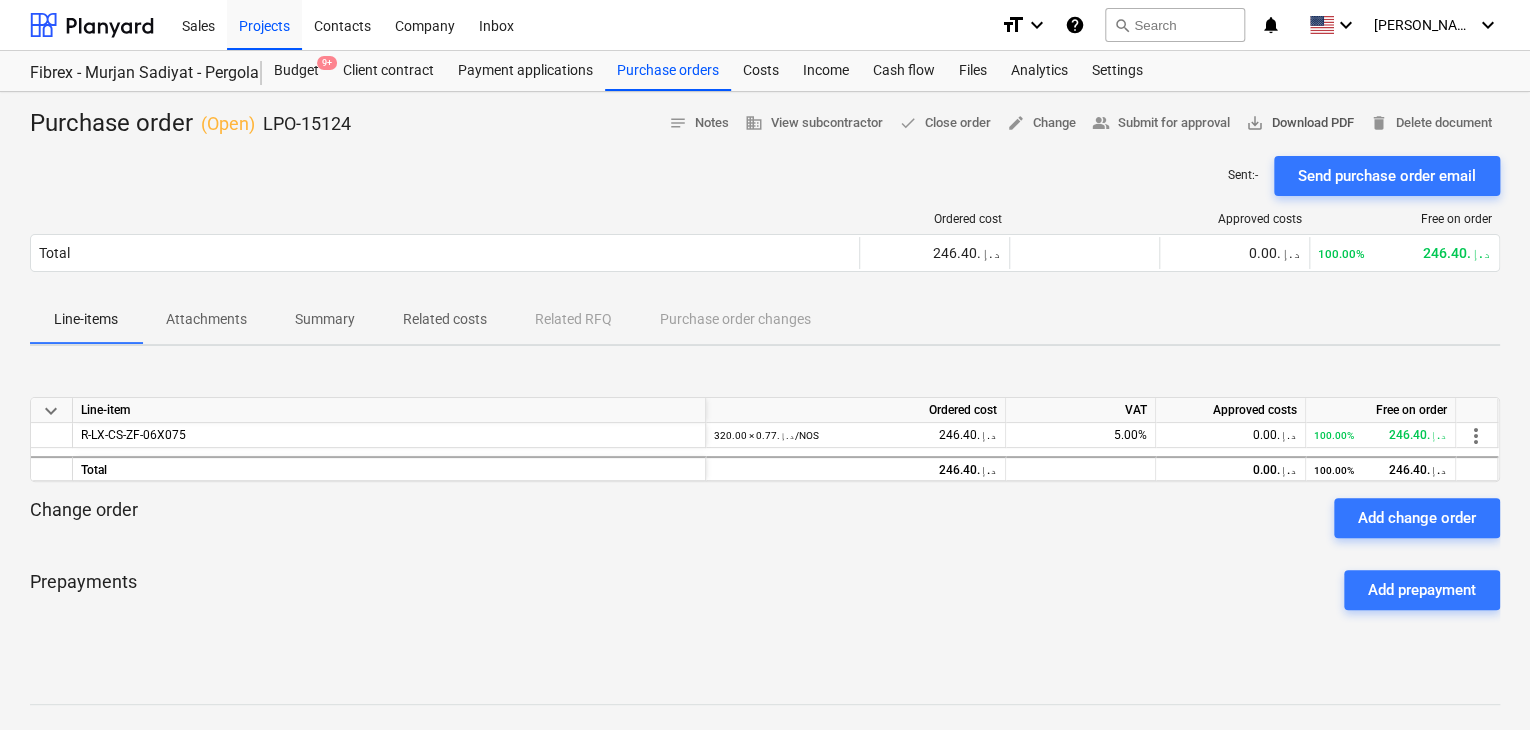 click on "save_alt Download PDF" at bounding box center [1300, 123] 